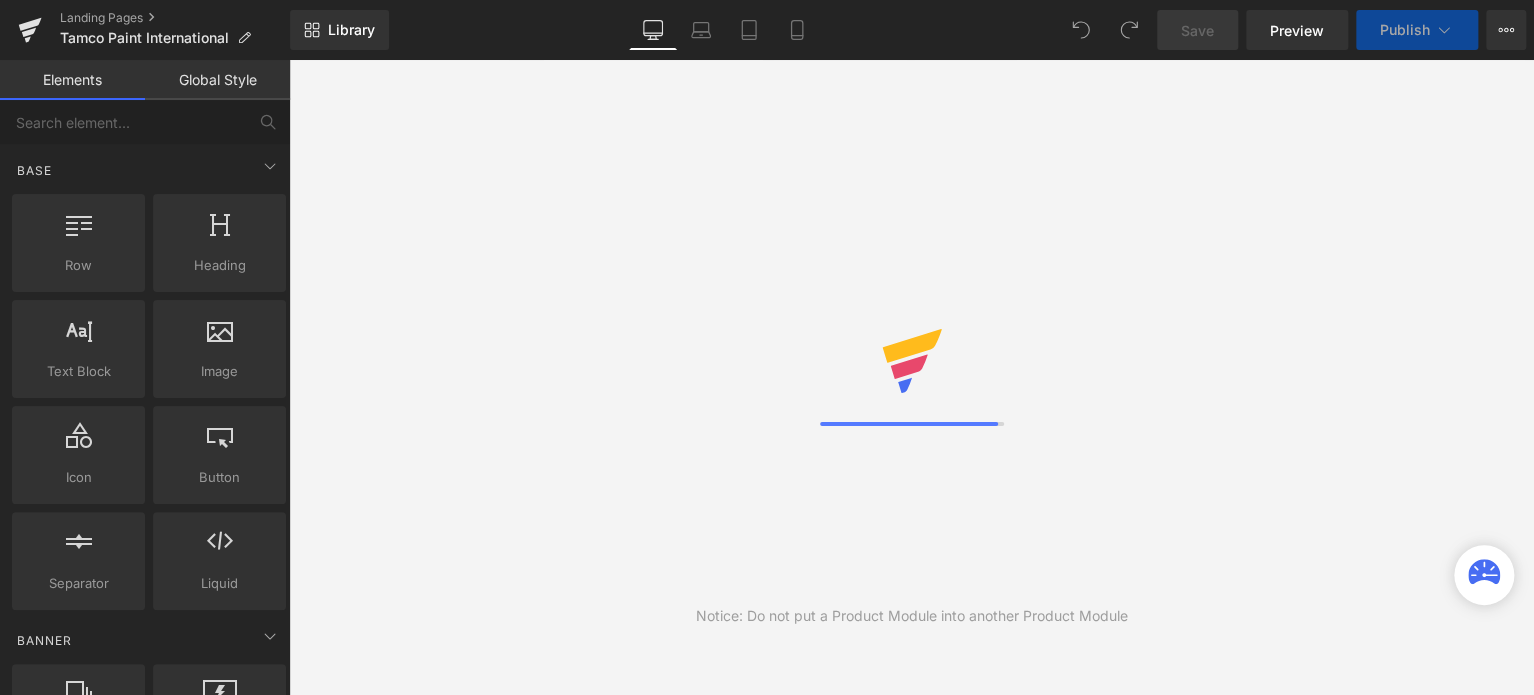 scroll, scrollTop: 0, scrollLeft: 0, axis: both 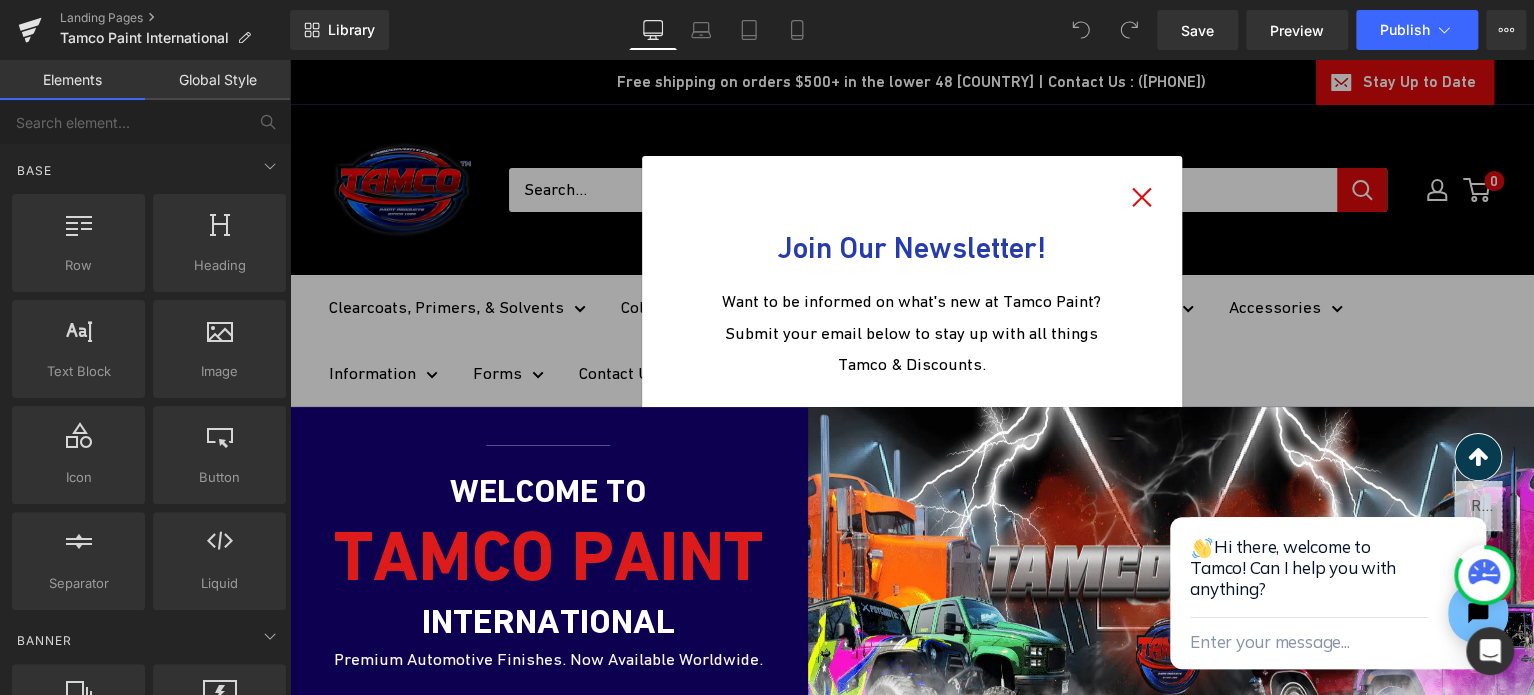 click at bounding box center [1142, 196] 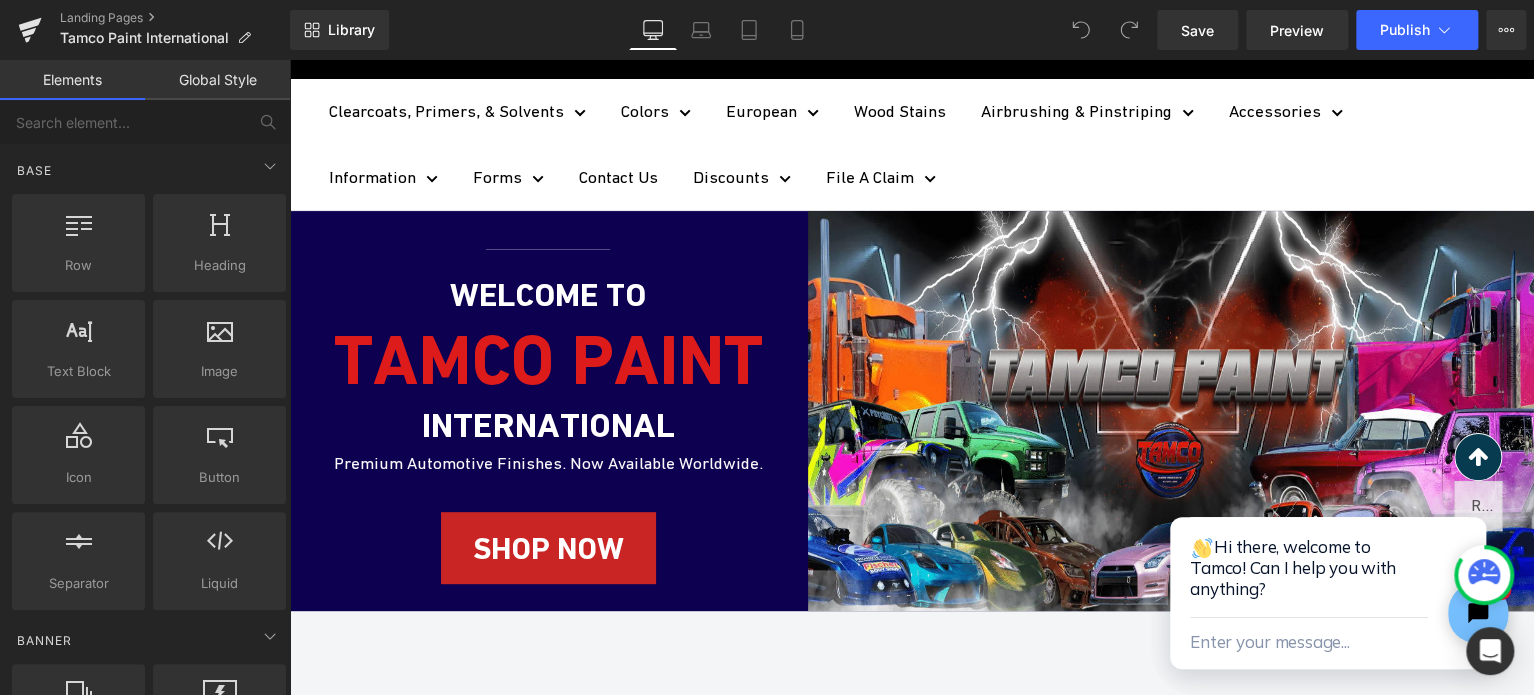 scroll, scrollTop: 200, scrollLeft: 0, axis: vertical 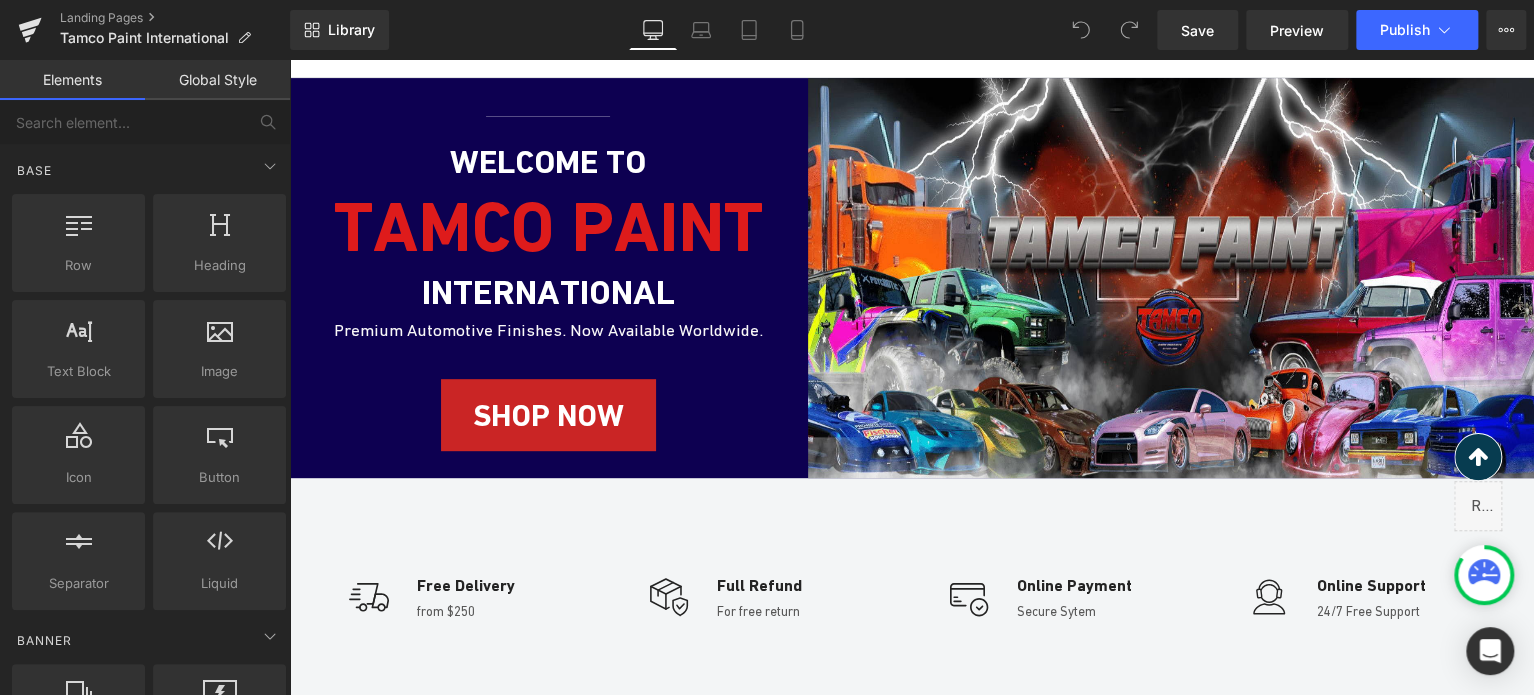 click on "INTERNATIONAL" at bounding box center [548, 293] 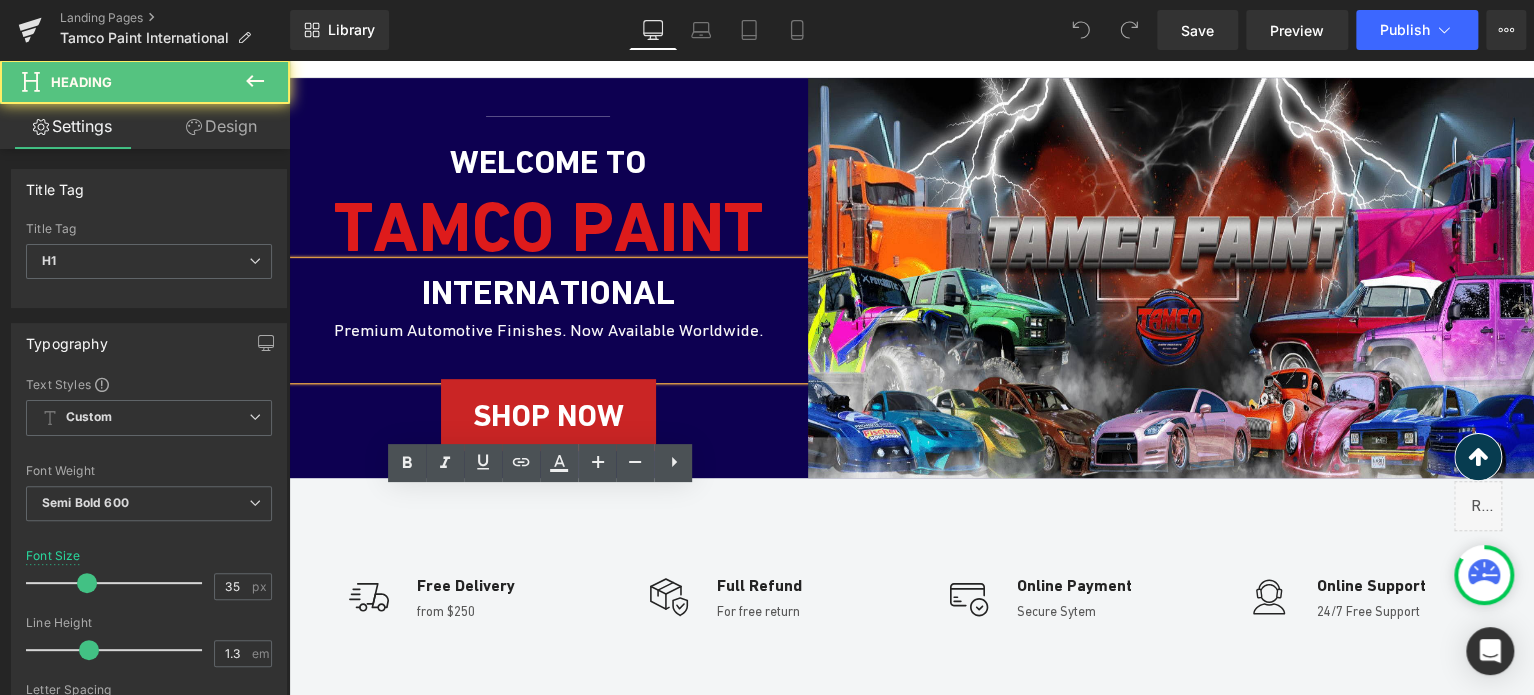scroll, scrollTop: 100, scrollLeft: 0, axis: vertical 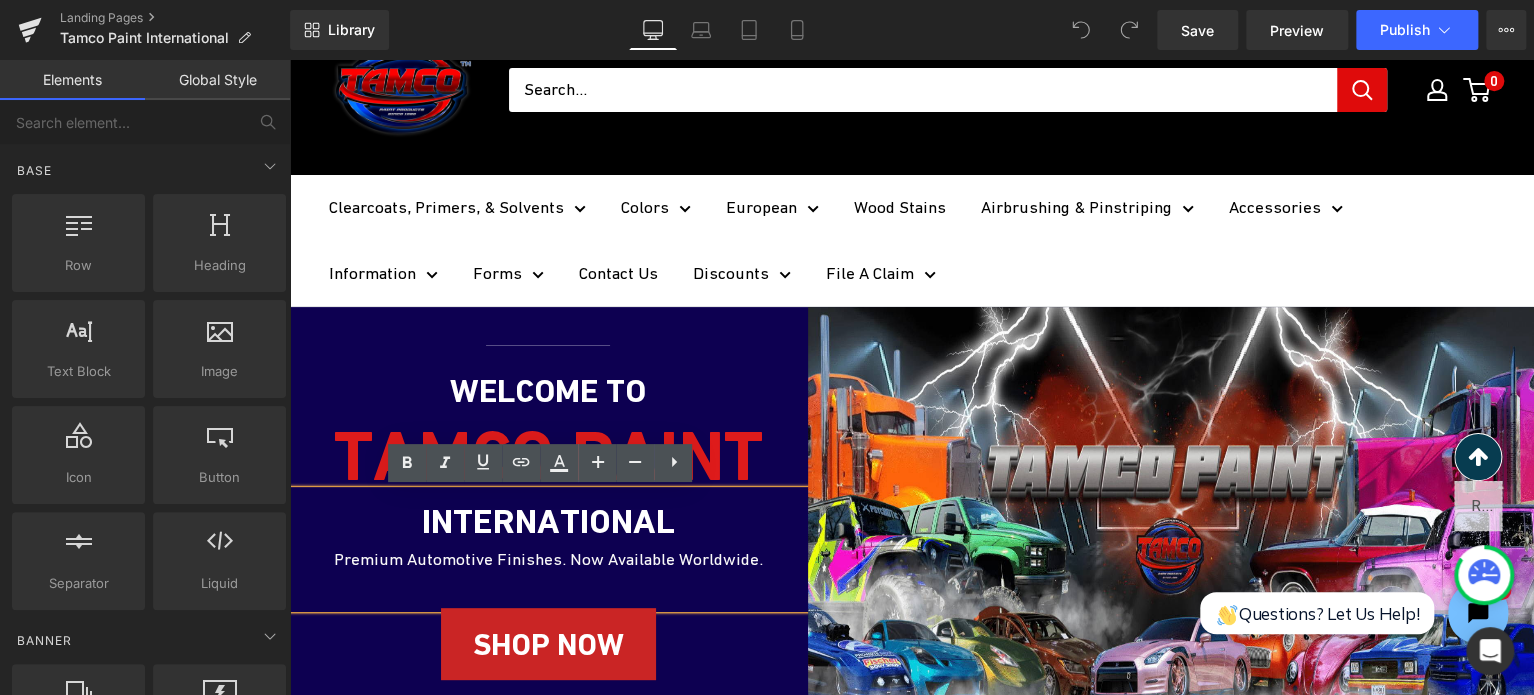 click on "Clearcoats, Primers, & Solvents
Clearcoats
All Clearcoats
Show Style Clearcoats
Budget Clearcoat
Overall Clearcoats
Panel Painting Clearcoats
DTM Clearcoats
Matte Clearcoats
Carriers
Primers
All Primers
DTM Primers & Epoxies
Sealers
High Build Primers
Reducers, Cleaners, & Additives
All Reducers, Cleaners, and Additives" at bounding box center (911, 241) 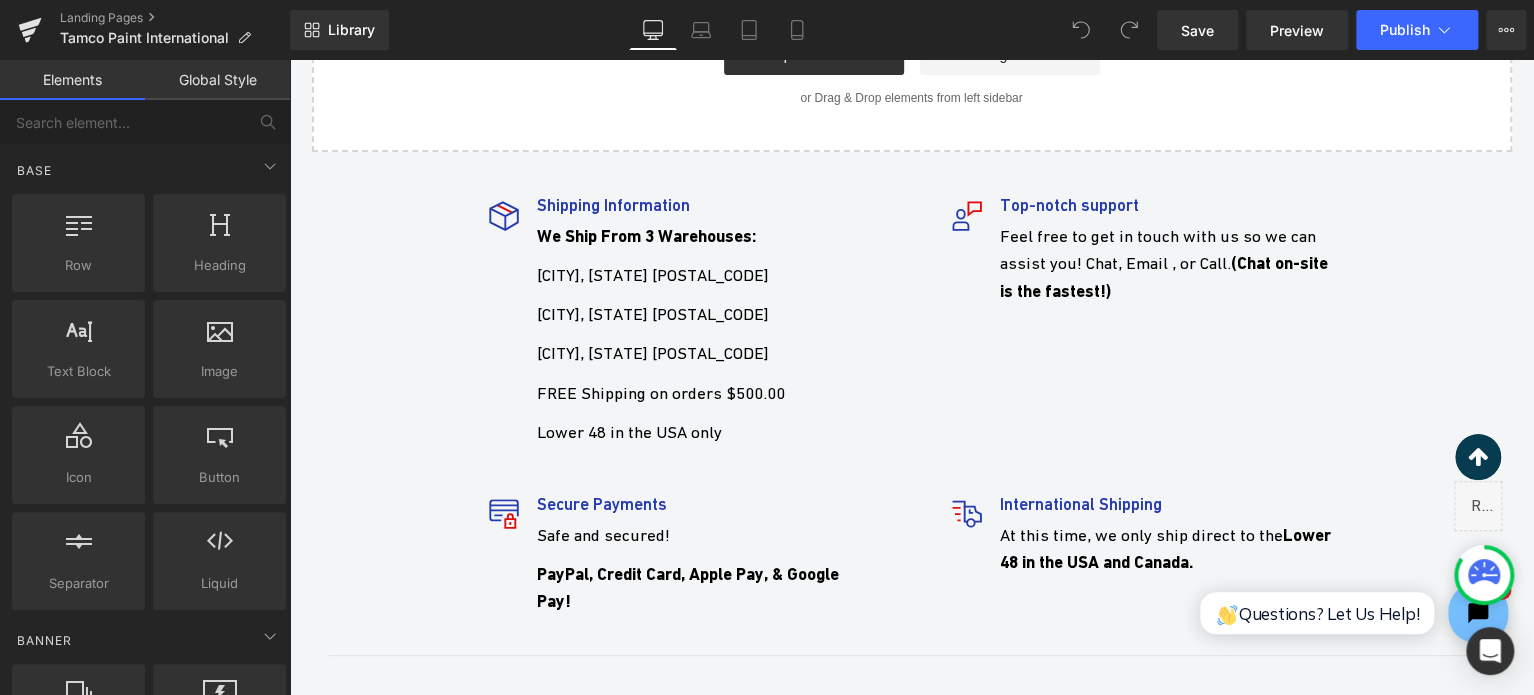 scroll, scrollTop: 7900, scrollLeft: 0, axis: vertical 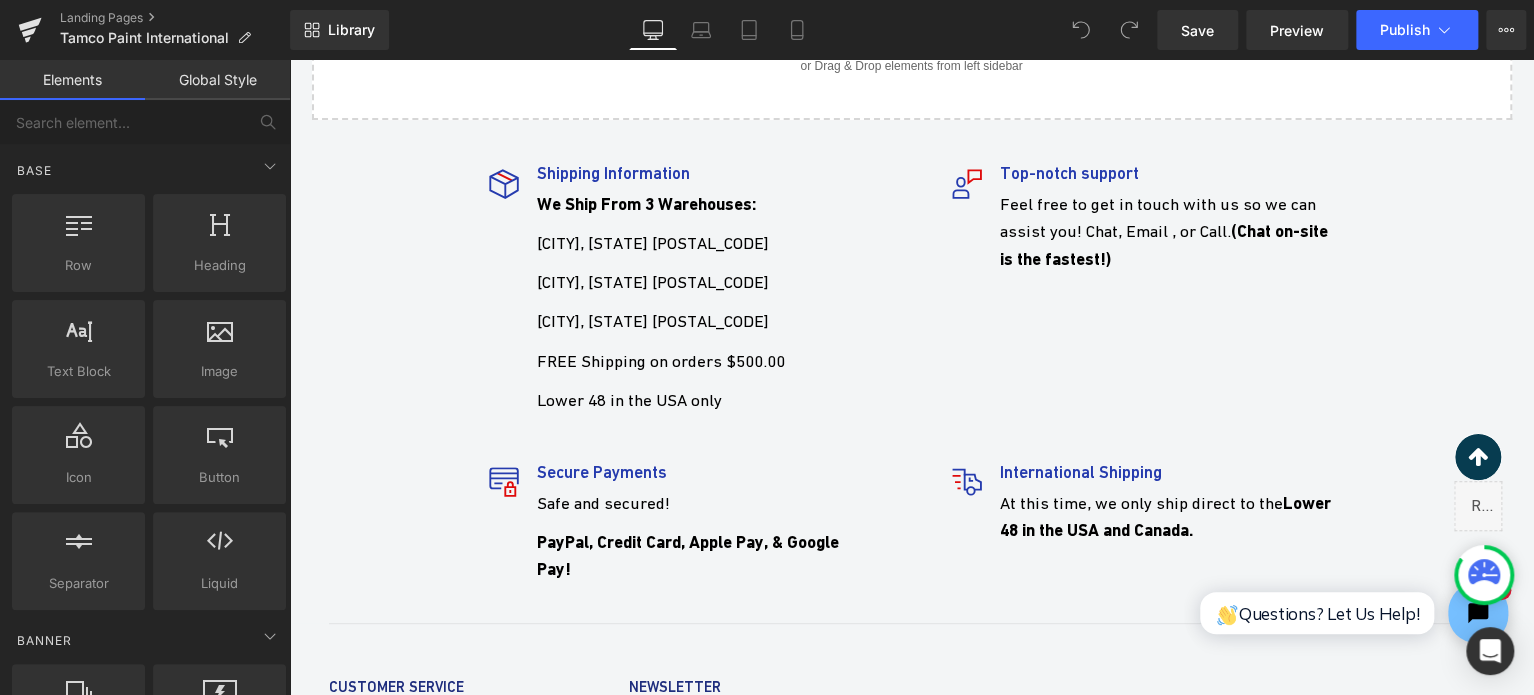 click on "Shipping Information" at bounding box center [661, 173] 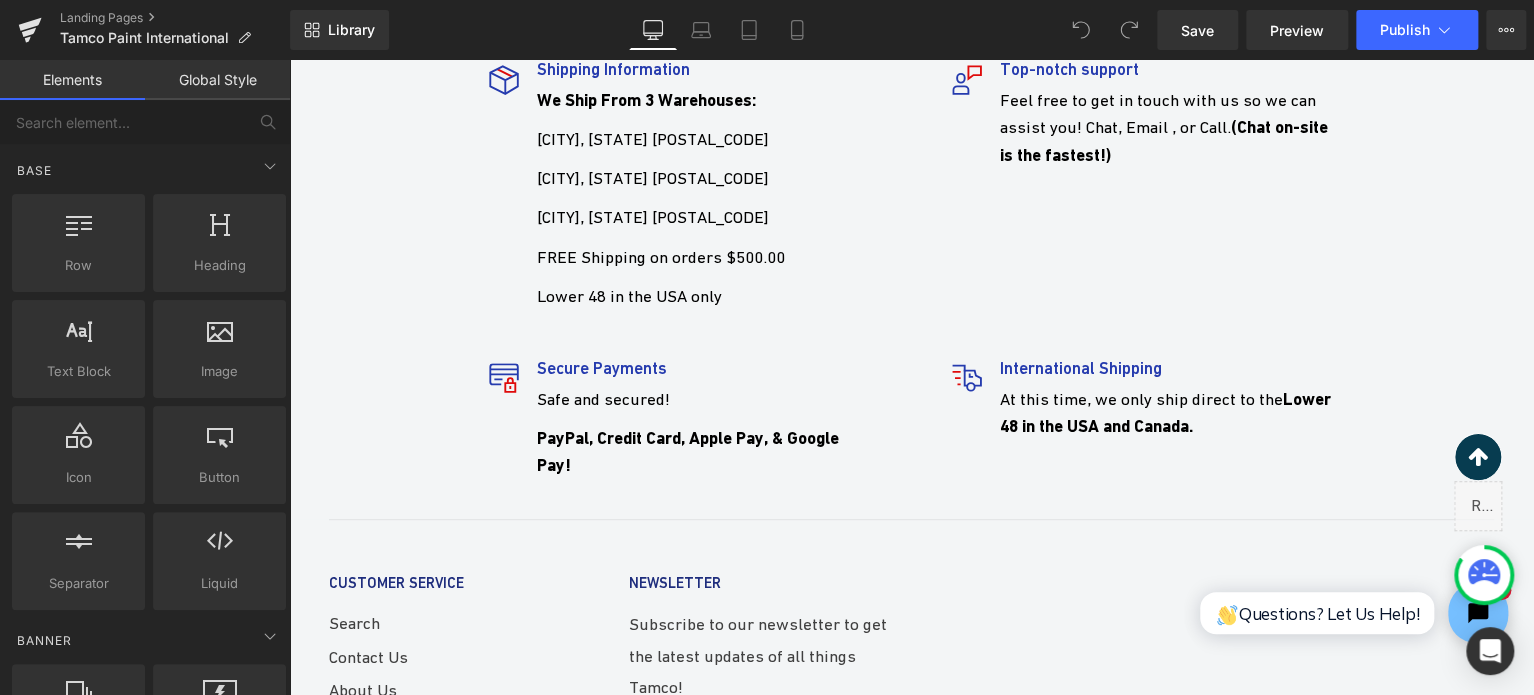 scroll, scrollTop: 7900, scrollLeft: 0, axis: vertical 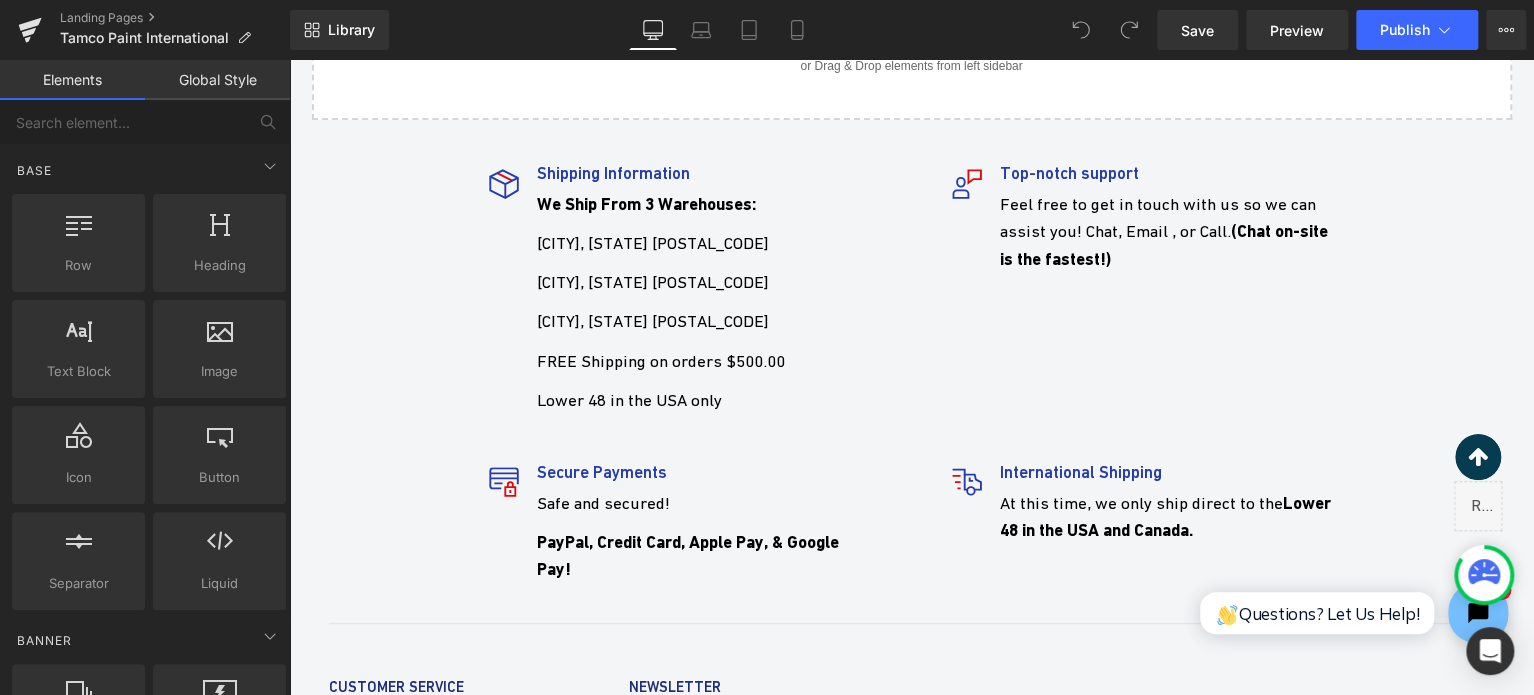 click on "At this time, we only ship direct to the  Lower 48 in the USA and Canada." at bounding box center (1167, 517) 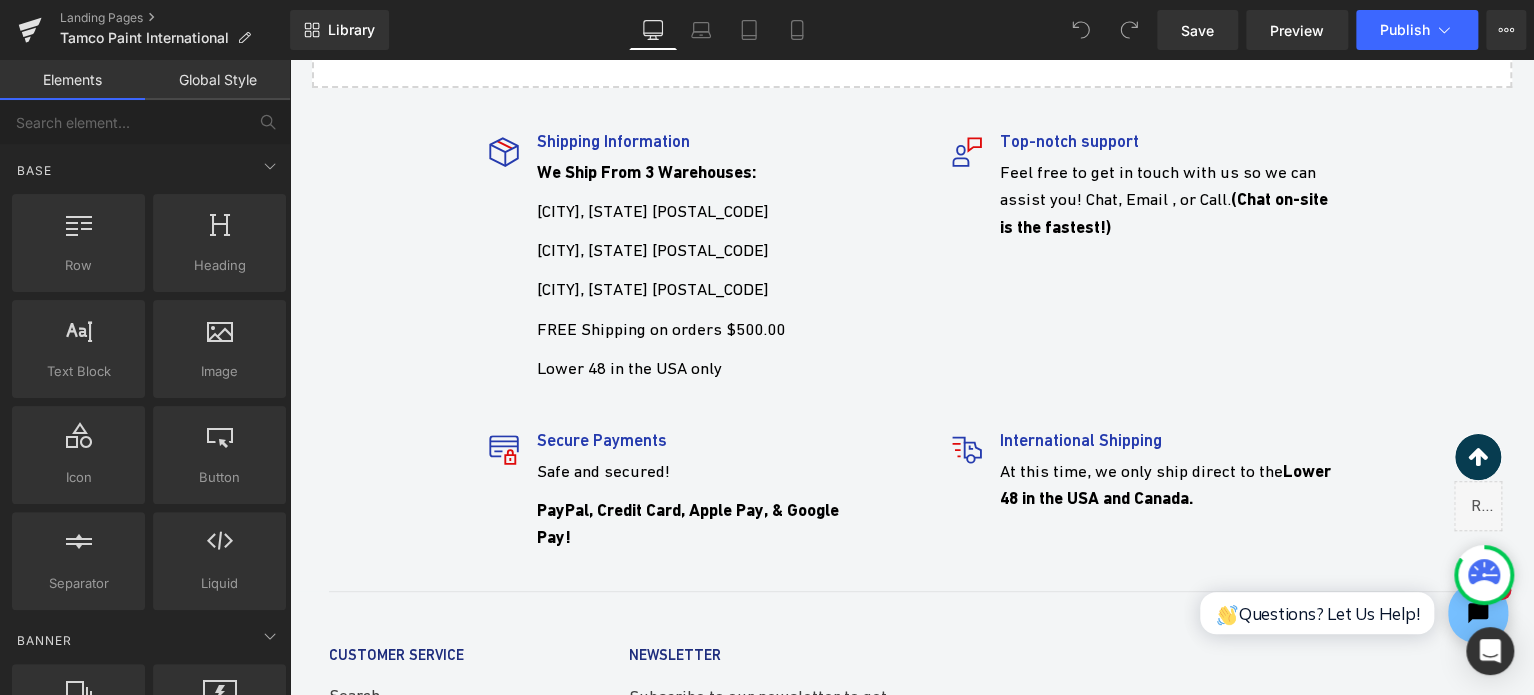 scroll, scrollTop: 7900, scrollLeft: 0, axis: vertical 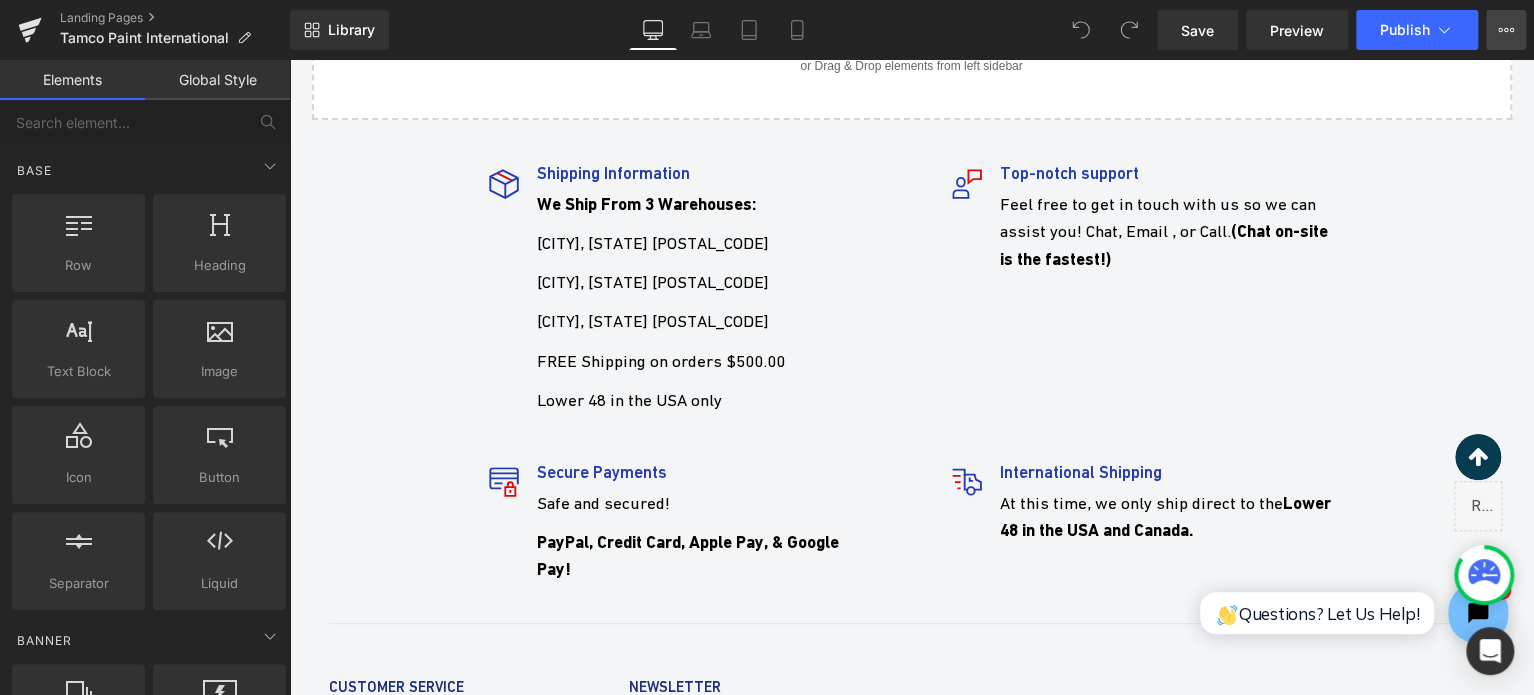 click 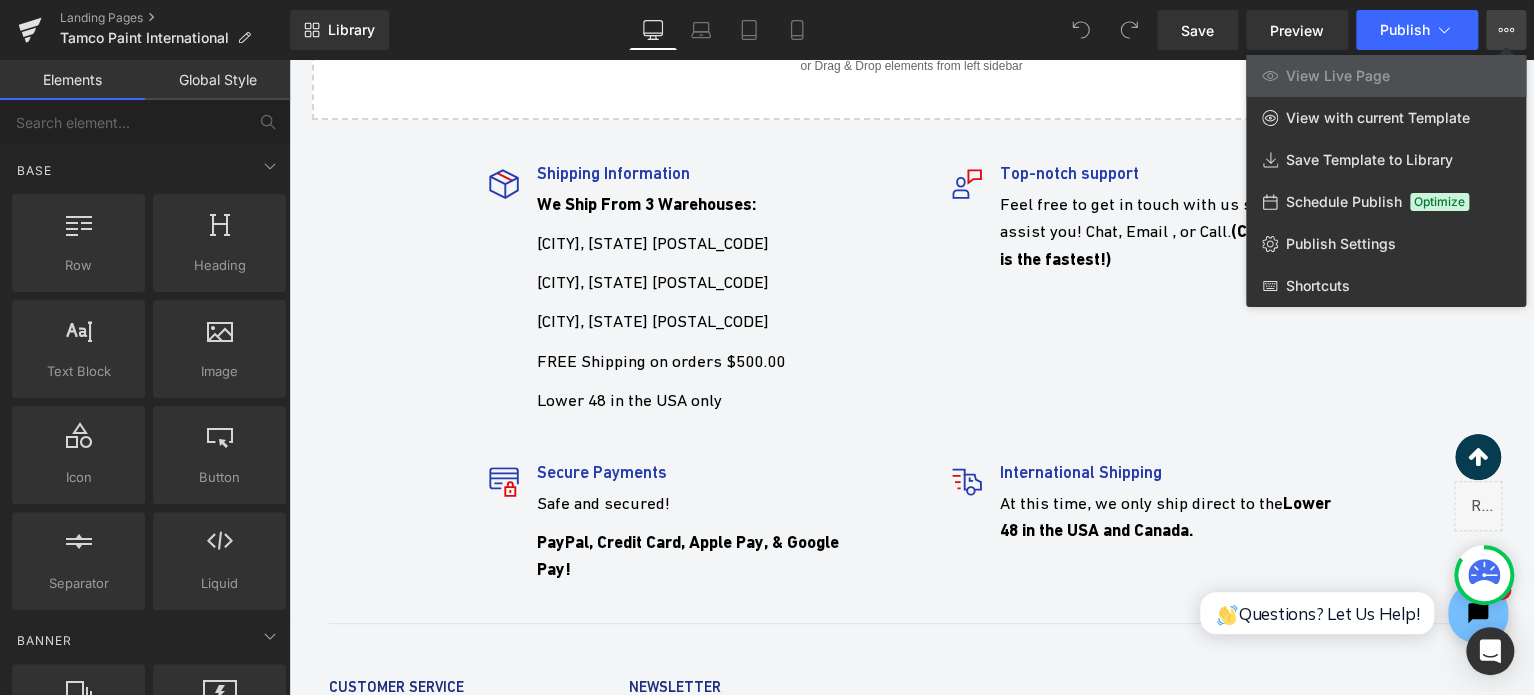 click at bounding box center (911, 377) 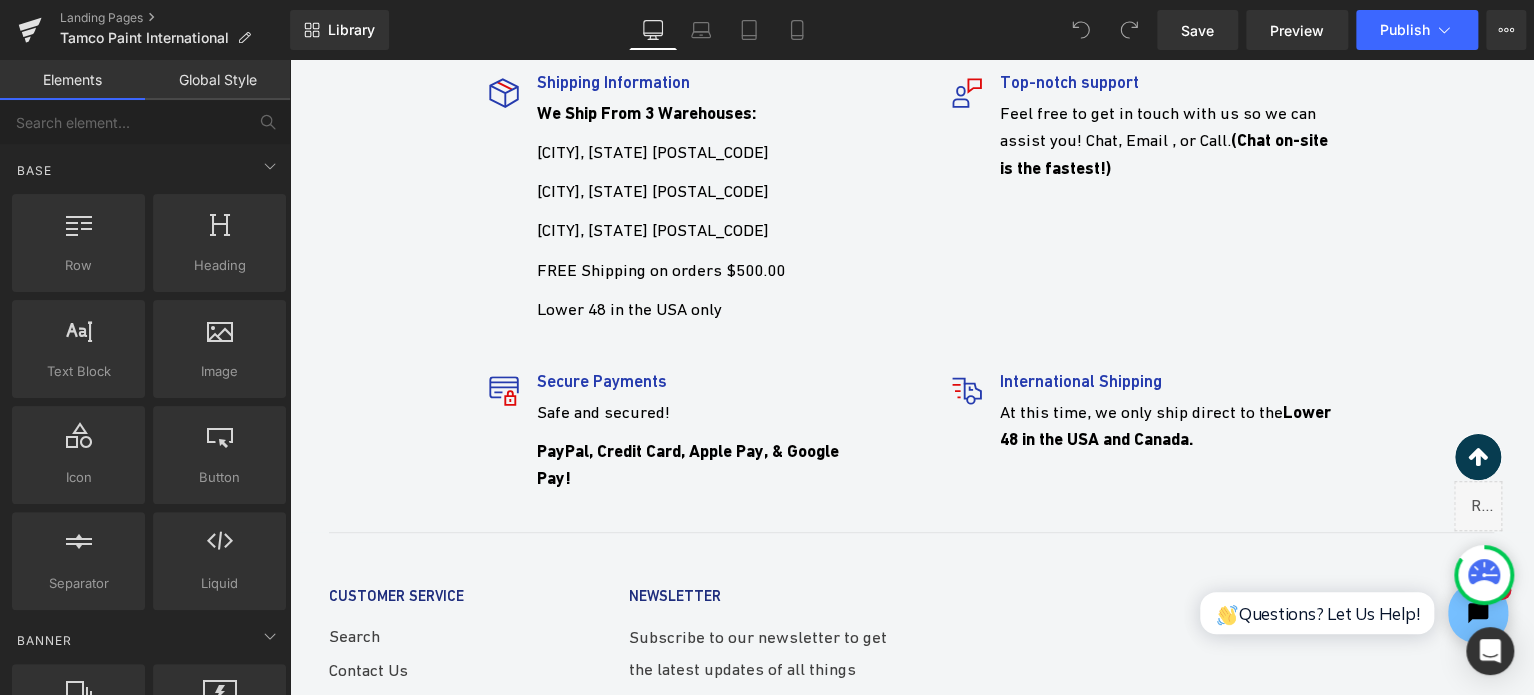 scroll, scrollTop: 7956, scrollLeft: 0, axis: vertical 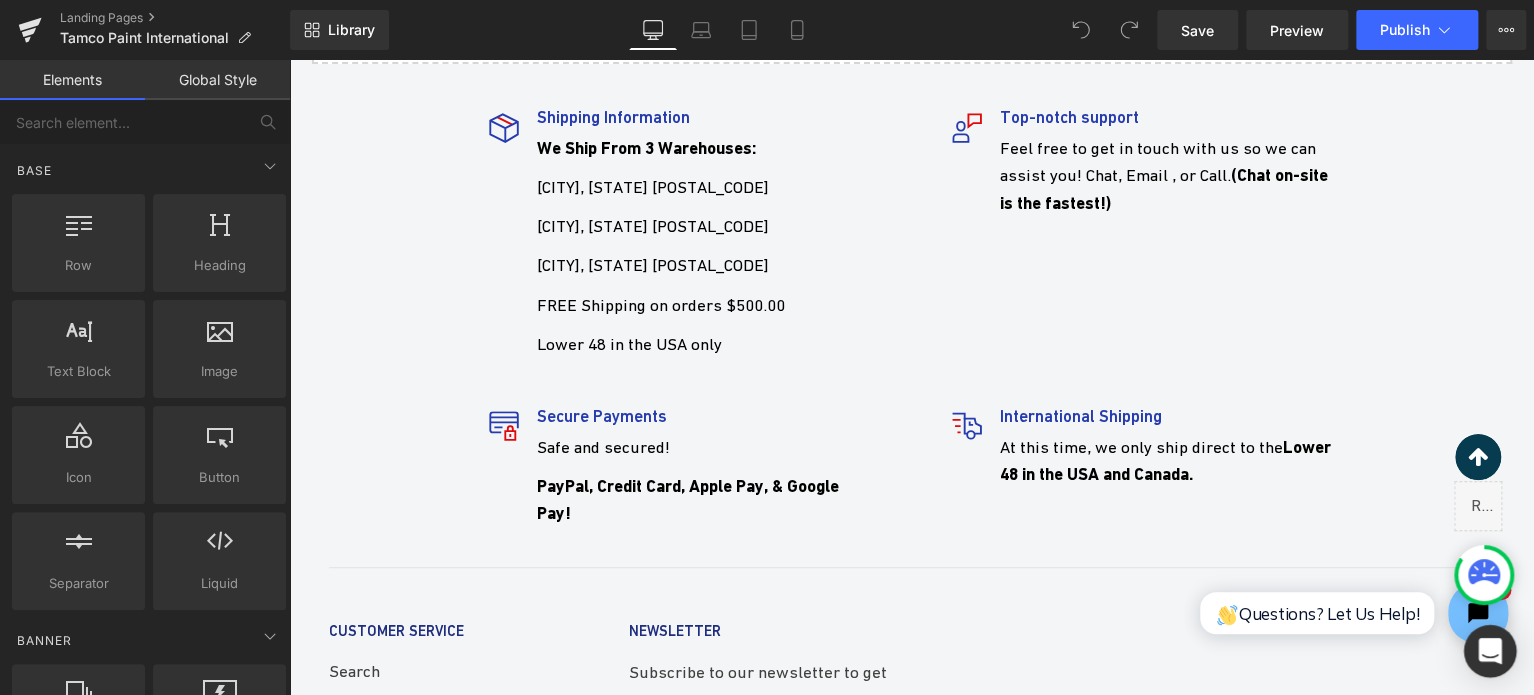 click 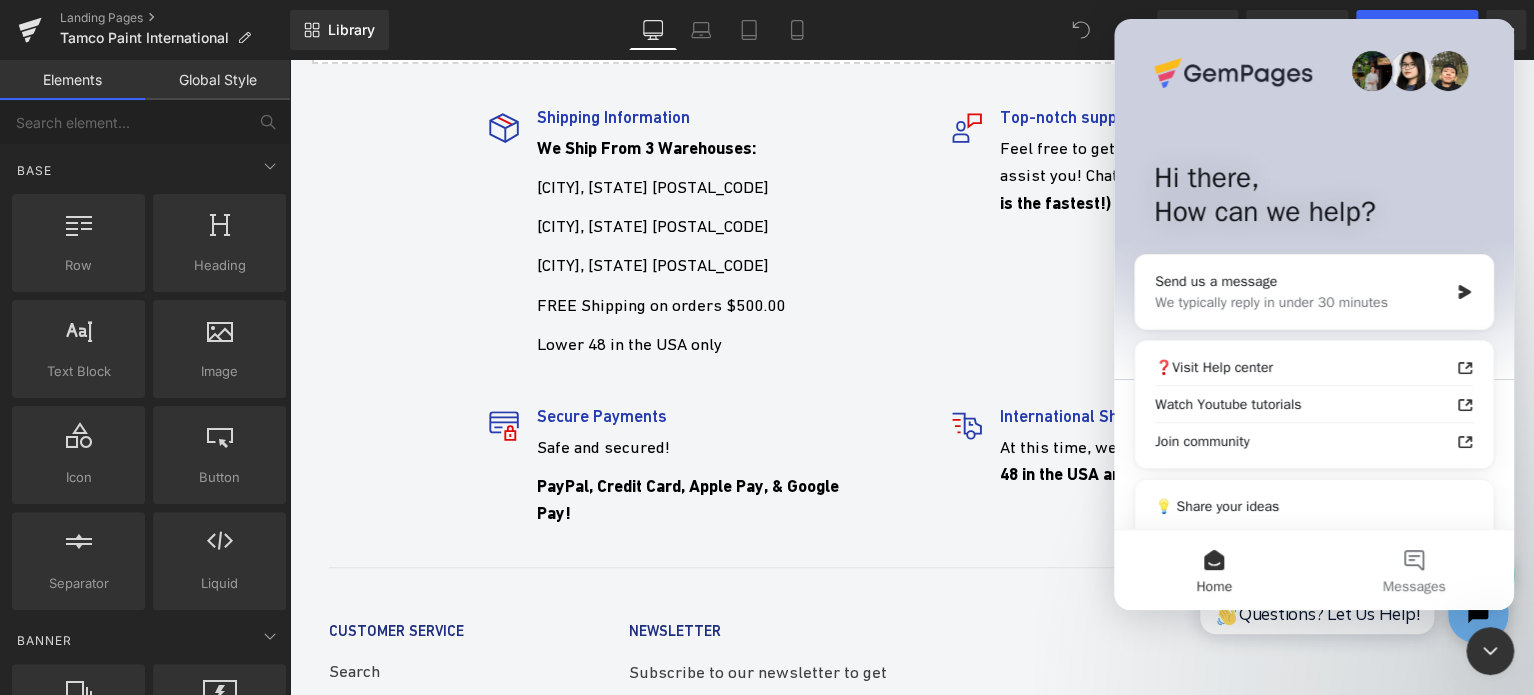 scroll, scrollTop: 0, scrollLeft: 0, axis: both 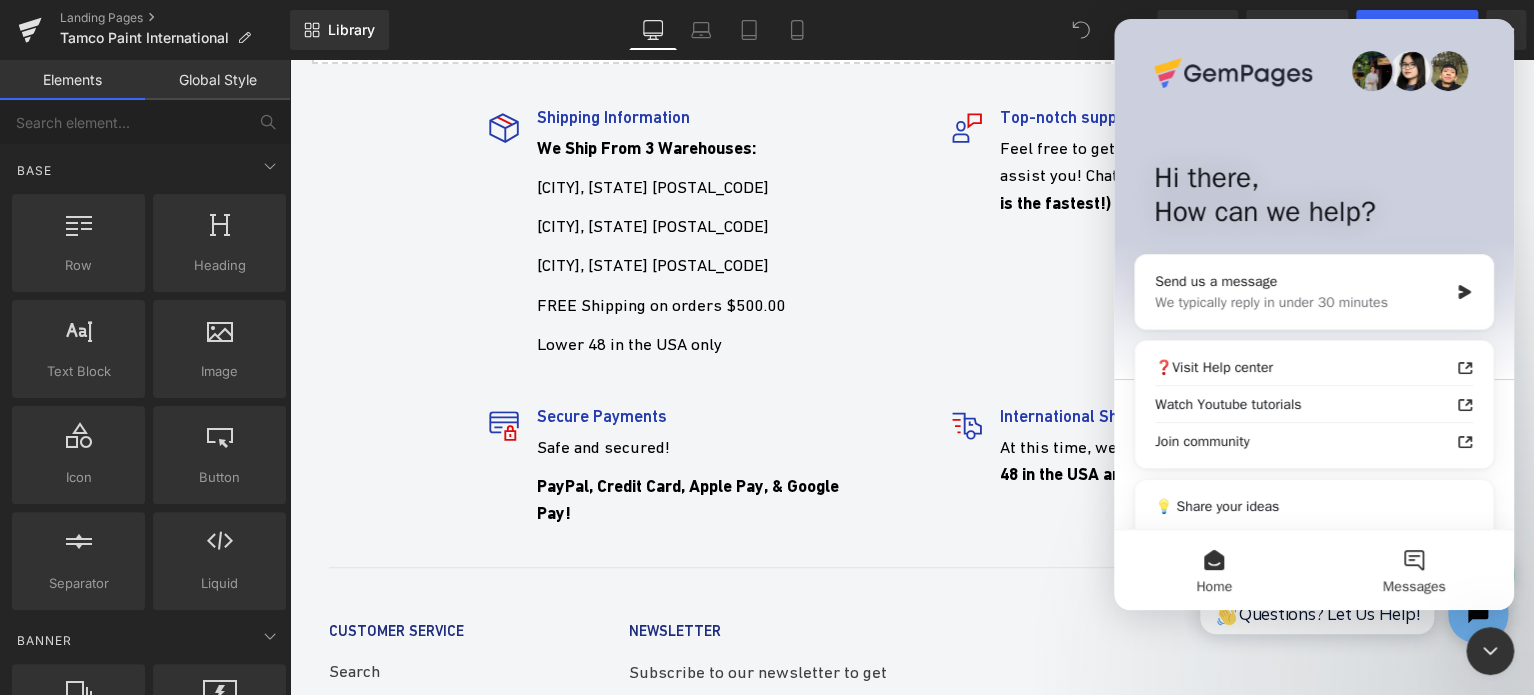 click on "Messages" at bounding box center [1414, 570] 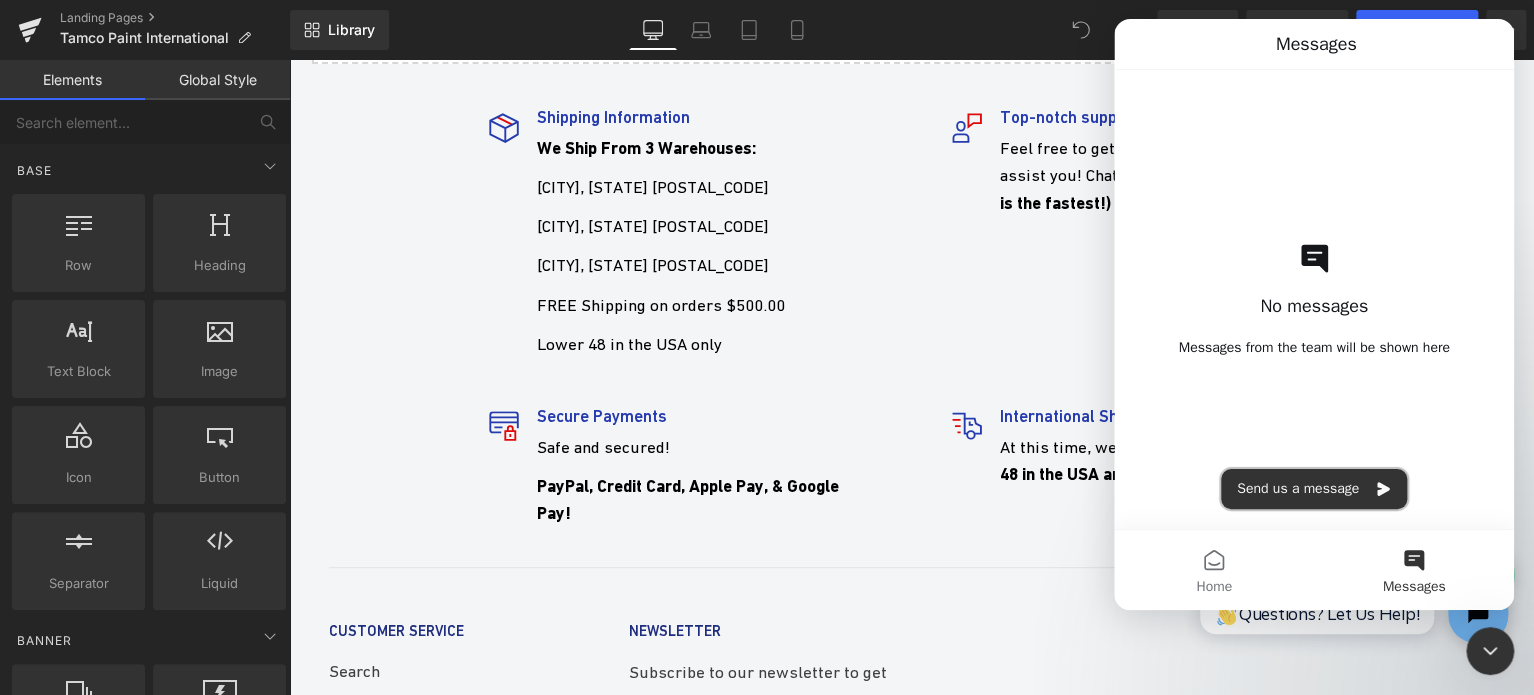 click on "Send us a message" at bounding box center [1314, 489] 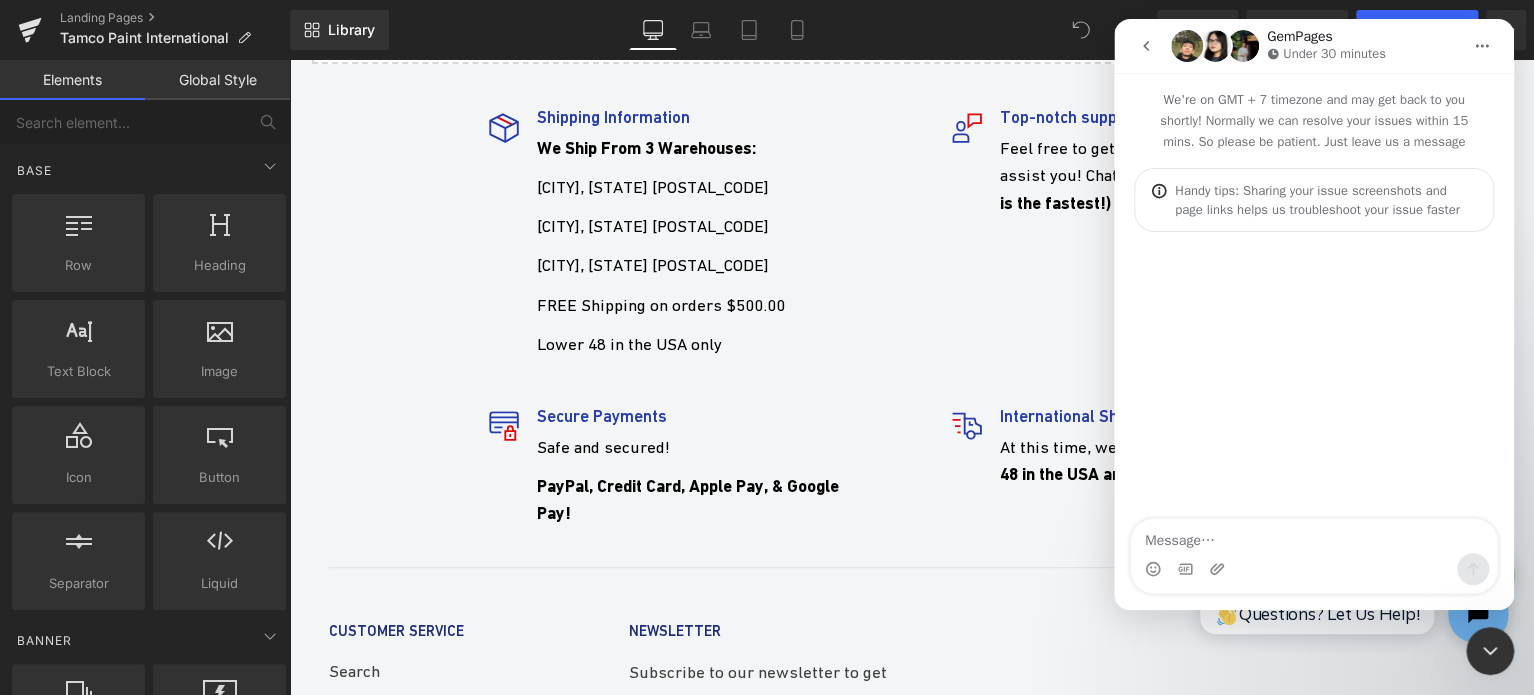 click at bounding box center [1314, 536] 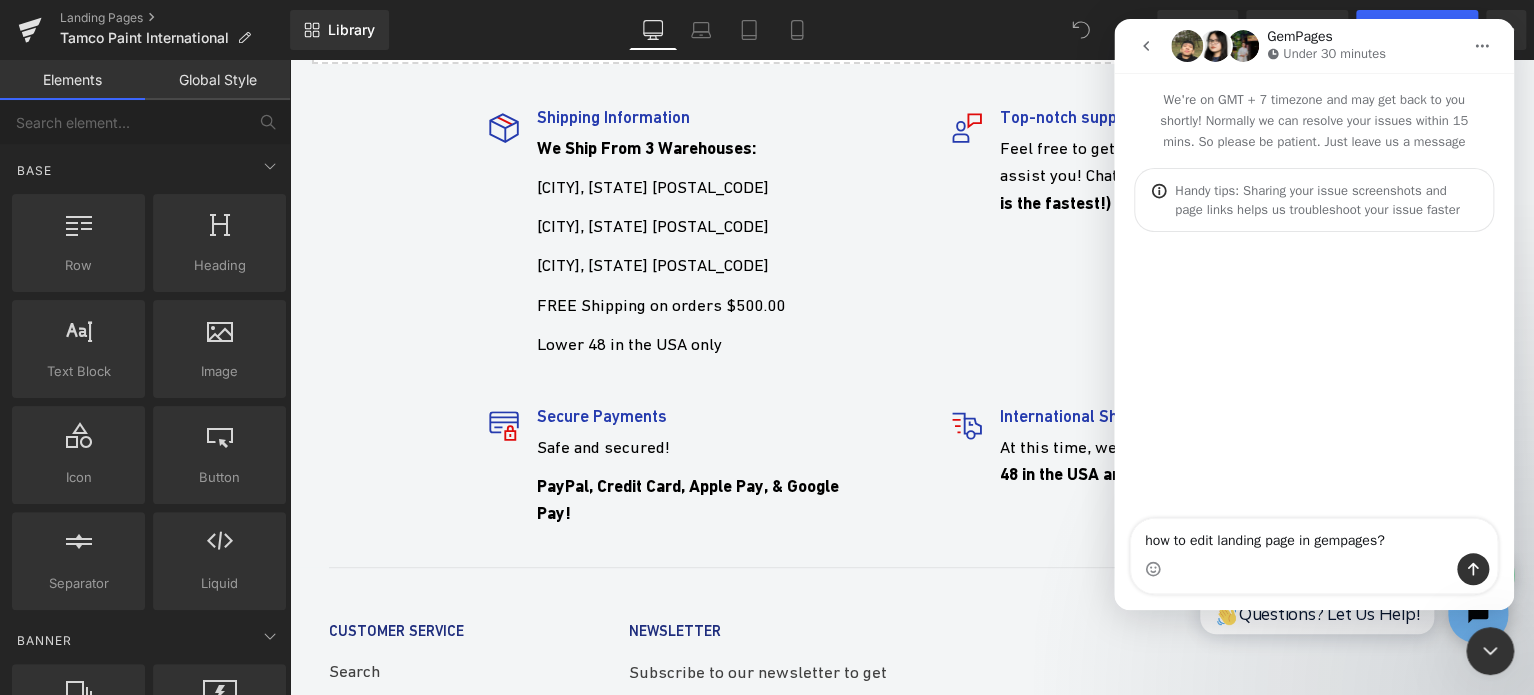 type on "how to edit landing page in gempages?" 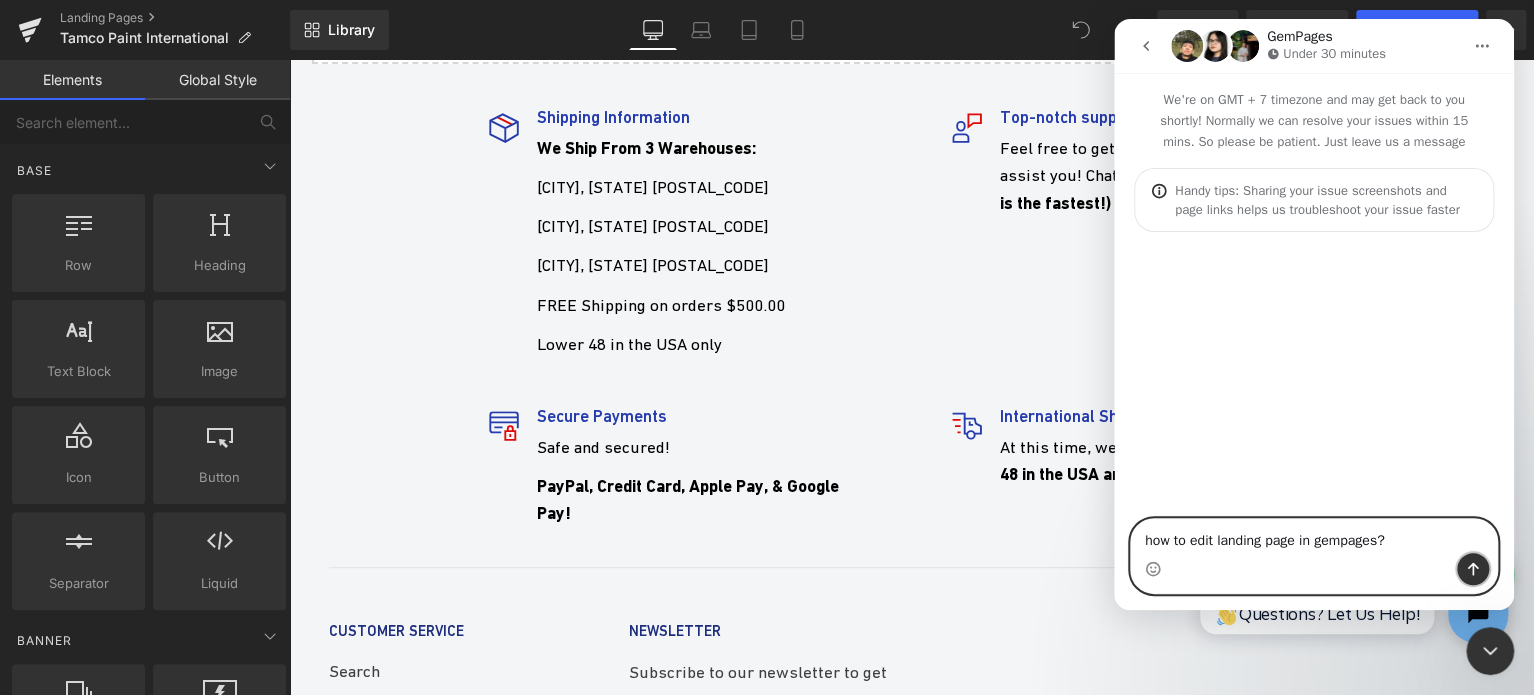 click 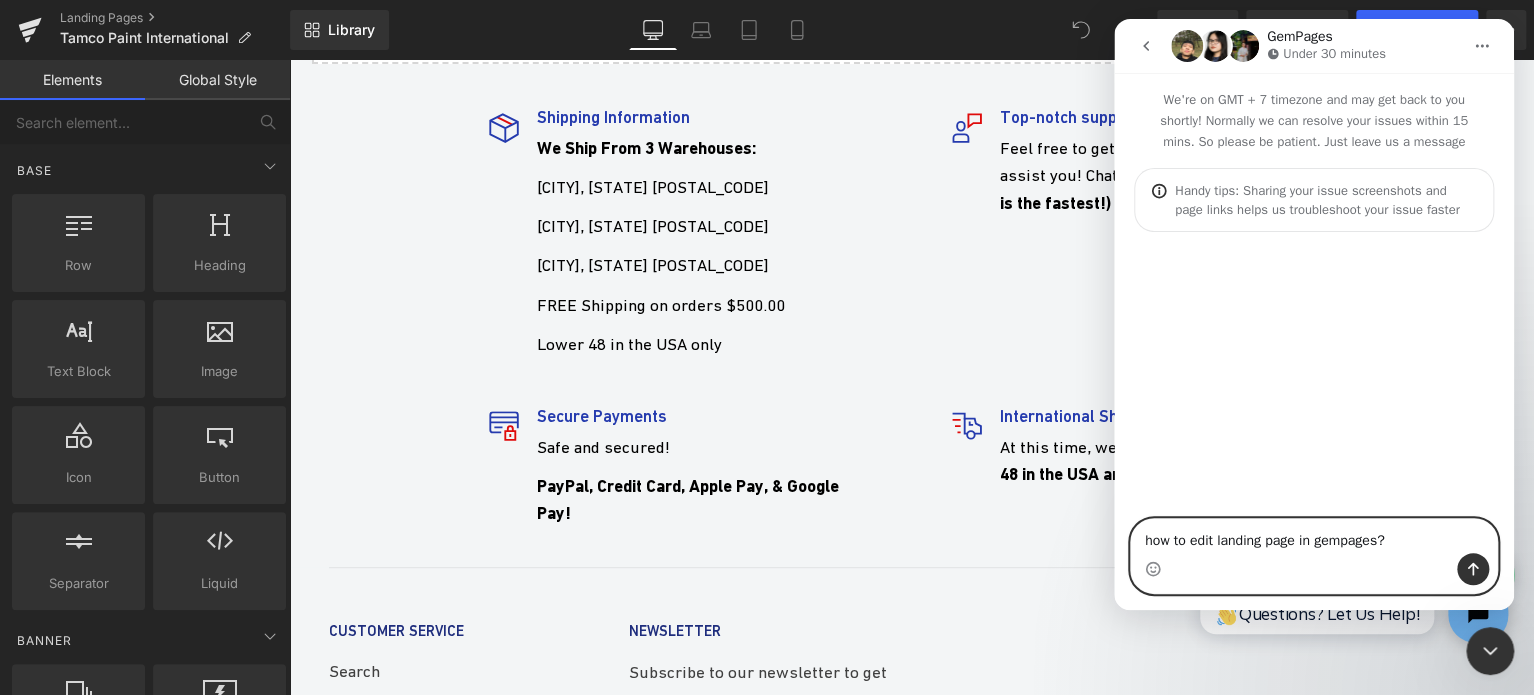 type 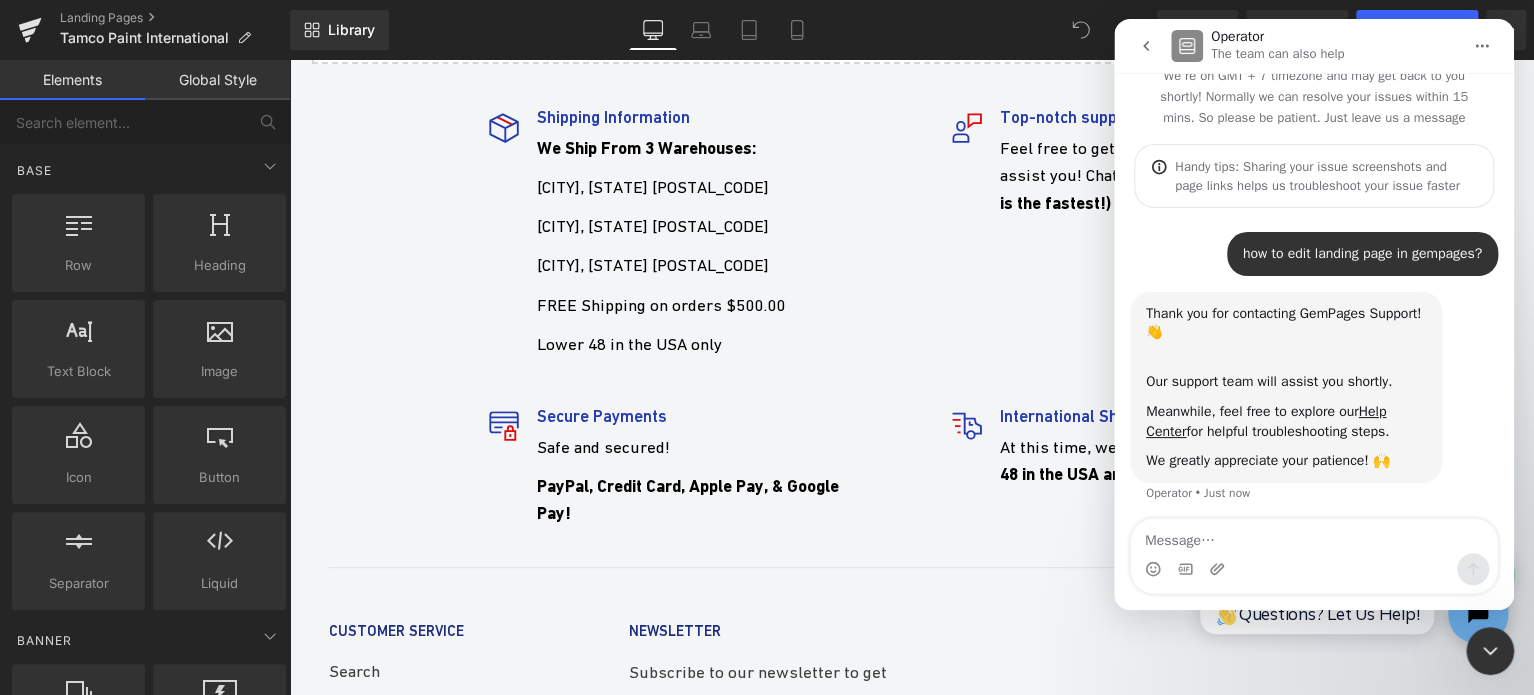 scroll, scrollTop: 28, scrollLeft: 0, axis: vertical 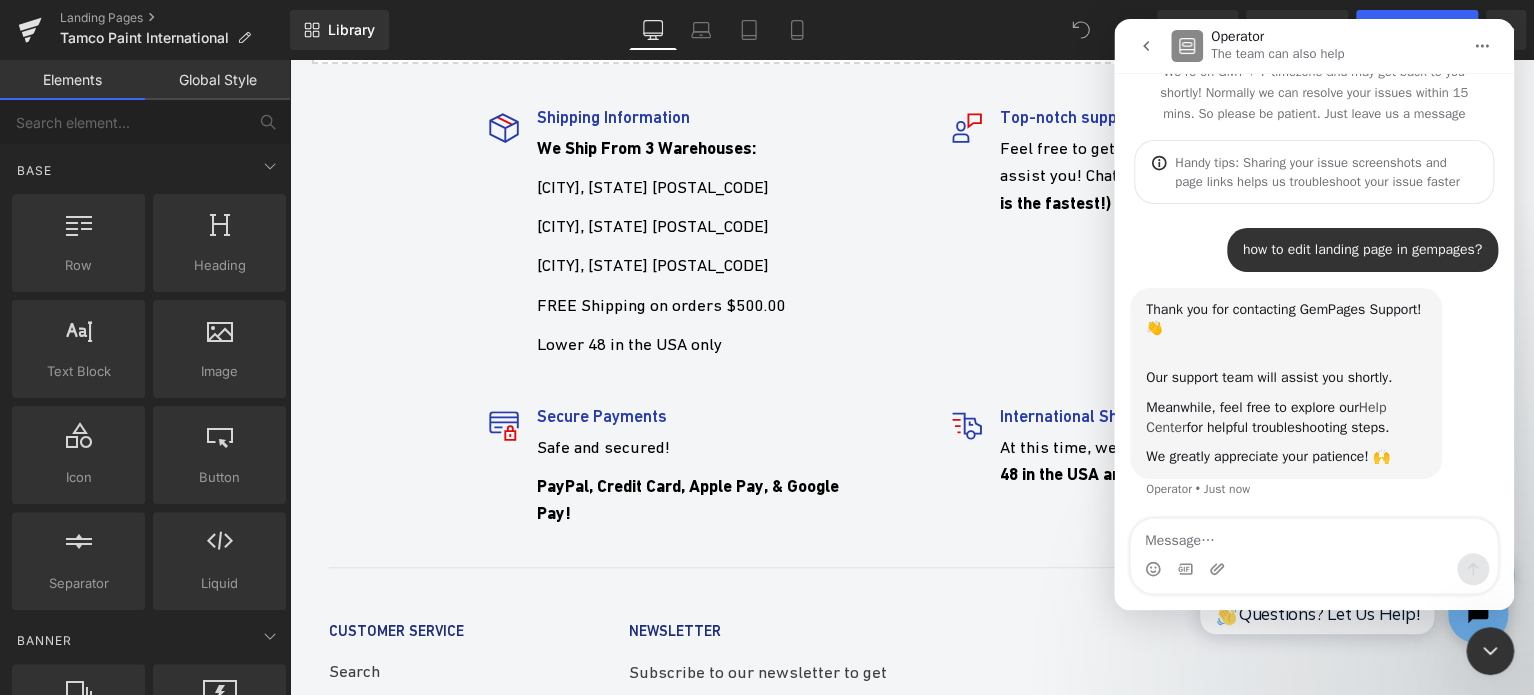 click on "Help Center" at bounding box center (1266, 417) 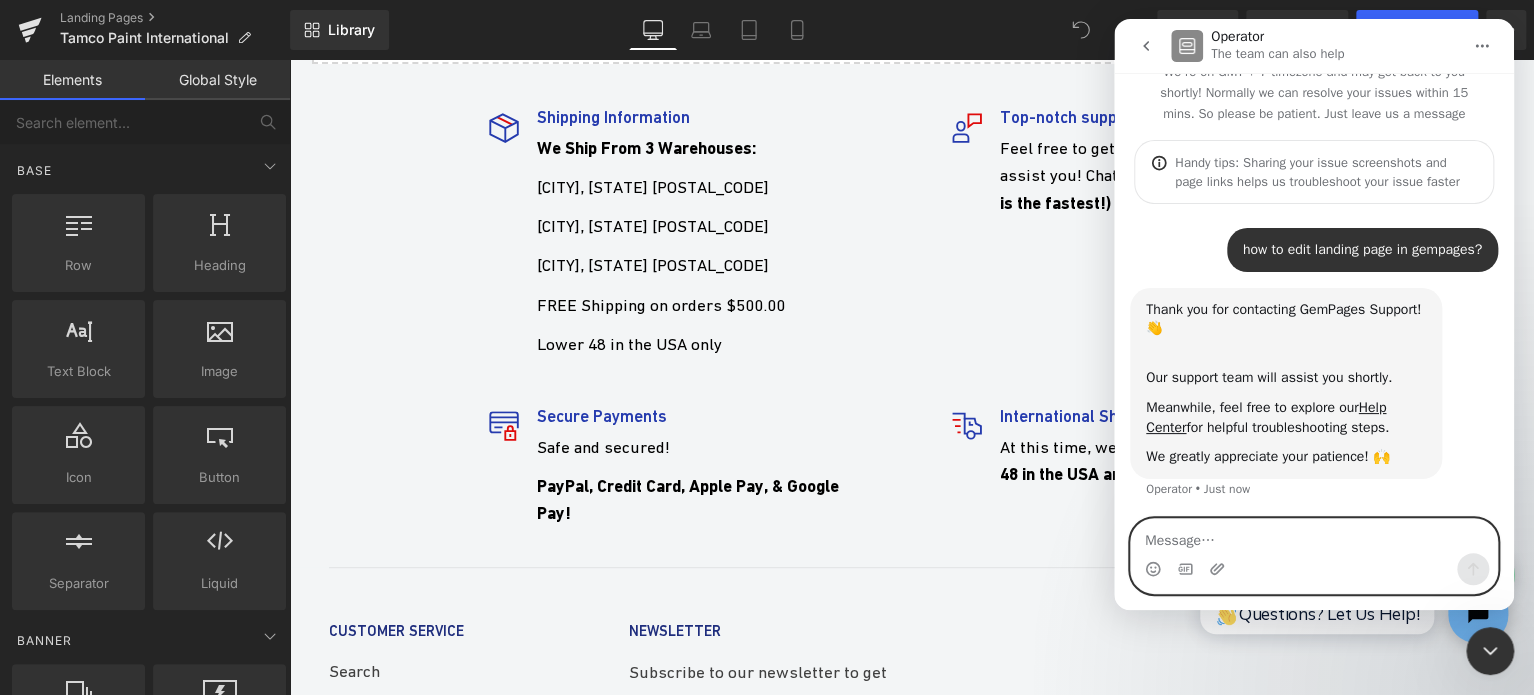 click at bounding box center (1314, 536) 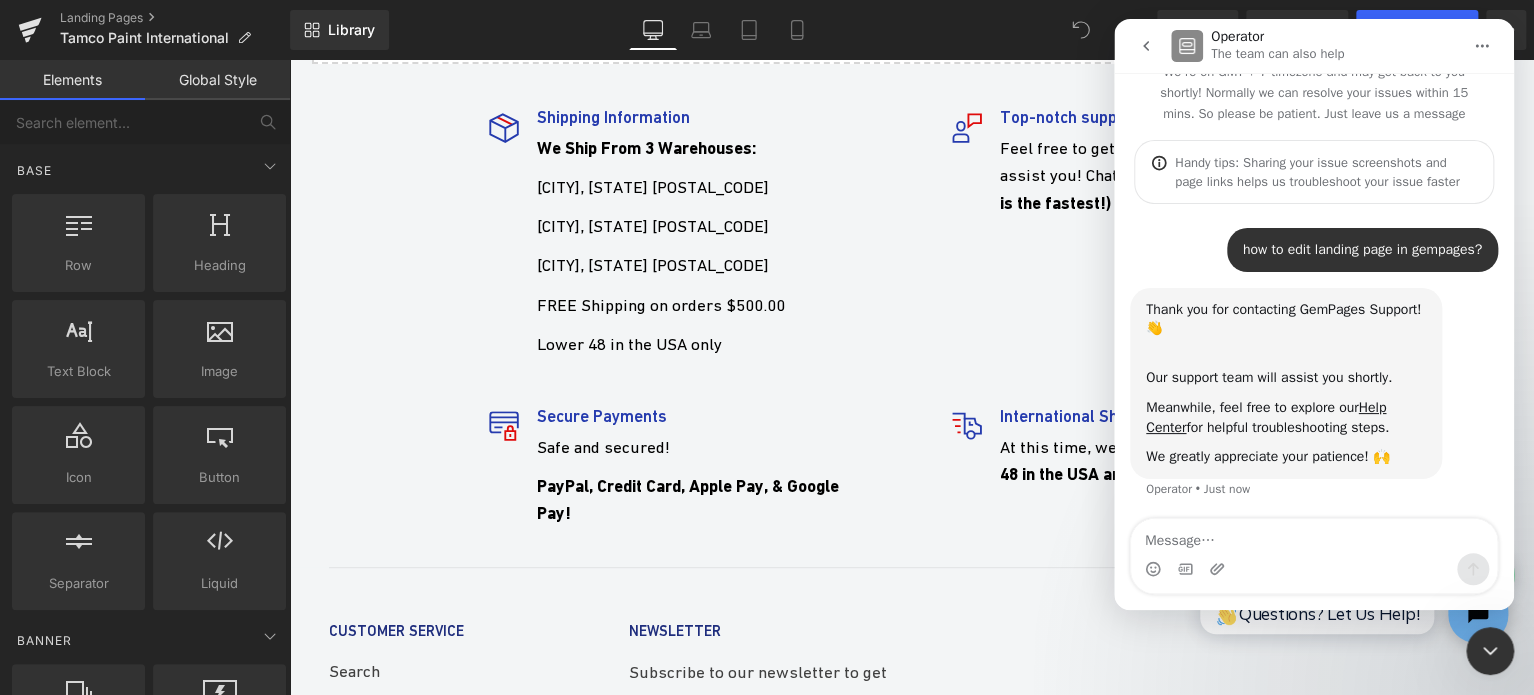 click at bounding box center [767, 317] 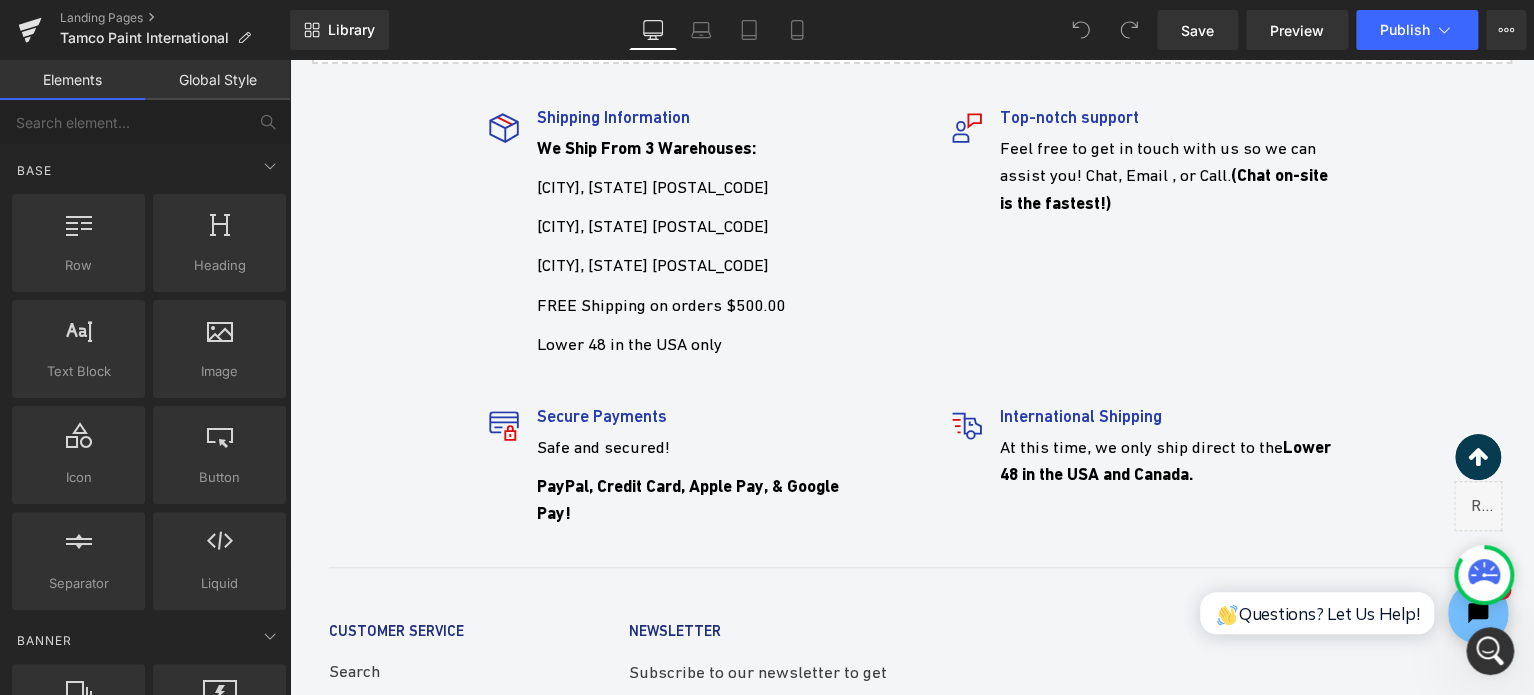 scroll, scrollTop: 0, scrollLeft: 0, axis: both 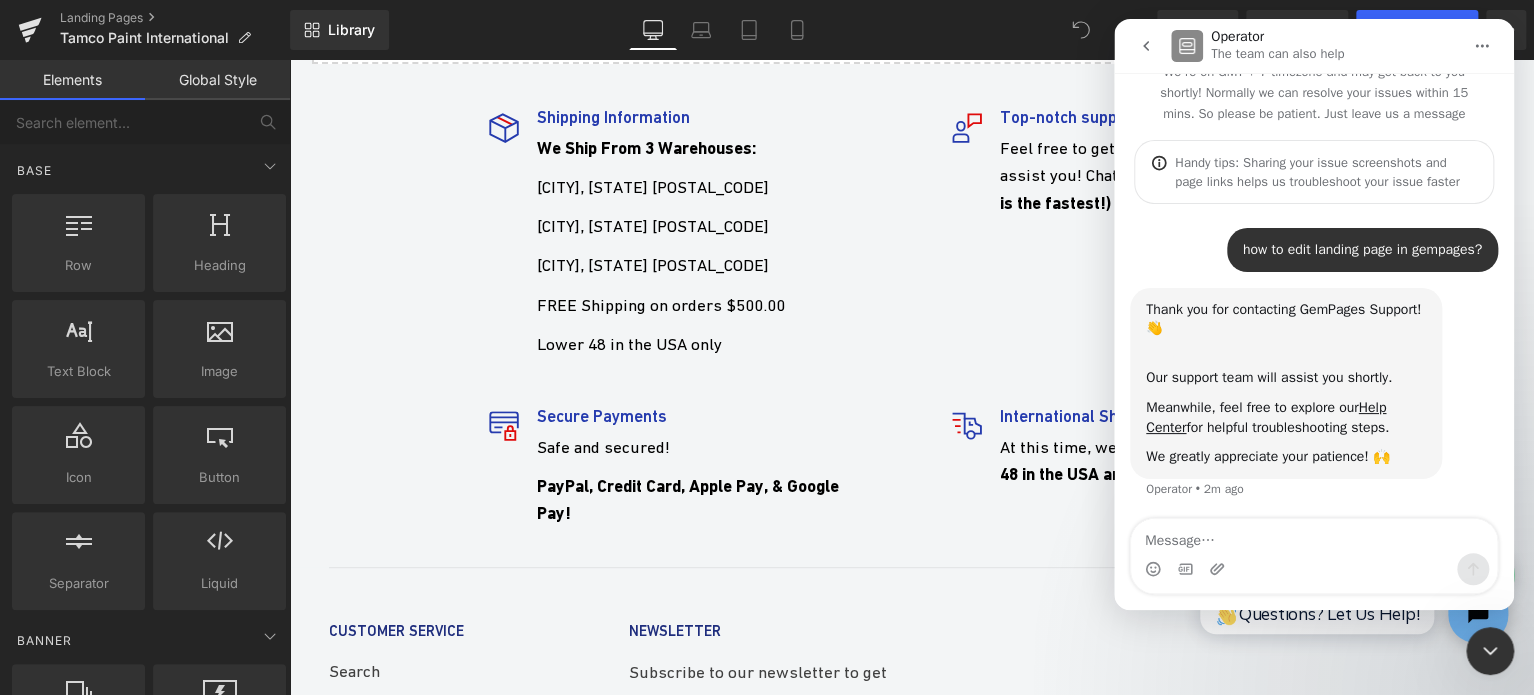 click at bounding box center [767, 317] 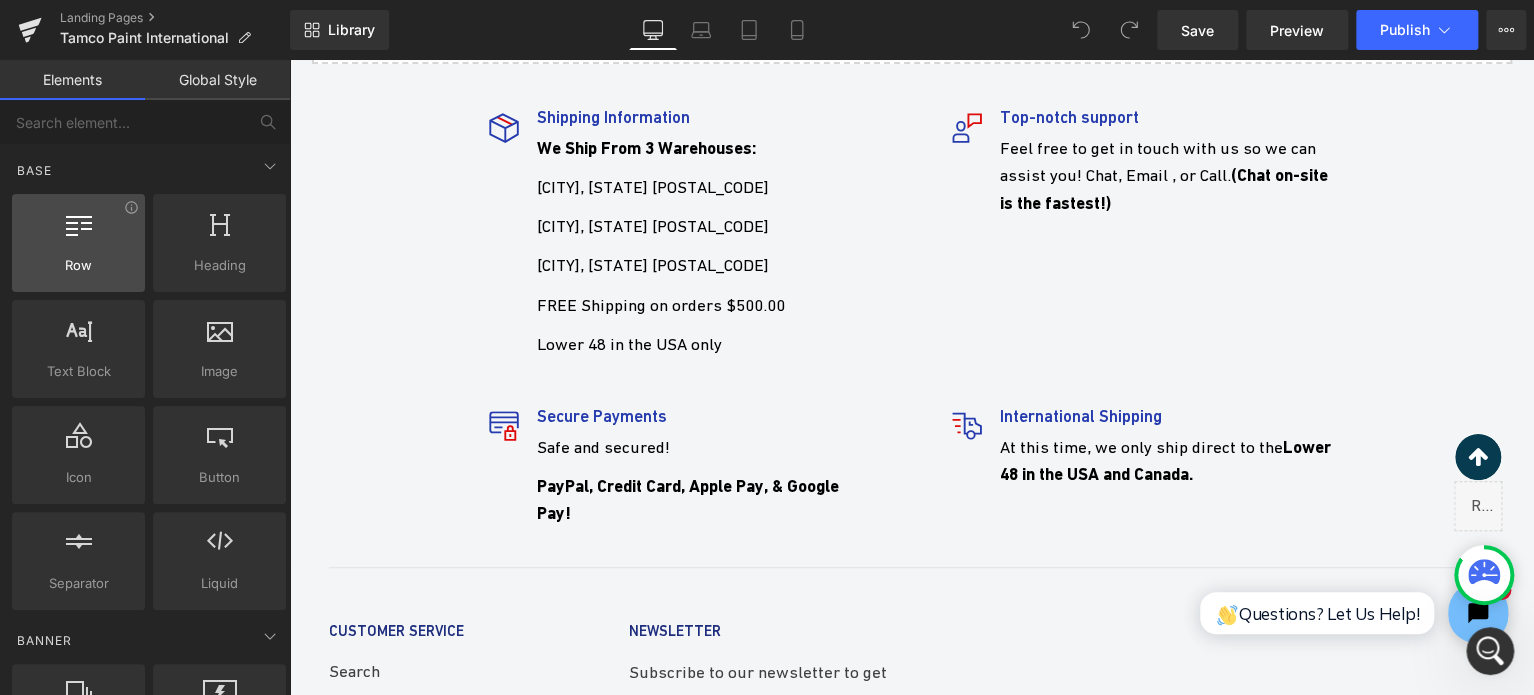 click at bounding box center [78, 232] 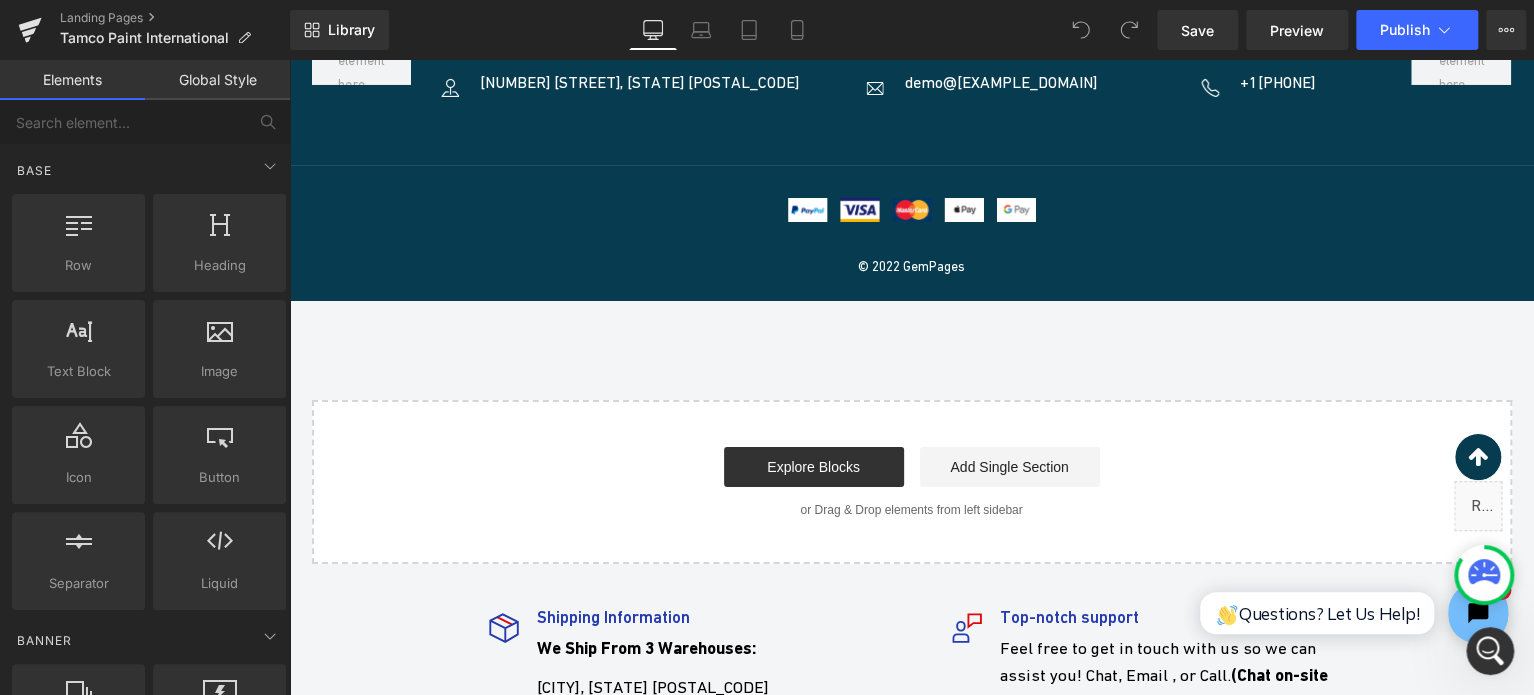 scroll, scrollTop: 7956, scrollLeft: 0, axis: vertical 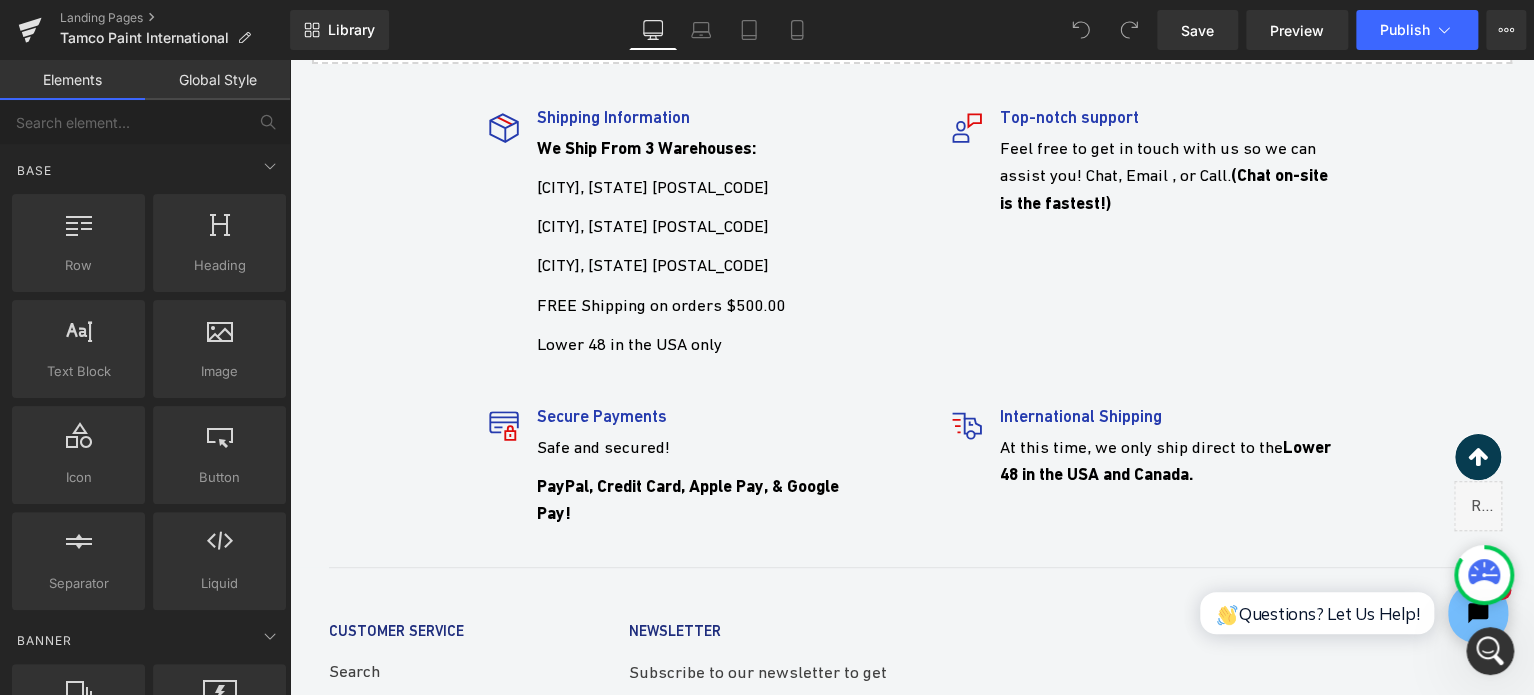 click on "We Ship From 3 Warehouses: Wakefield, Va. 23888 Petersburg, Va. 23803 Wildwood, Fl. 34785 FREE Shipping on orders $500.00 Lower 48 in the USA only" at bounding box center (661, 246) 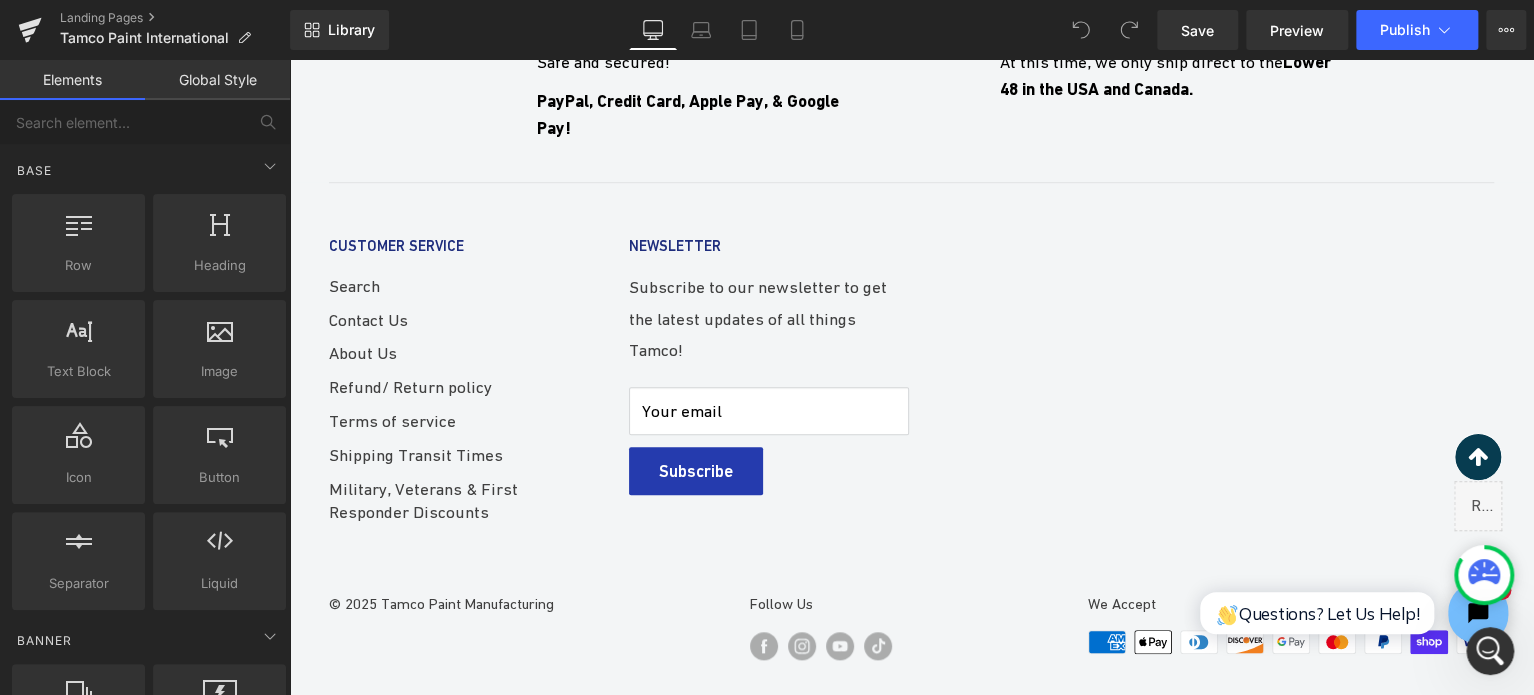 scroll, scrollTop: 8356, scrollLeft: 0, axis: vertical 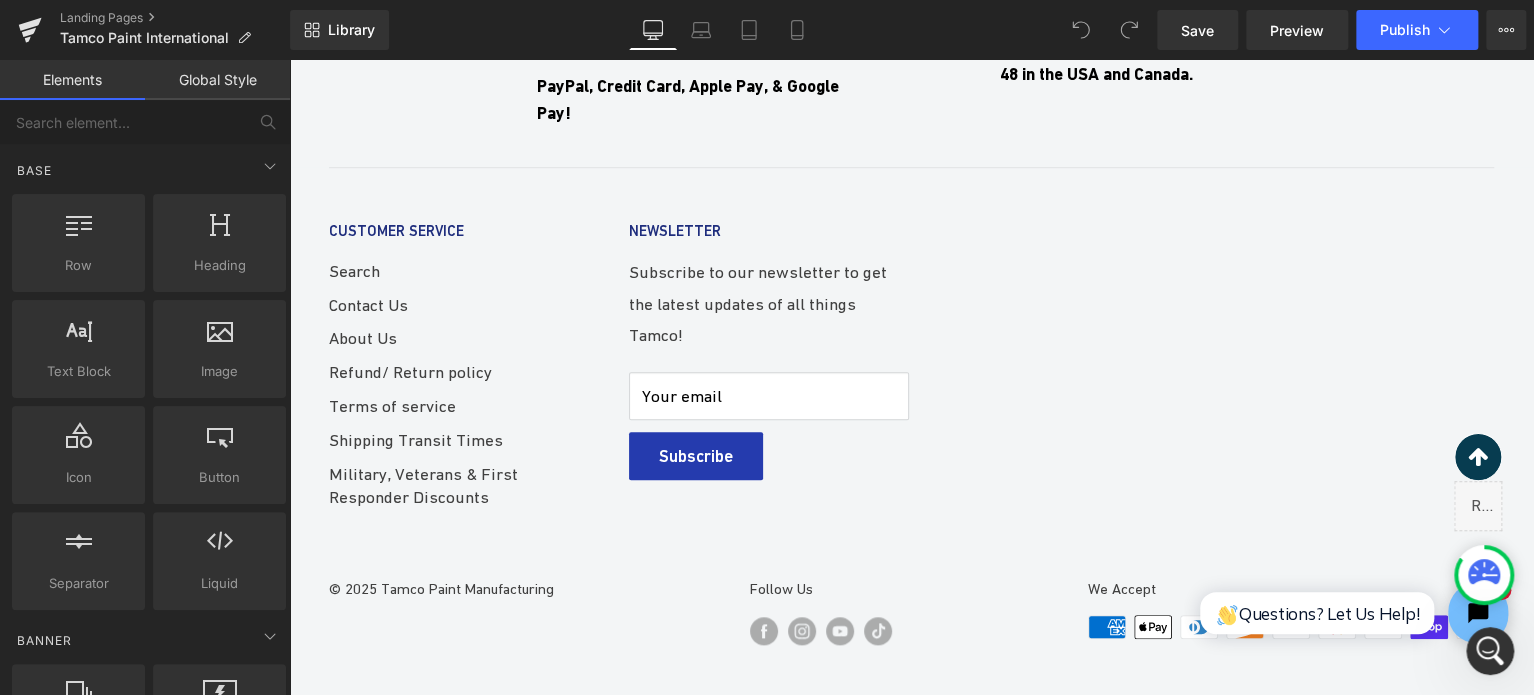 click 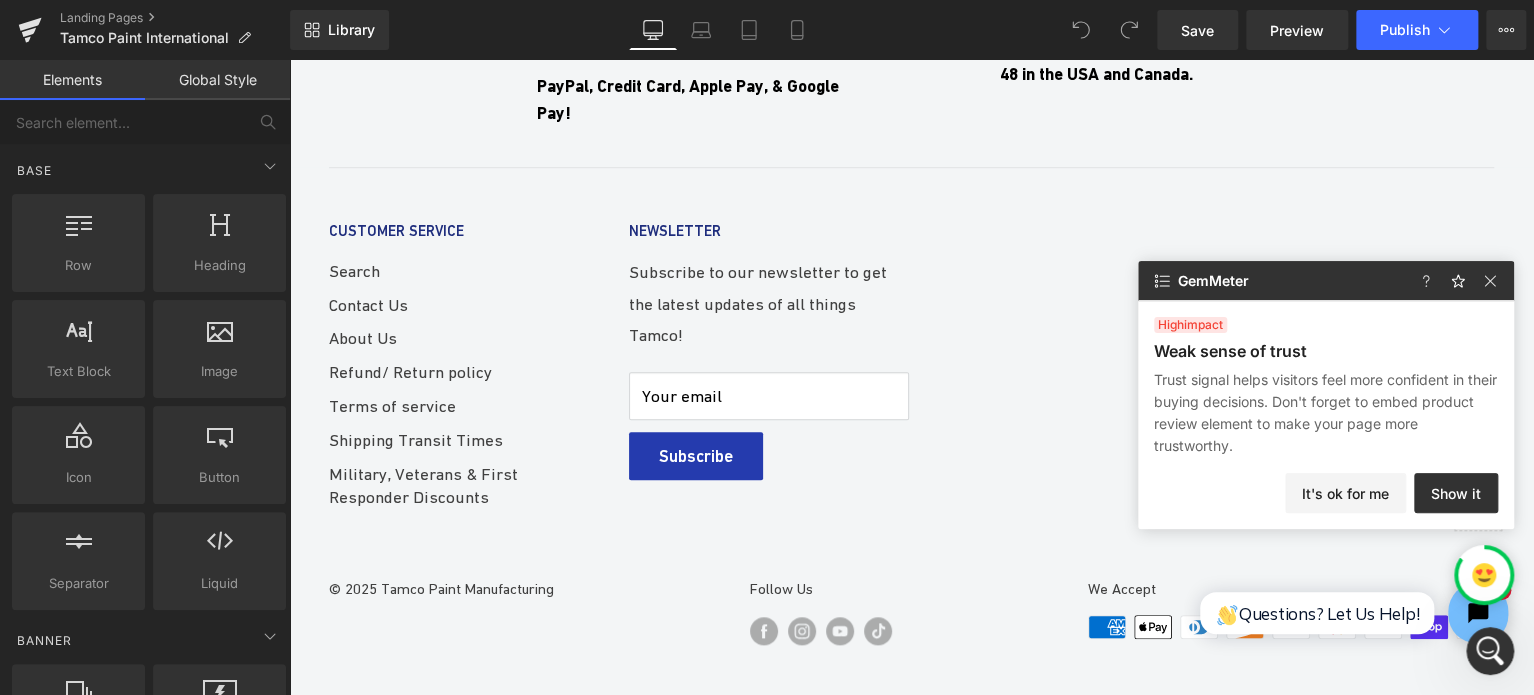 click on "Customer Service
Search
Contact Us
About Us
Refund/ Return policy
Terms of service
Shipping Transit Times
Military, Veterans & First Responder Discounts
Newsletter
Subscribe to our newsletter to get the latest updates of all things Tamco!
Your email Subscribe" at bounding box center (911, 430) 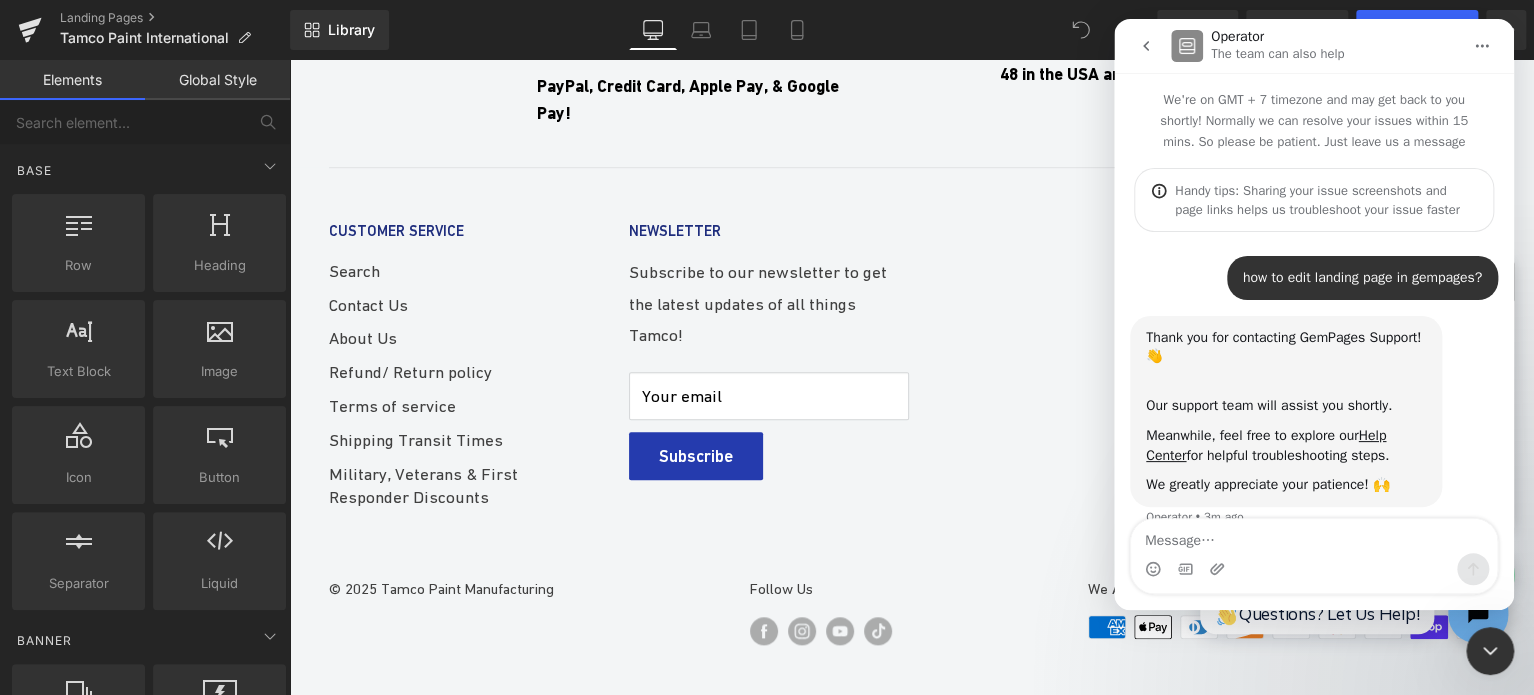 scroll, scrollTop: 28, scrollLeft: 0, axis: vertical 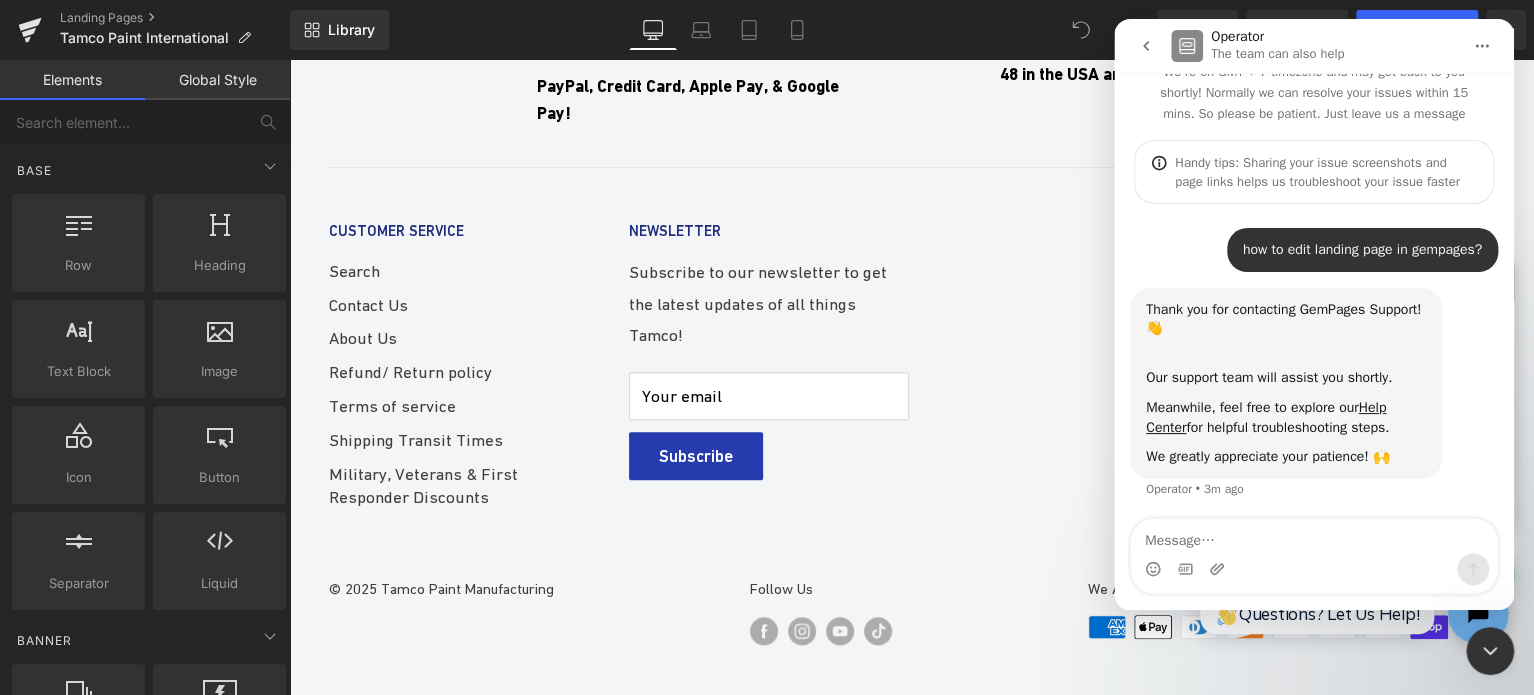 click at bounding box center [767, 317] 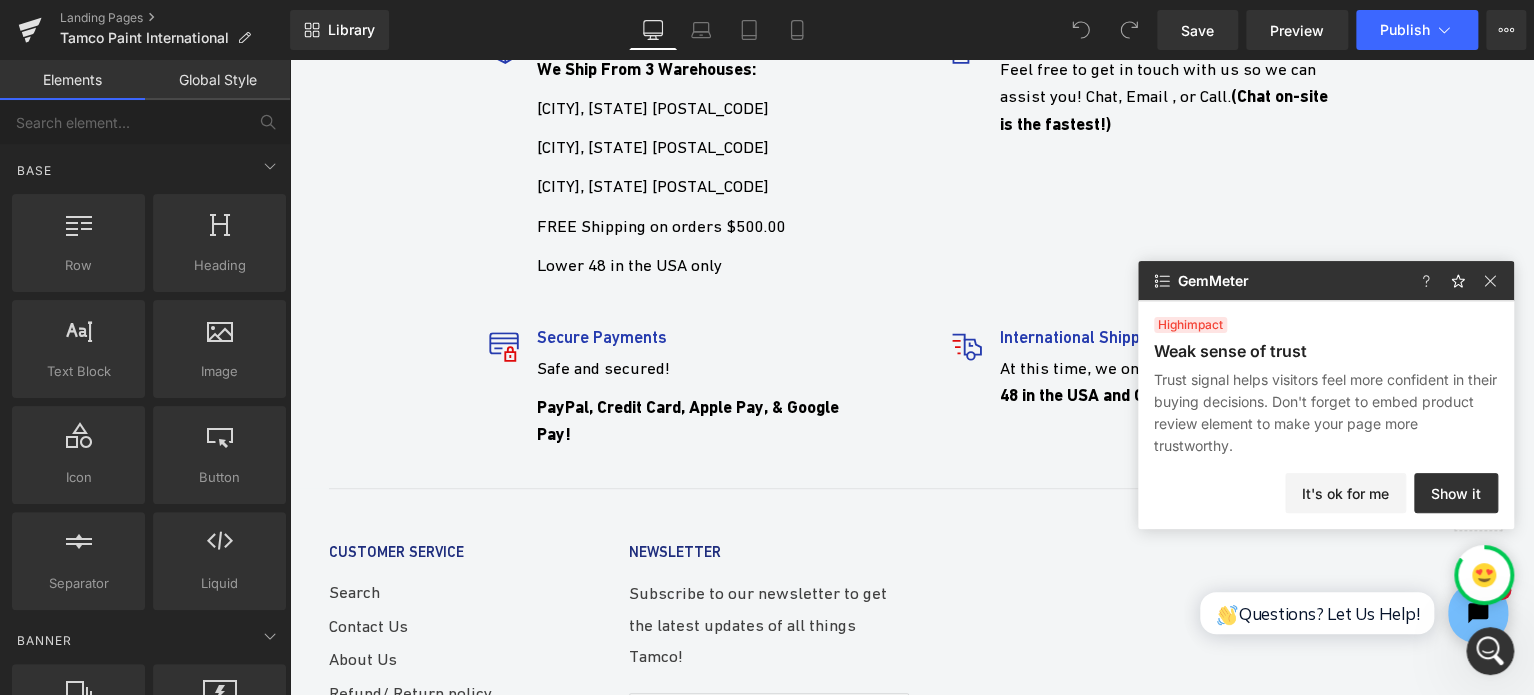 scroll, scrollTop: 7956, scrollLeft: 0, axis: vertical 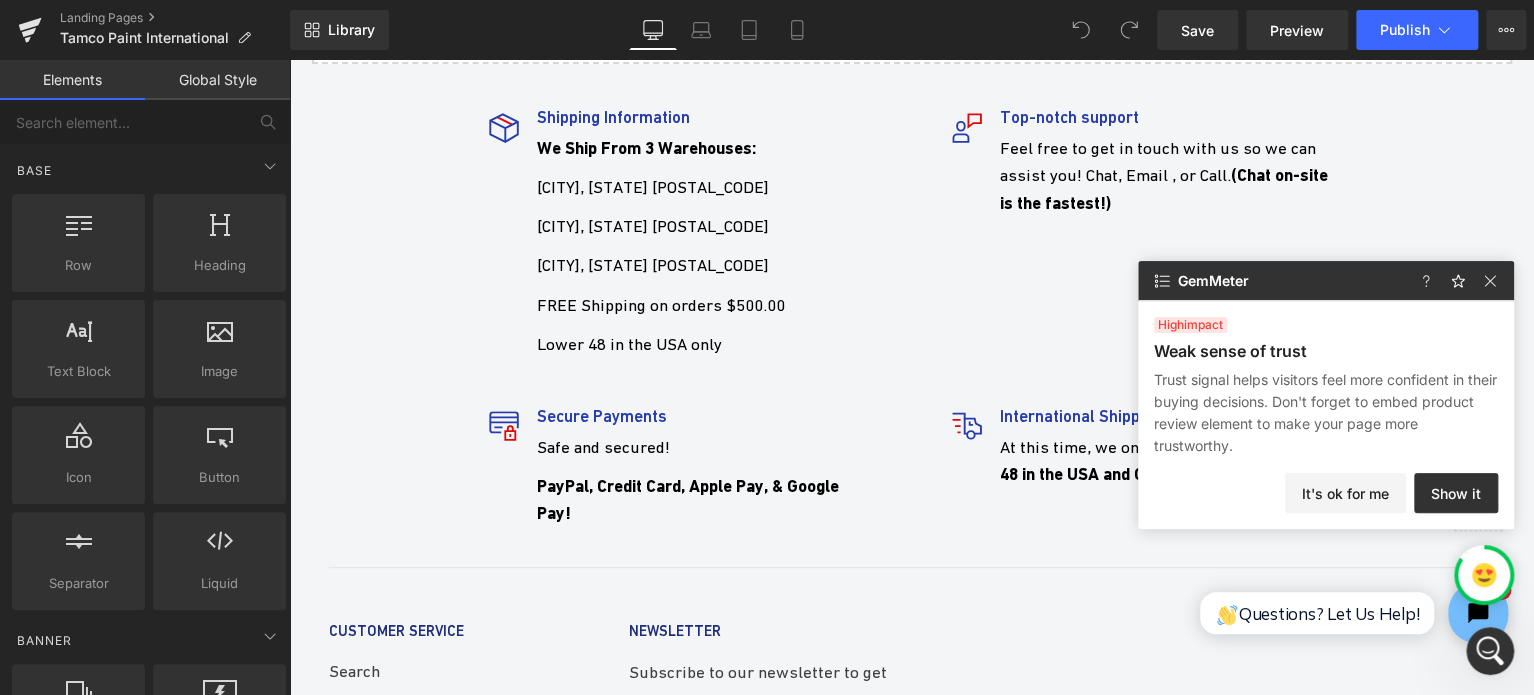 click on "[CITY], [STATE] [POSTAL_CODE]" at bounding box center [661, 187] 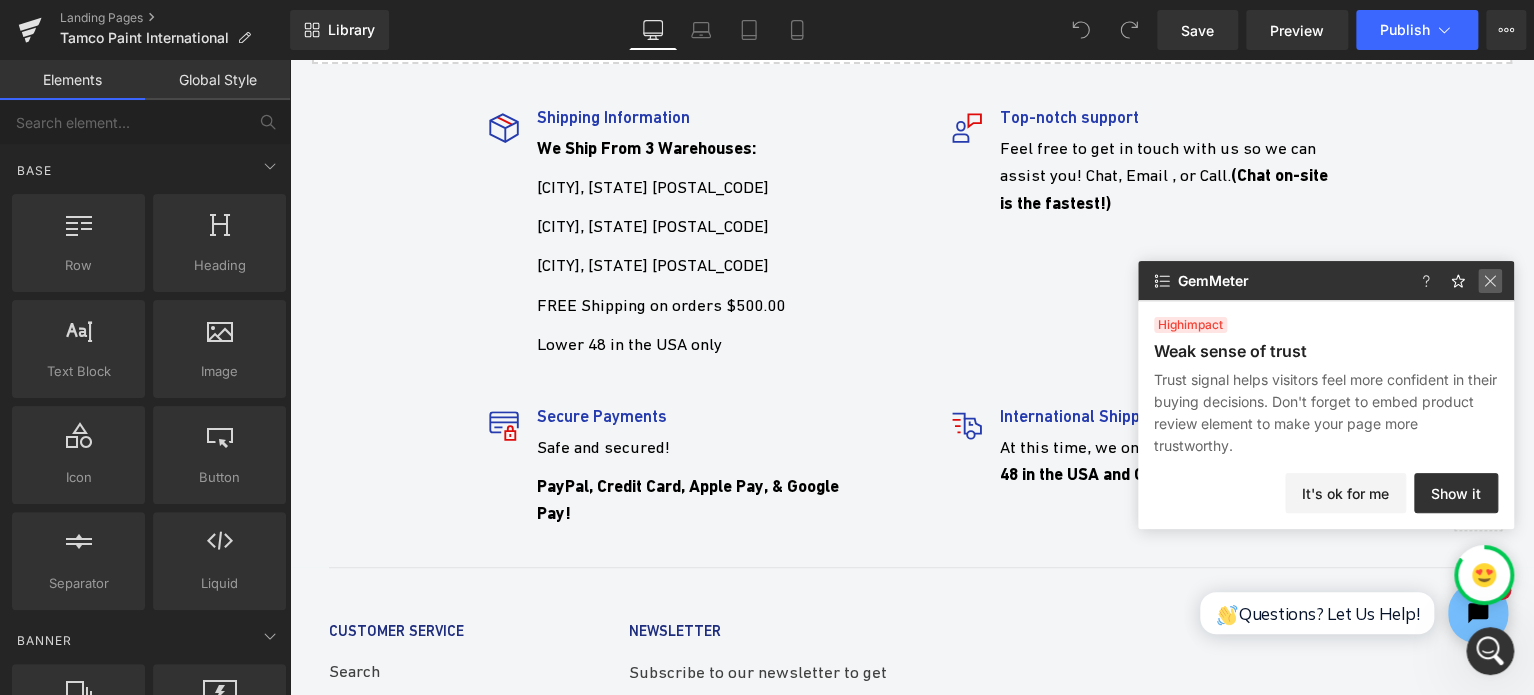 click 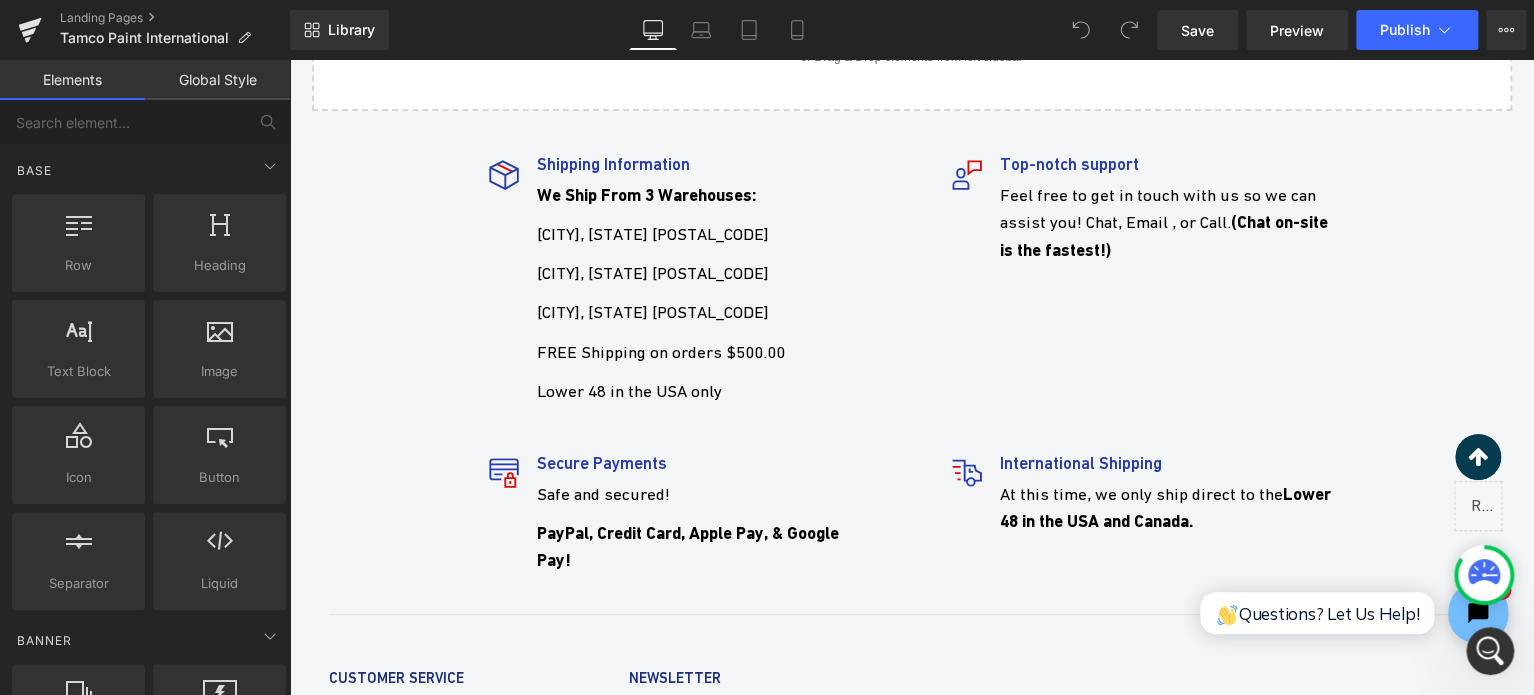 scroll, scrollTop: 7956, scrollLeft: 0, axis: vertical 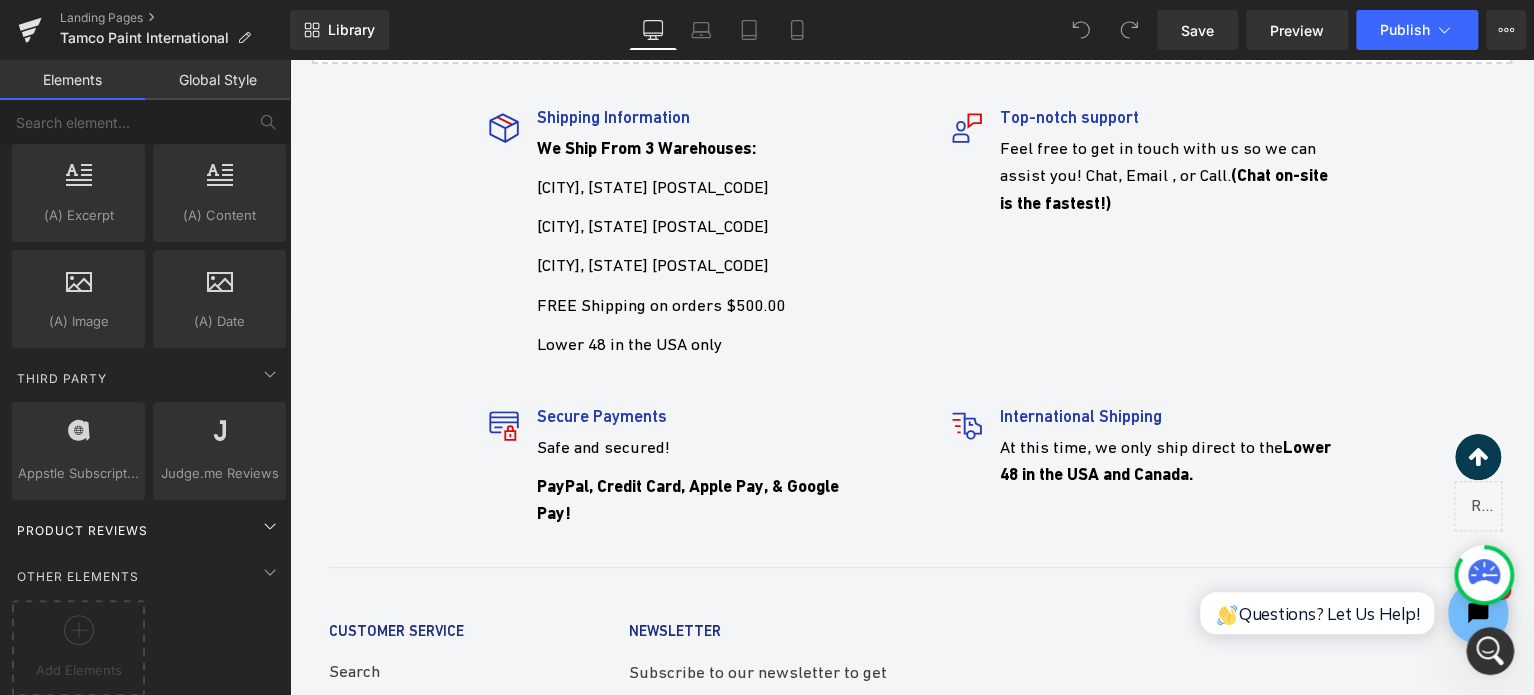 click on "Product Reviews" at bounding box center (149, 530) 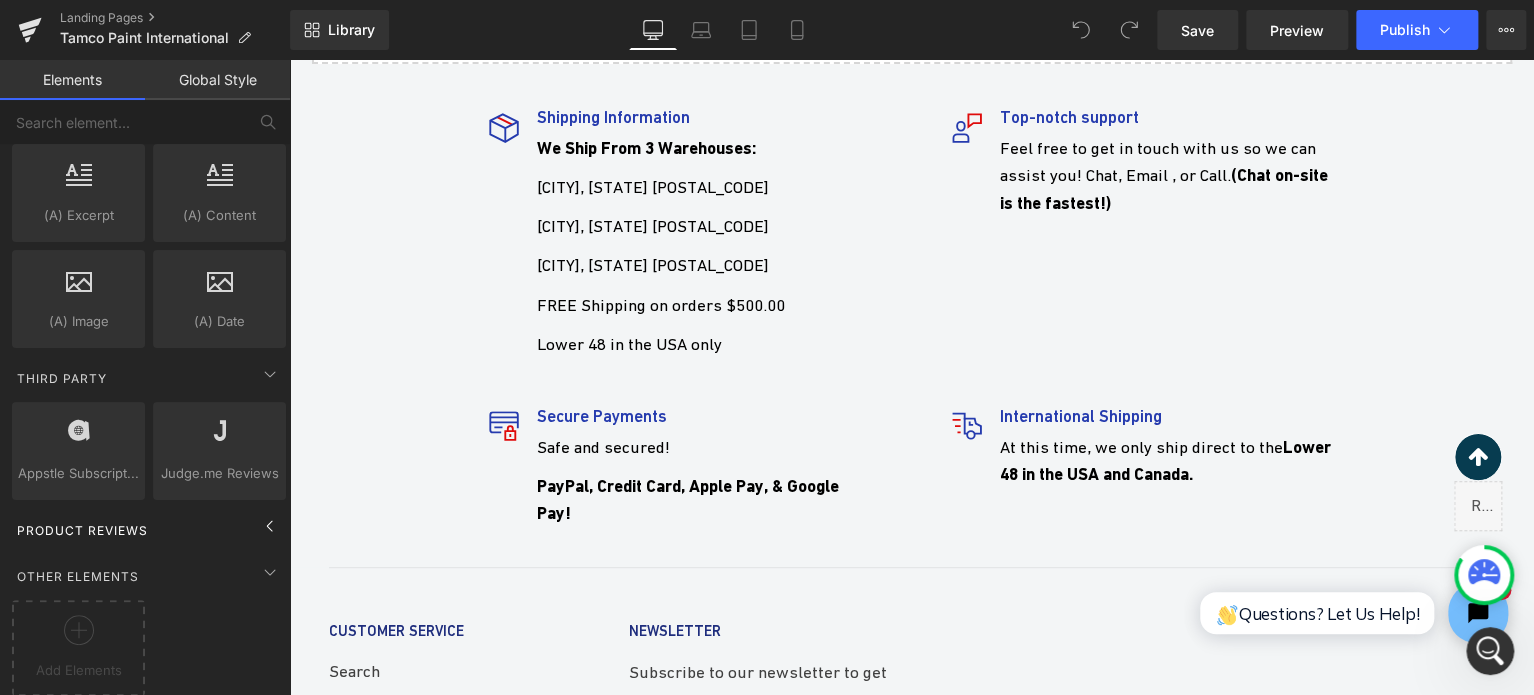 click on "Product Reviews" at bounding box center (149, 530) 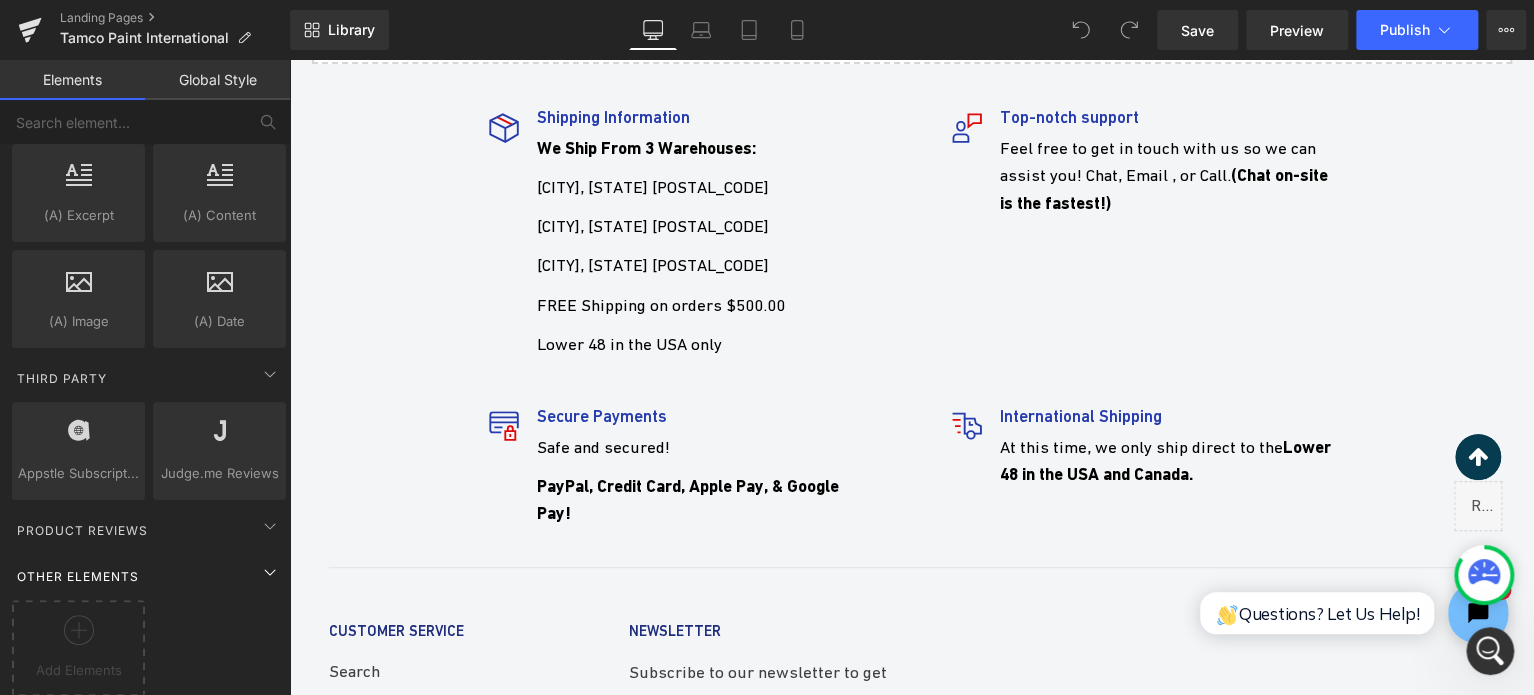 click on "Other Elements" at bounding box center (149, 576) 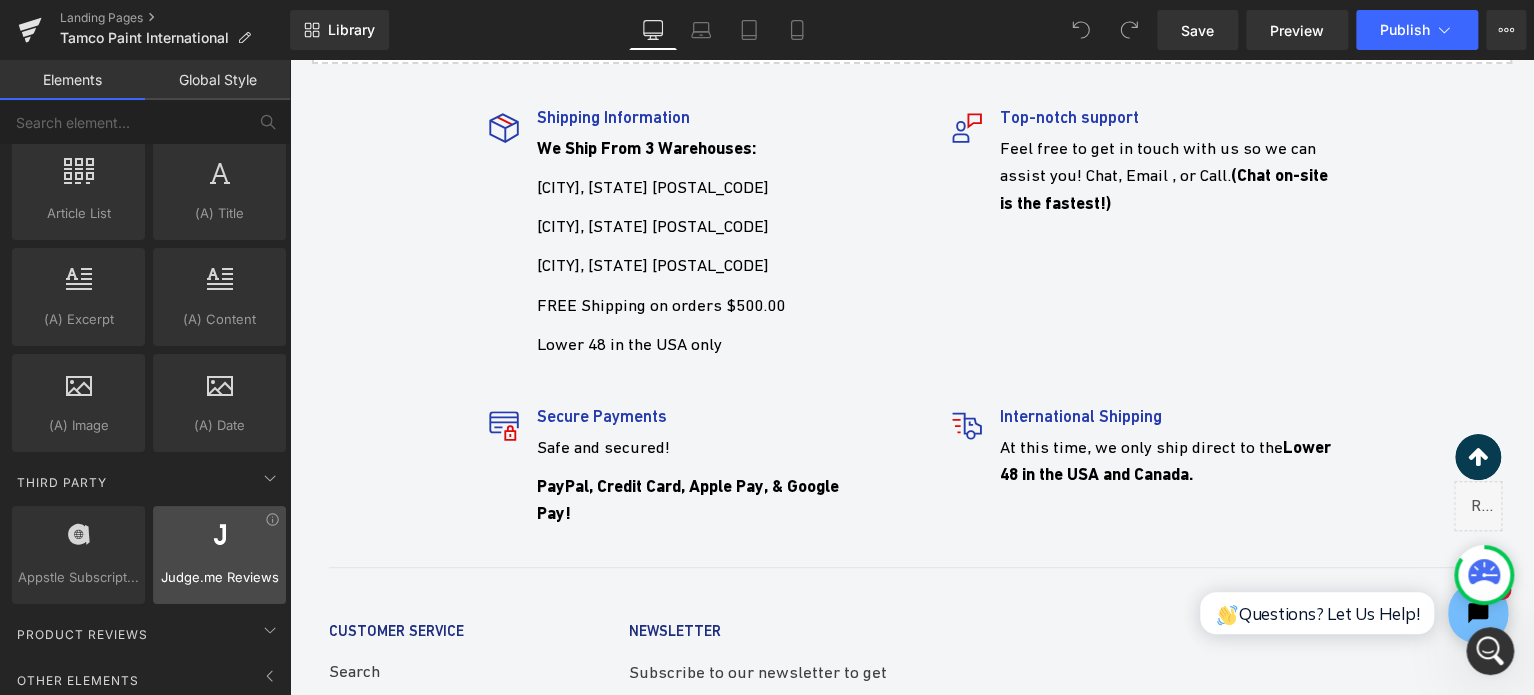 scroll, scrollTop: 3844, scrollLeft: 0, axis: vertical 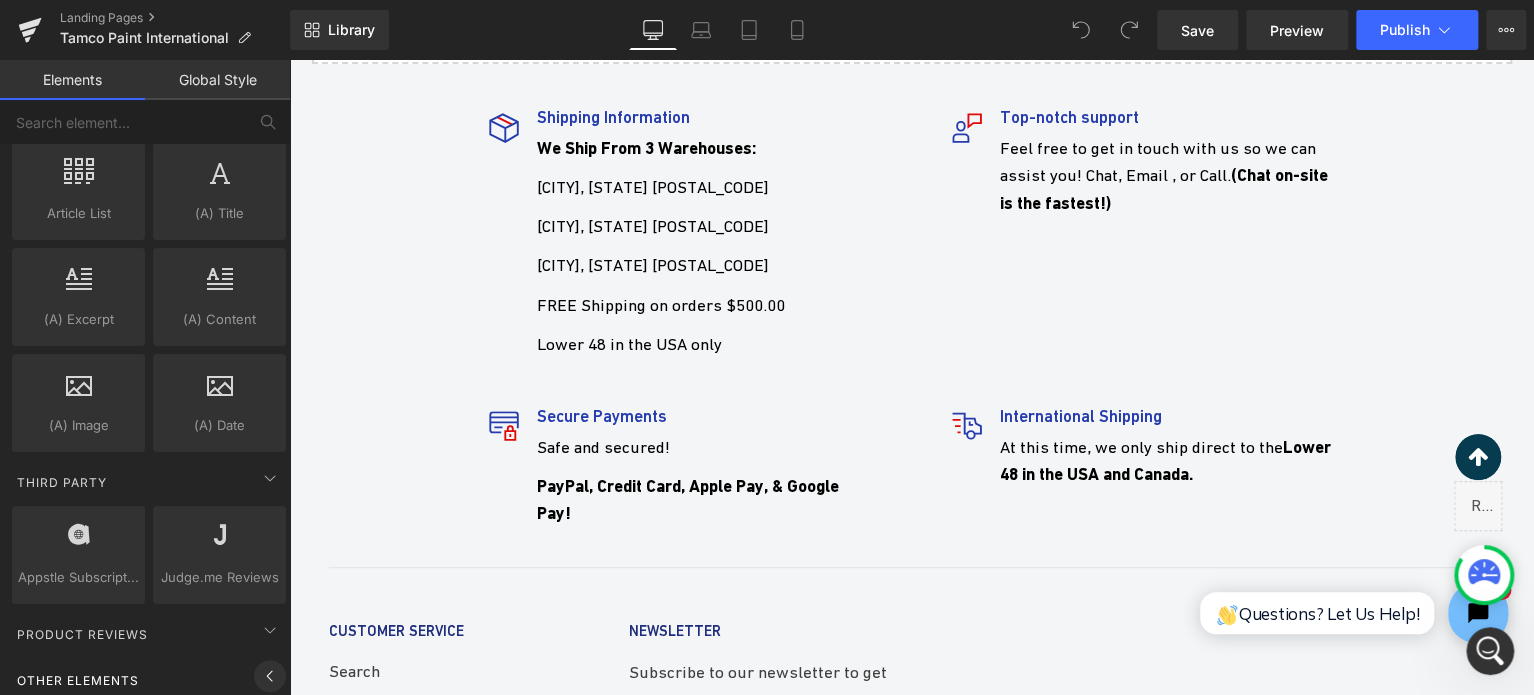 click 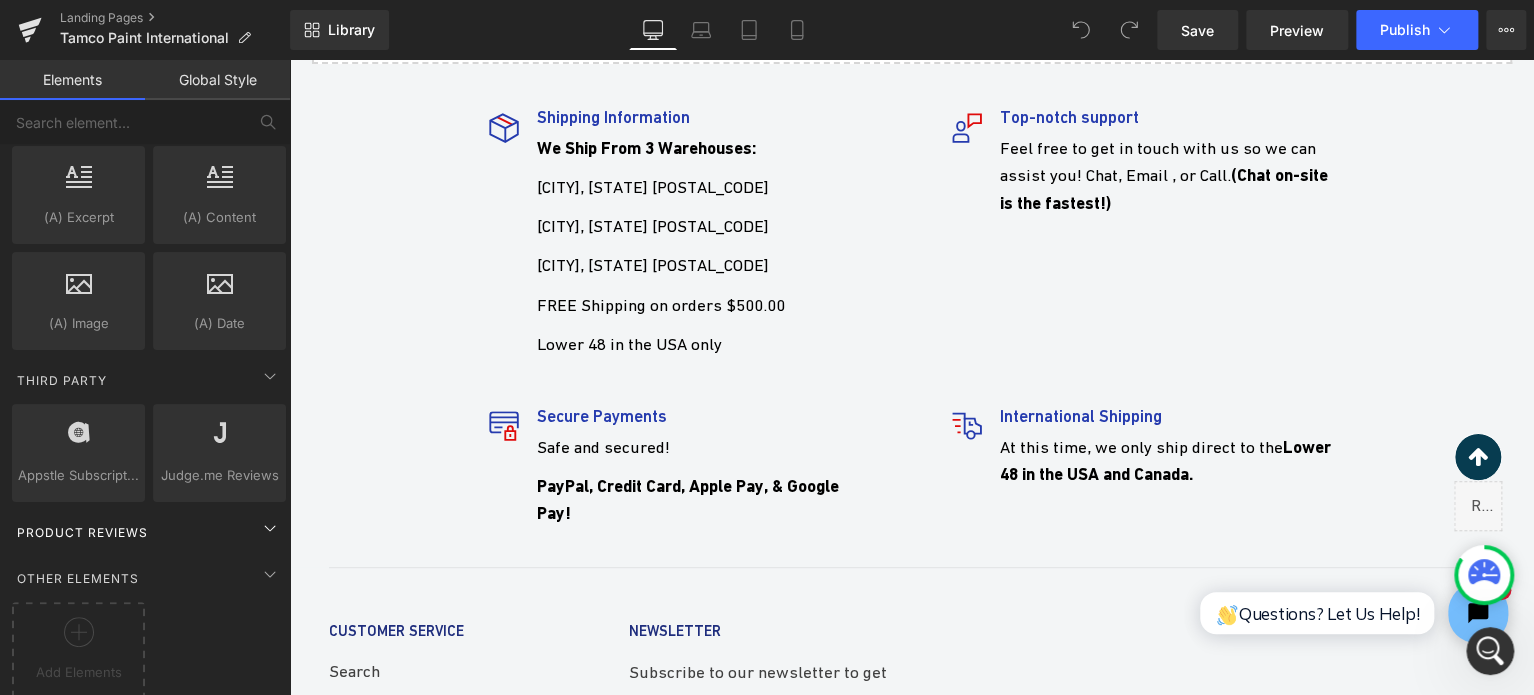 scroll, scrollTop: 3948, scrollLeft: 0, axis: vertical 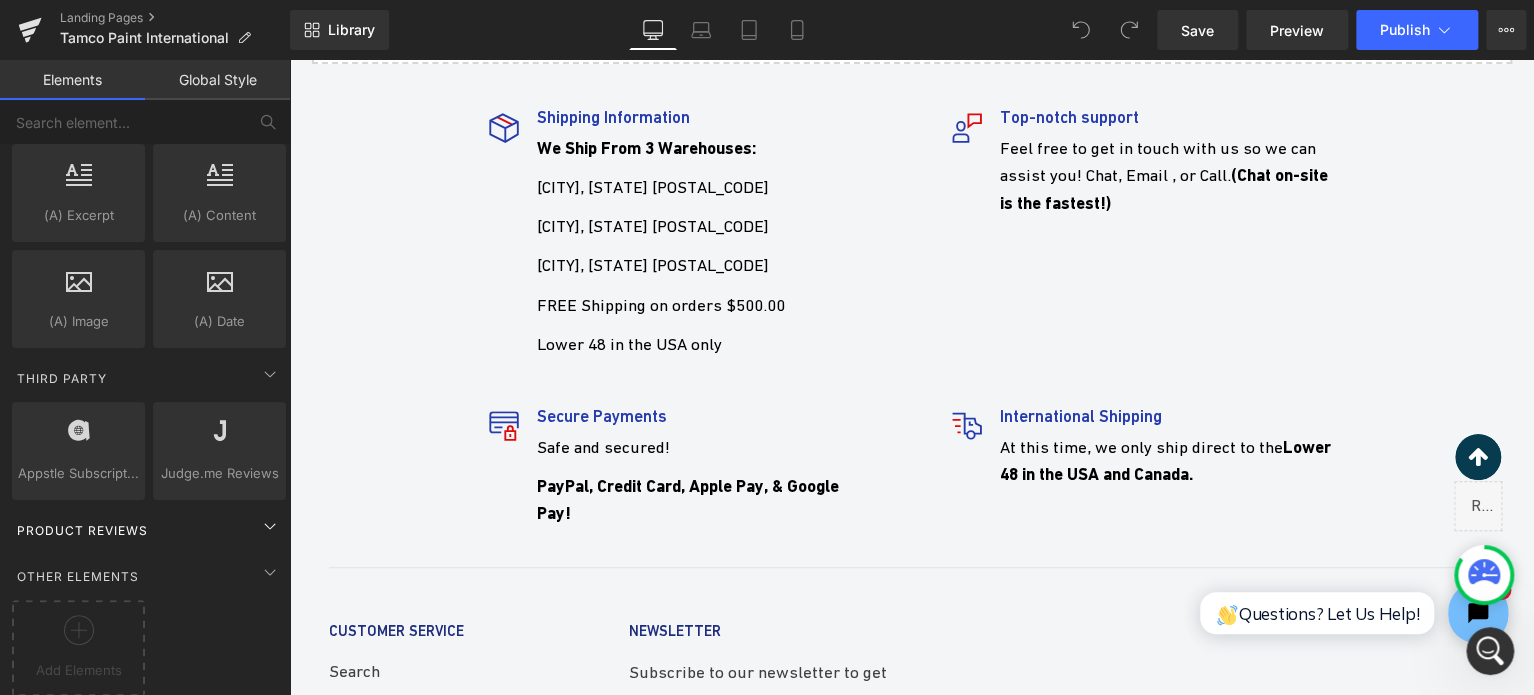 click on "Product Reviews" at bounding box center (149, 530) 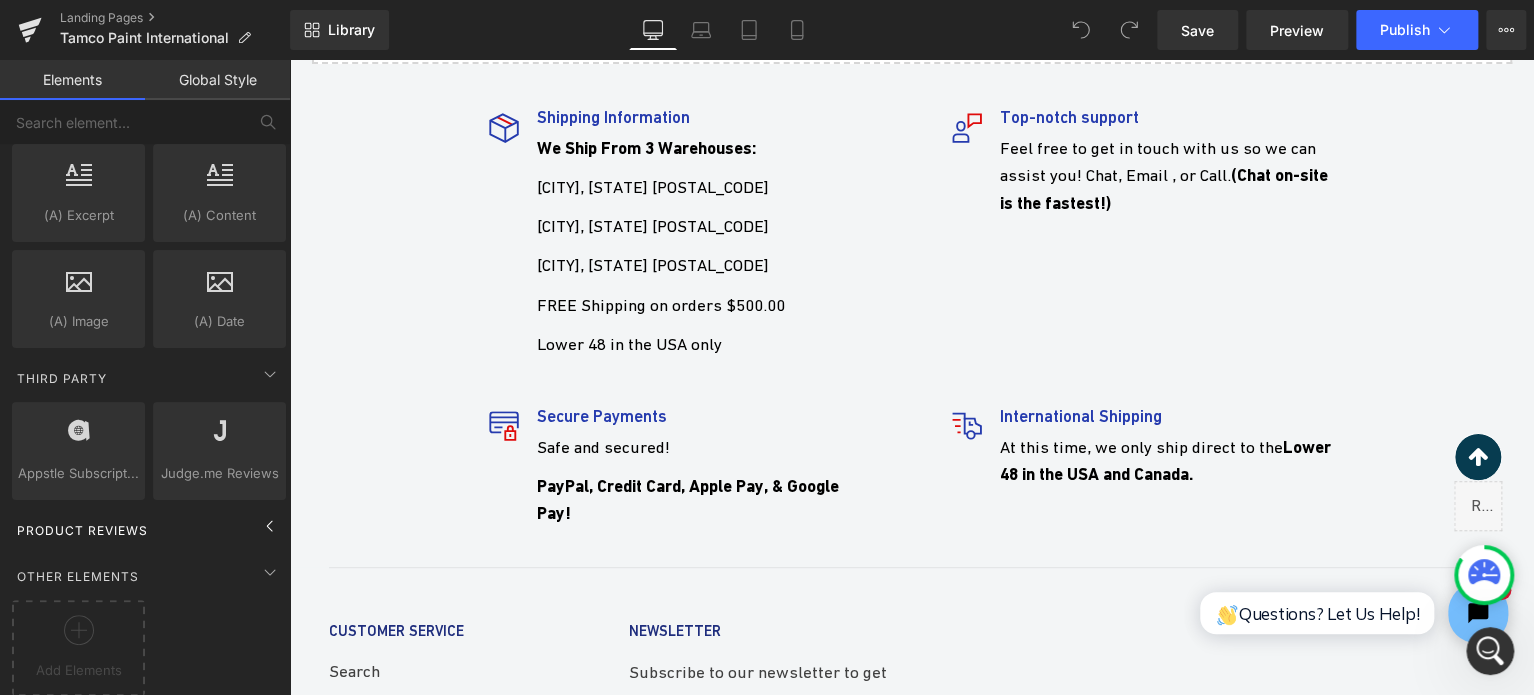 click on "Product Reviews" at bounding box center (149, 530) 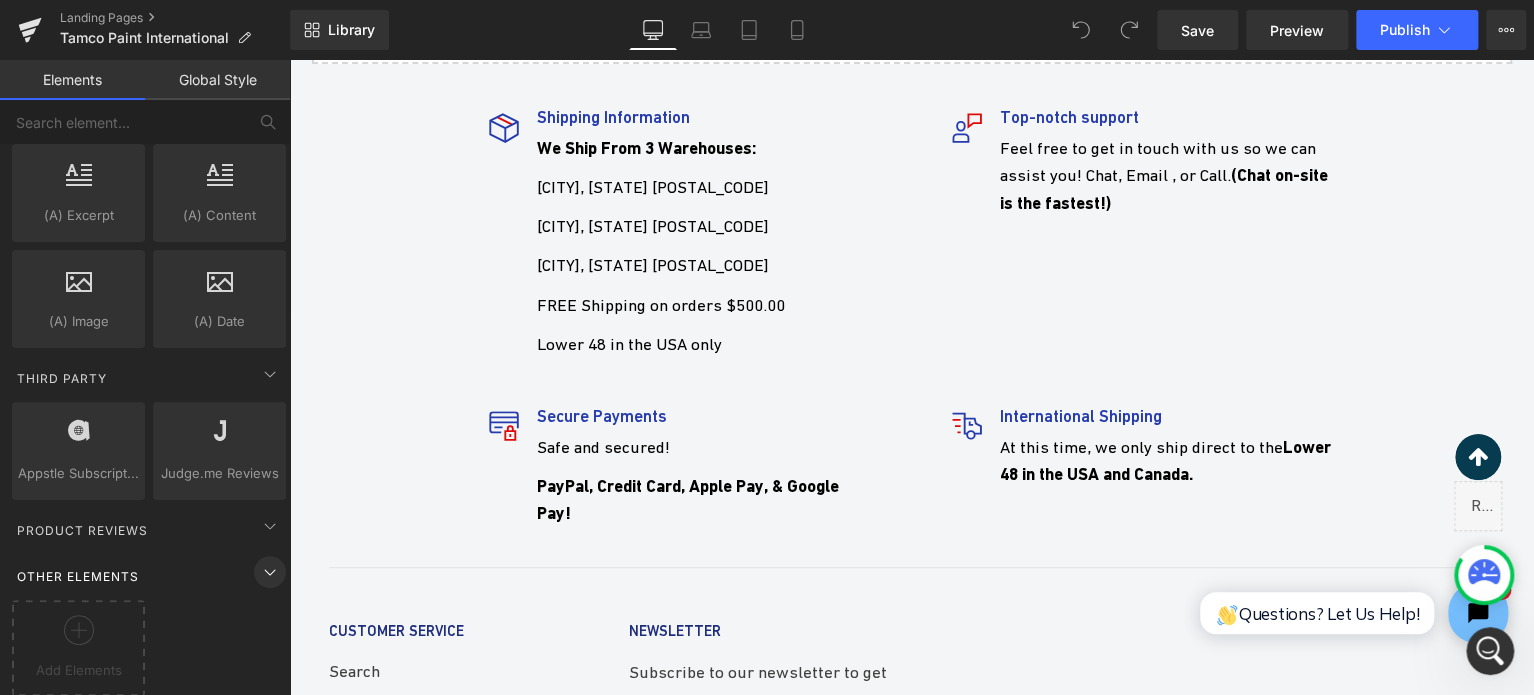 click at bounding box center (270, 572) 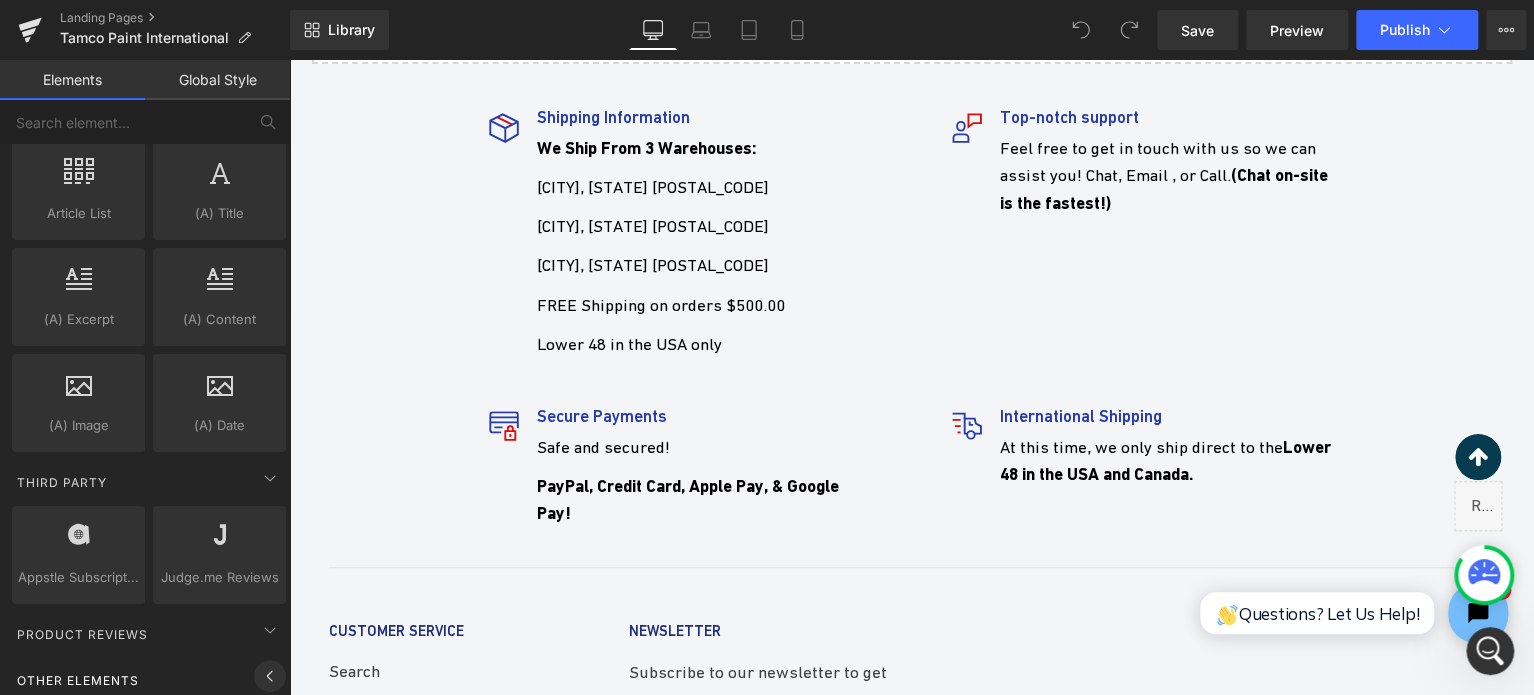 click on "Judge.me Reviews  reviews,judge,app,star,badge" 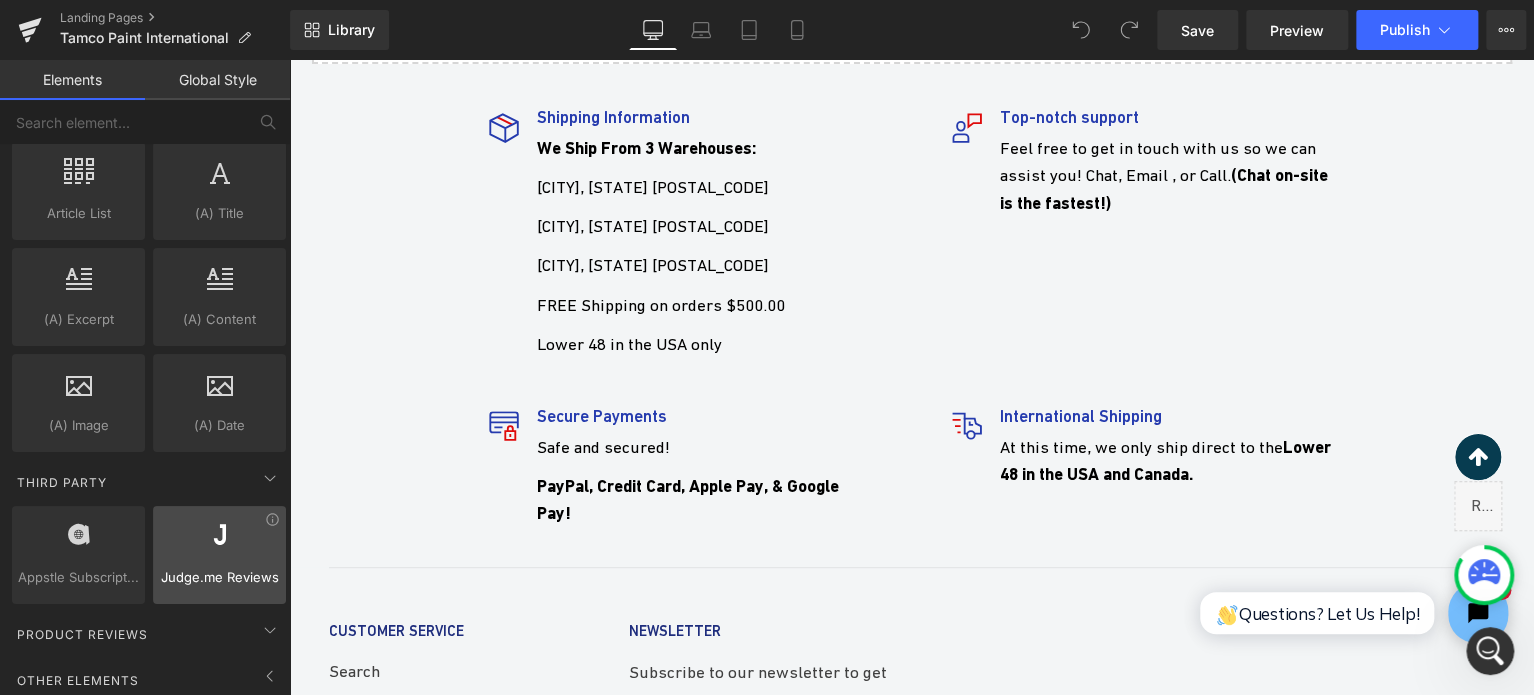 scroll, scrollTop: 3844, scrollLeft: 0, axis: vertical 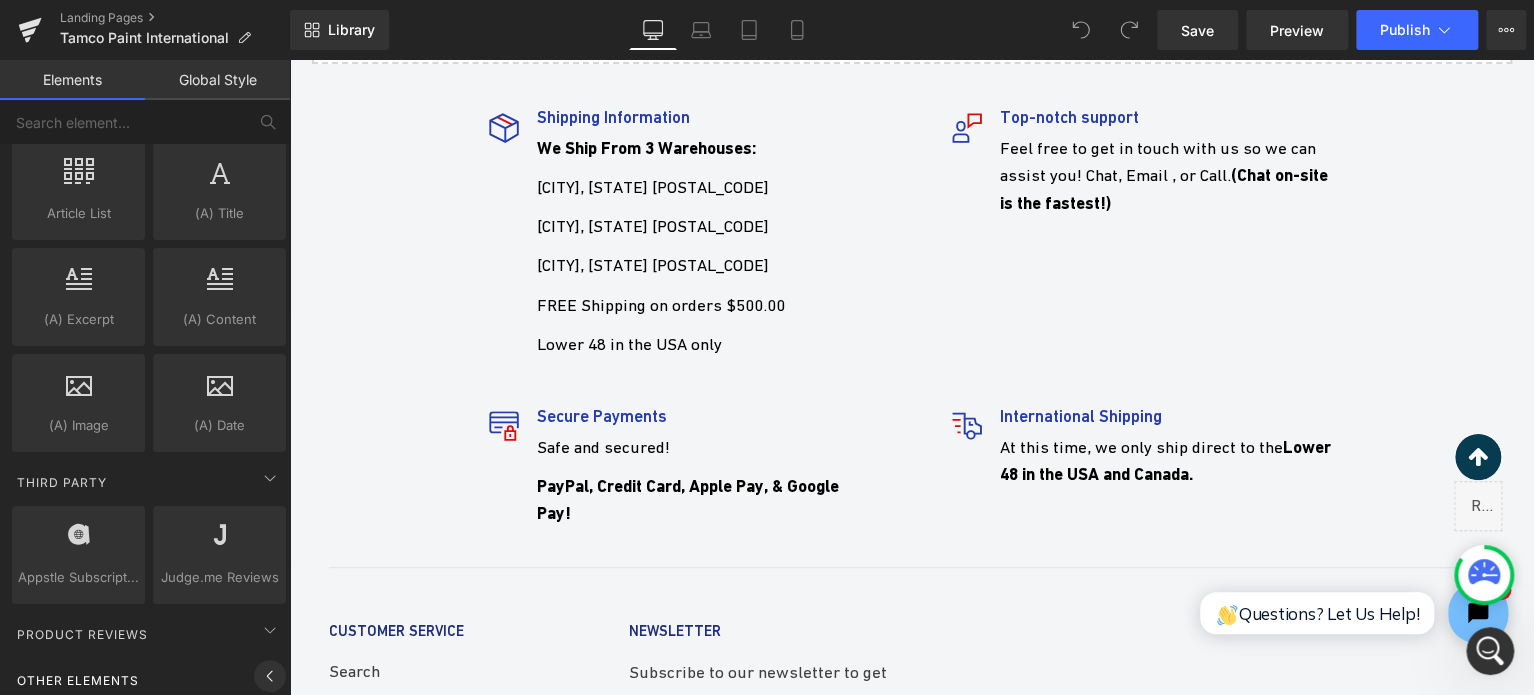 click on "Other Elements" at bounding box center [149, 680] 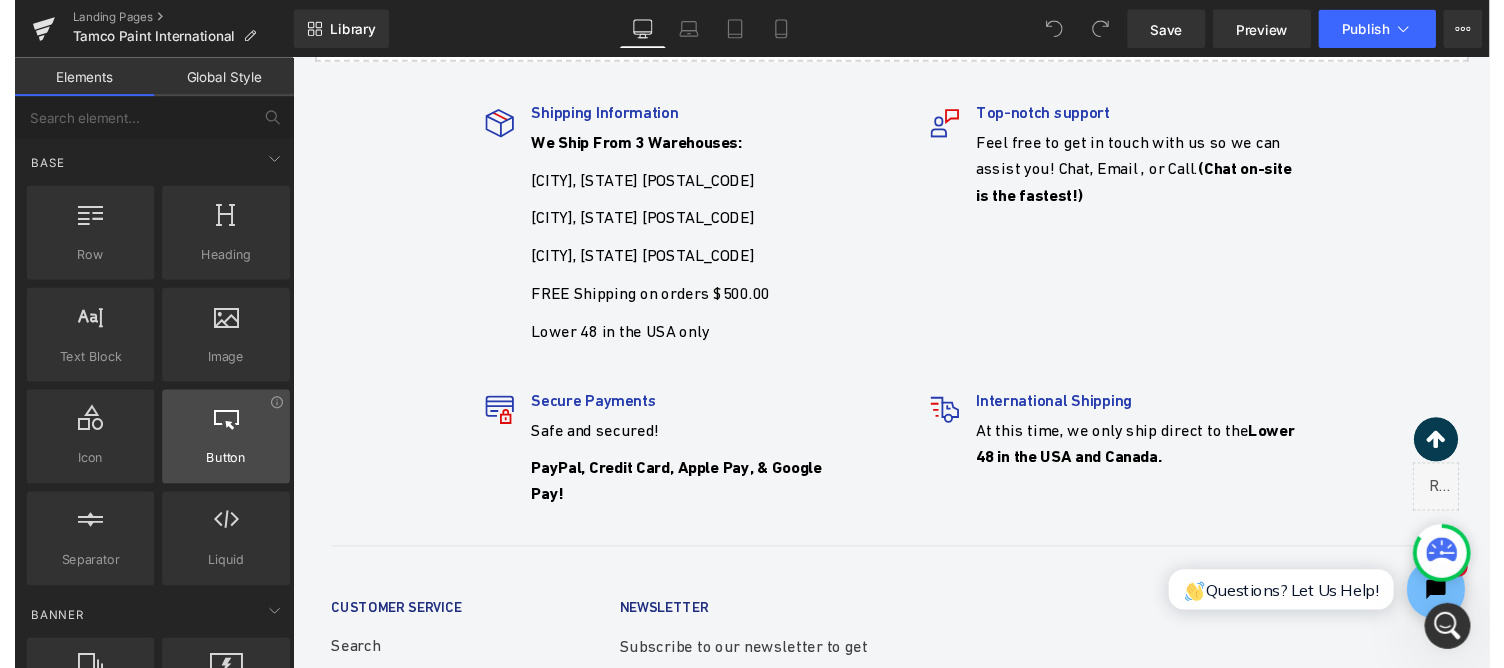 scroll, scrollTop: 0, scrollLeft: 0, axis: both 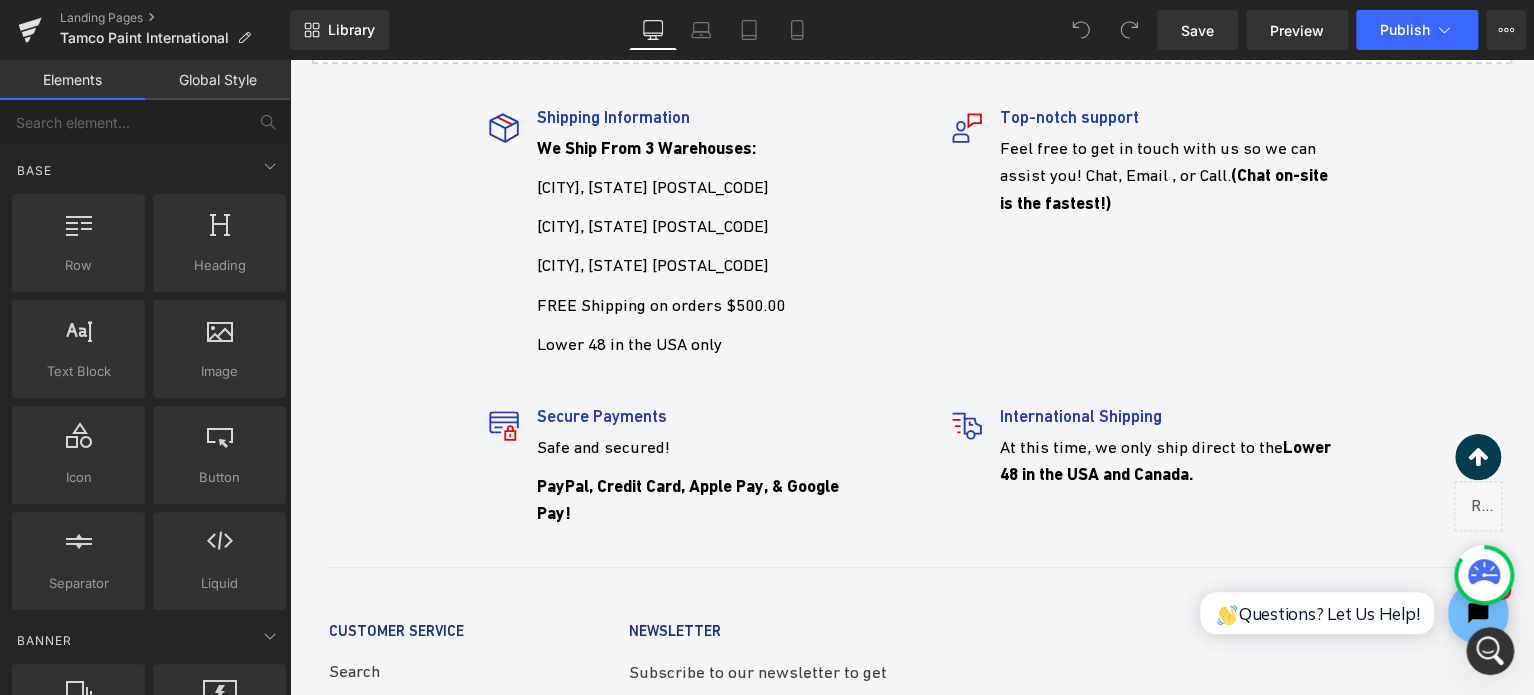 drag, startPoint x: 783, startPoint y: 145, endPoint x: 596, endPoint y: 149, distance: 187.04277 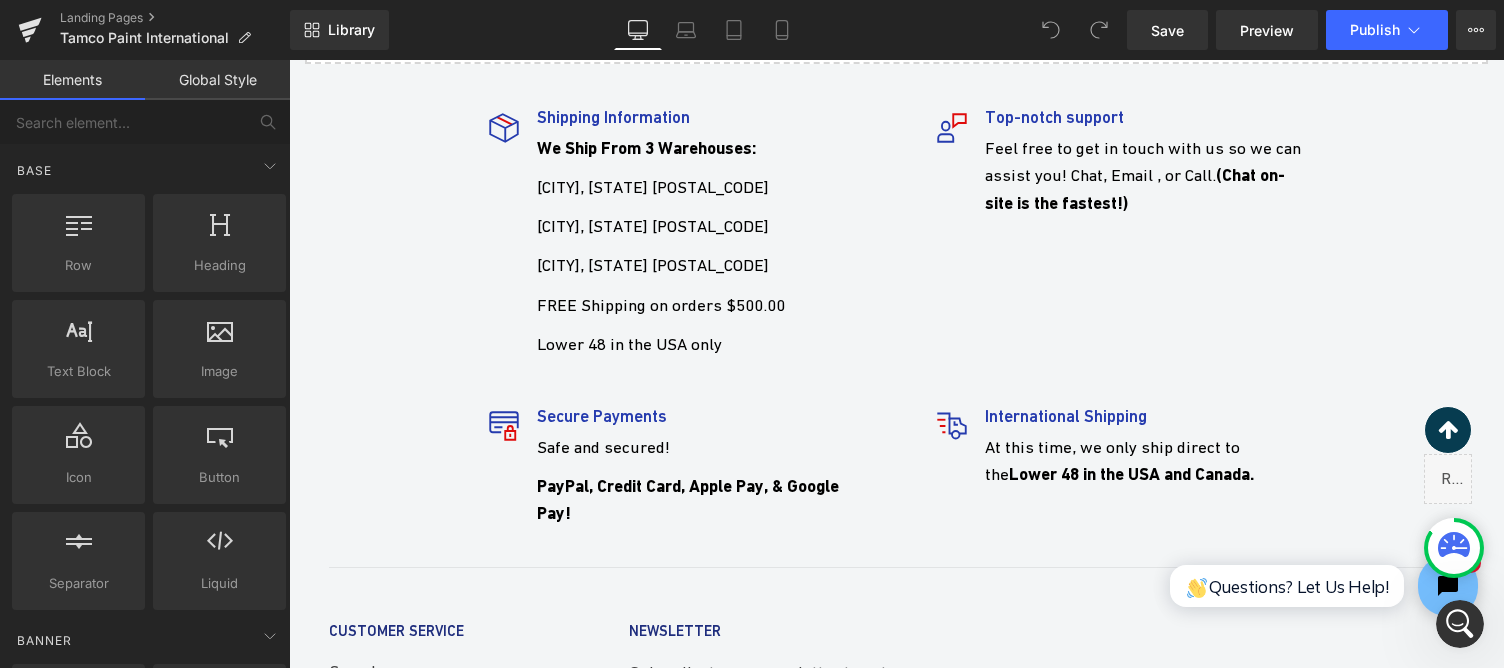 scroll, scrollTop: 56, scrollLeft: 0, axis: vertical 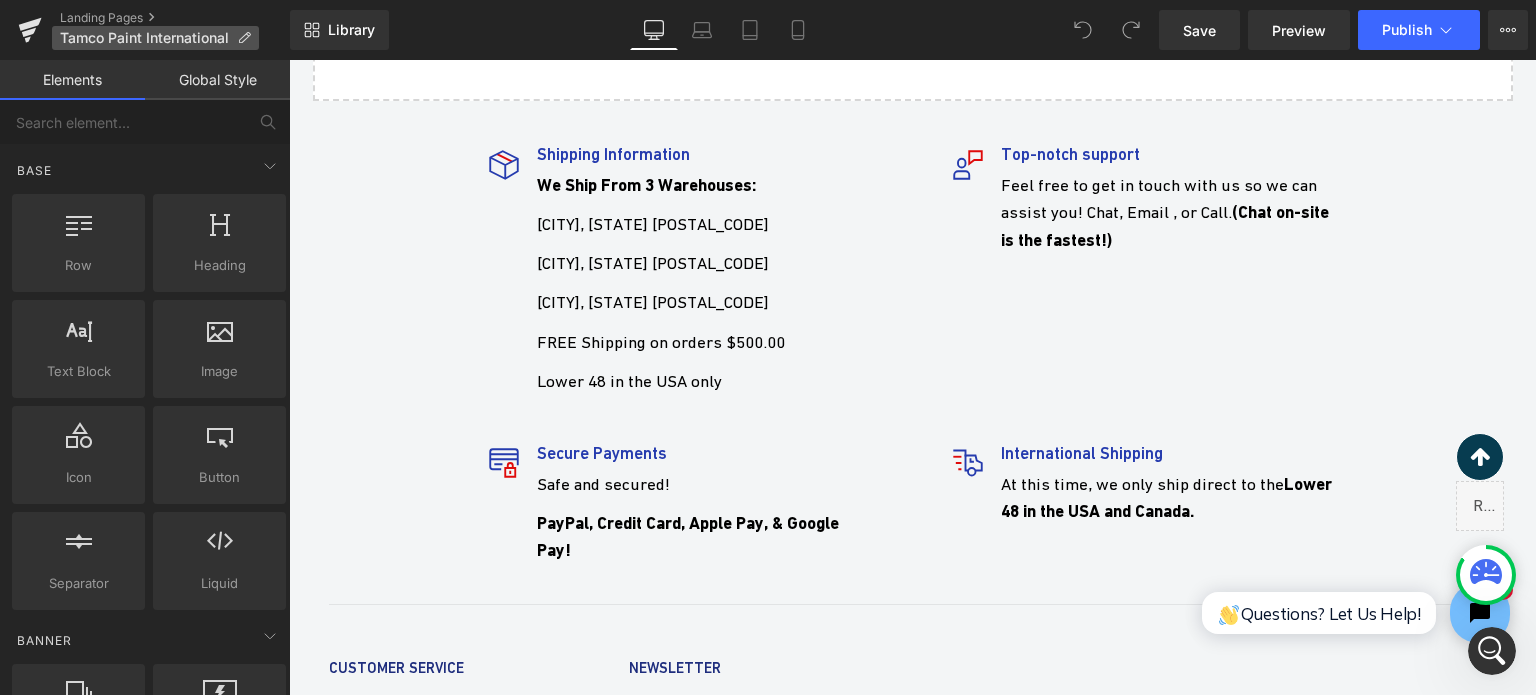 click at bounding box center (244, 38) 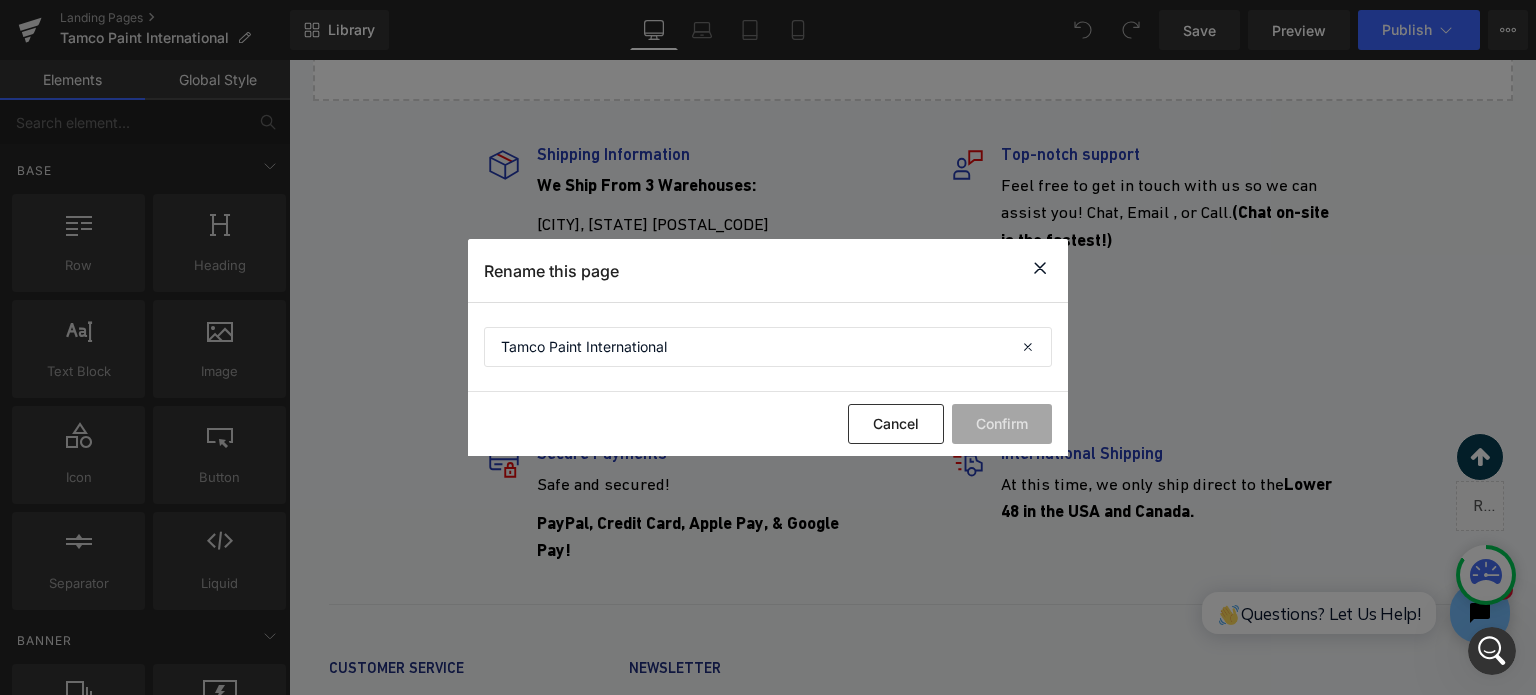 click at bounding box center (1040, 268) 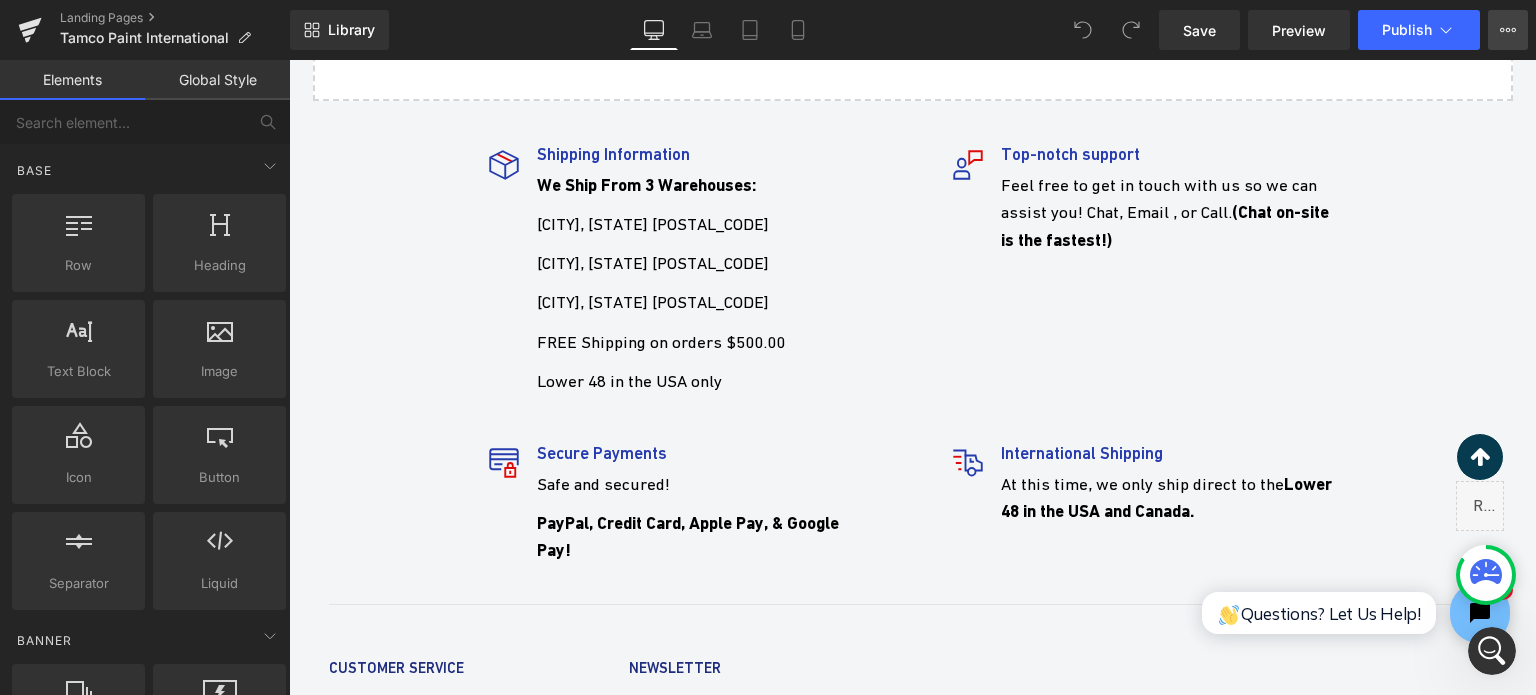 click on "View Live Page View with current Template Save Template to Library Schedule Publish  Optimize  Publish Settings Shortcuts" at bounding box center (1508, 30) 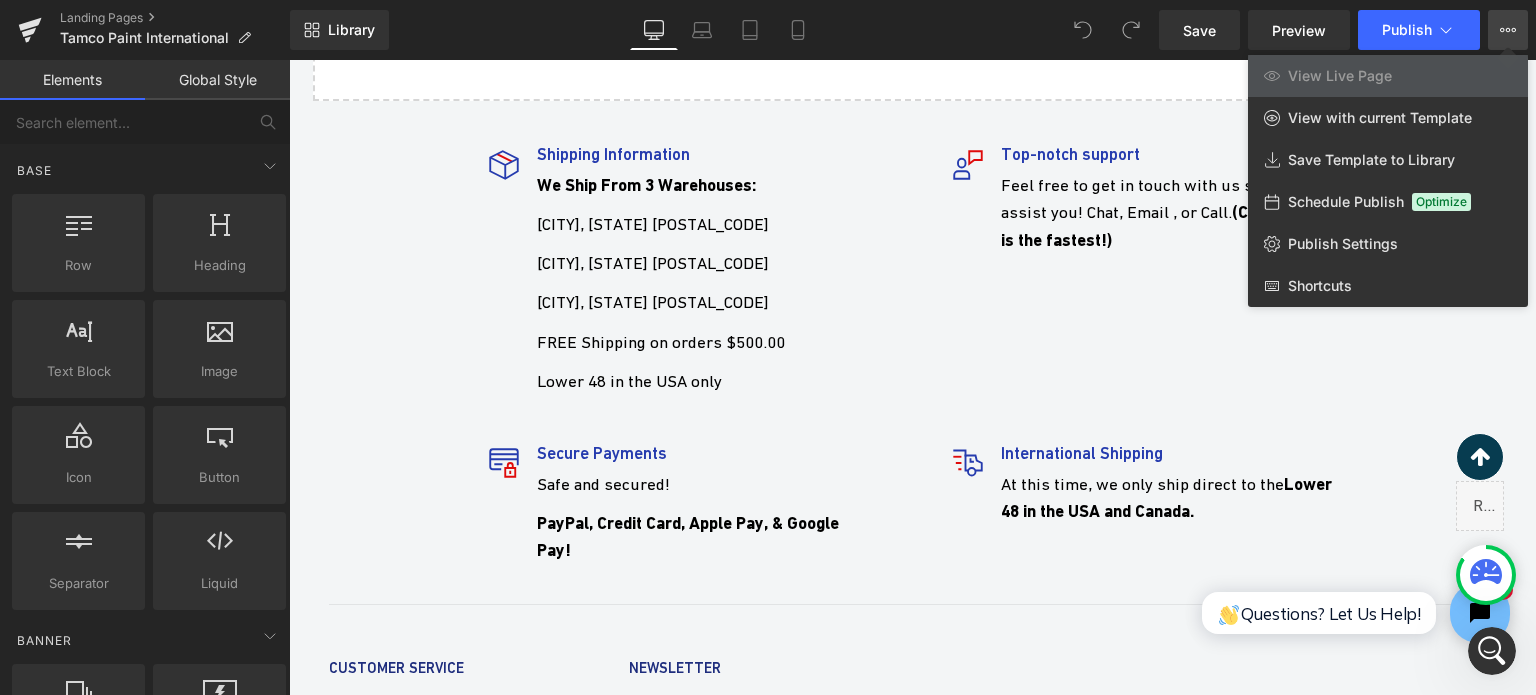 click on "View Live Page View with current Template Save Template to Library Schedule Publish  Optimize  Publish Settings Shortcuts" at bounding box center [1508, 30] 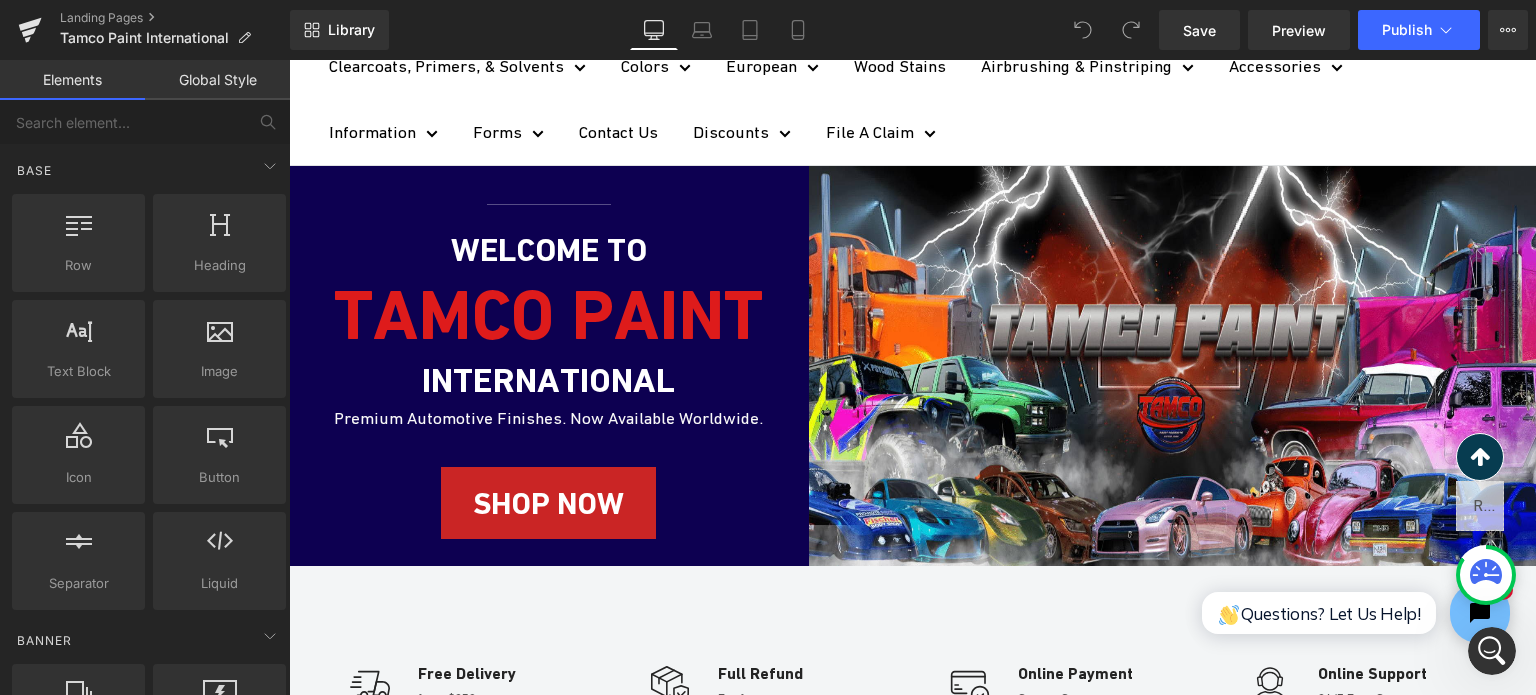 scroll, scrollTop: 0, scrollLeft: 0, axis: both 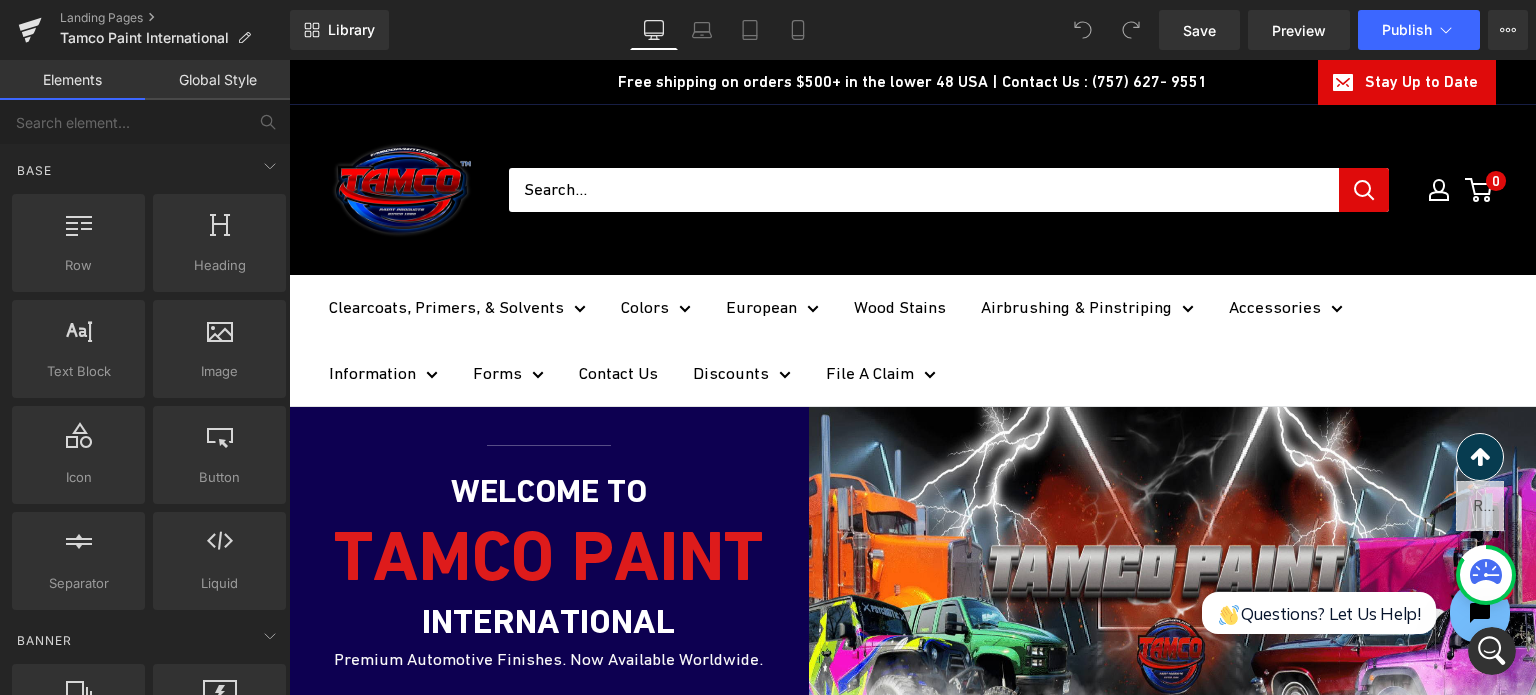 drag, startPoint x: 1524, startPoint y: 459, endPoint x: 1533, endPoint y: 78, distance: 381.1063 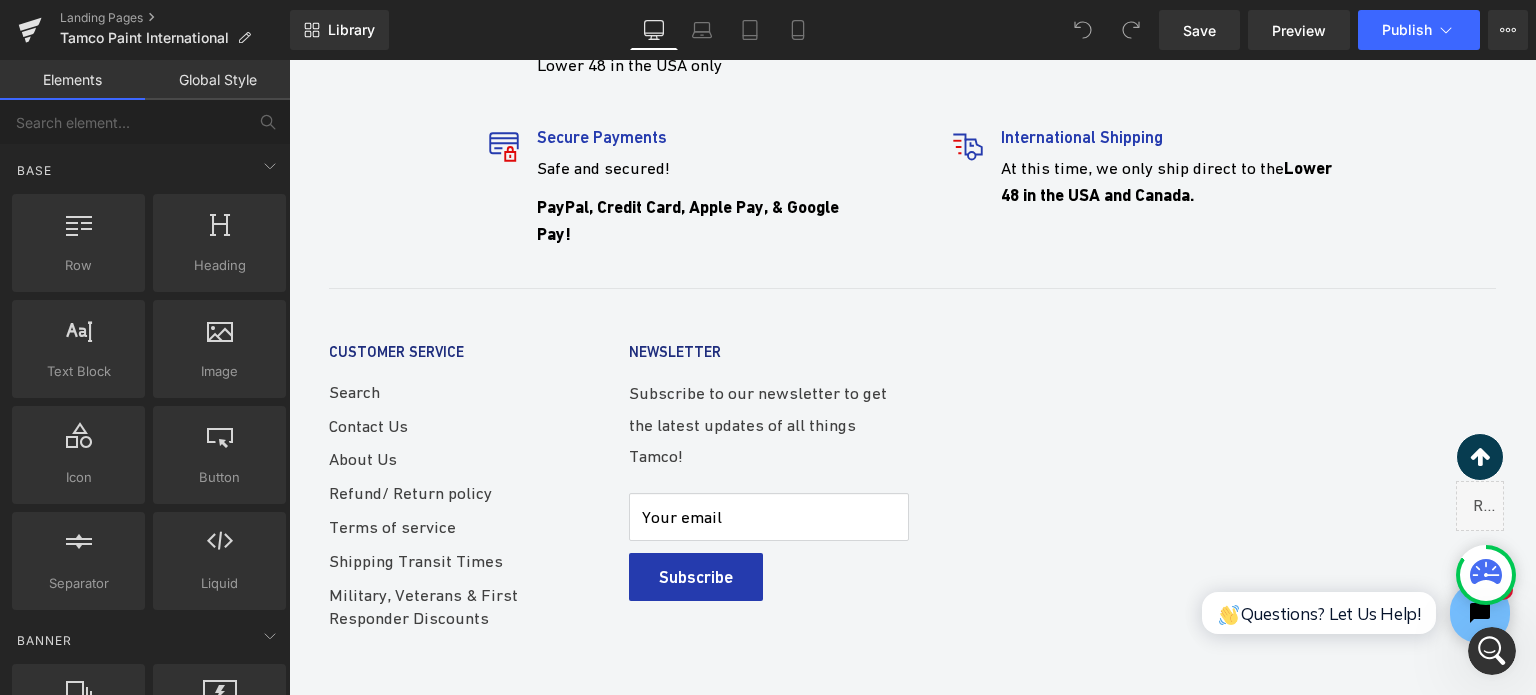 scroll, scrollTop: 8141, scrollLeft: 0, axis: vertical 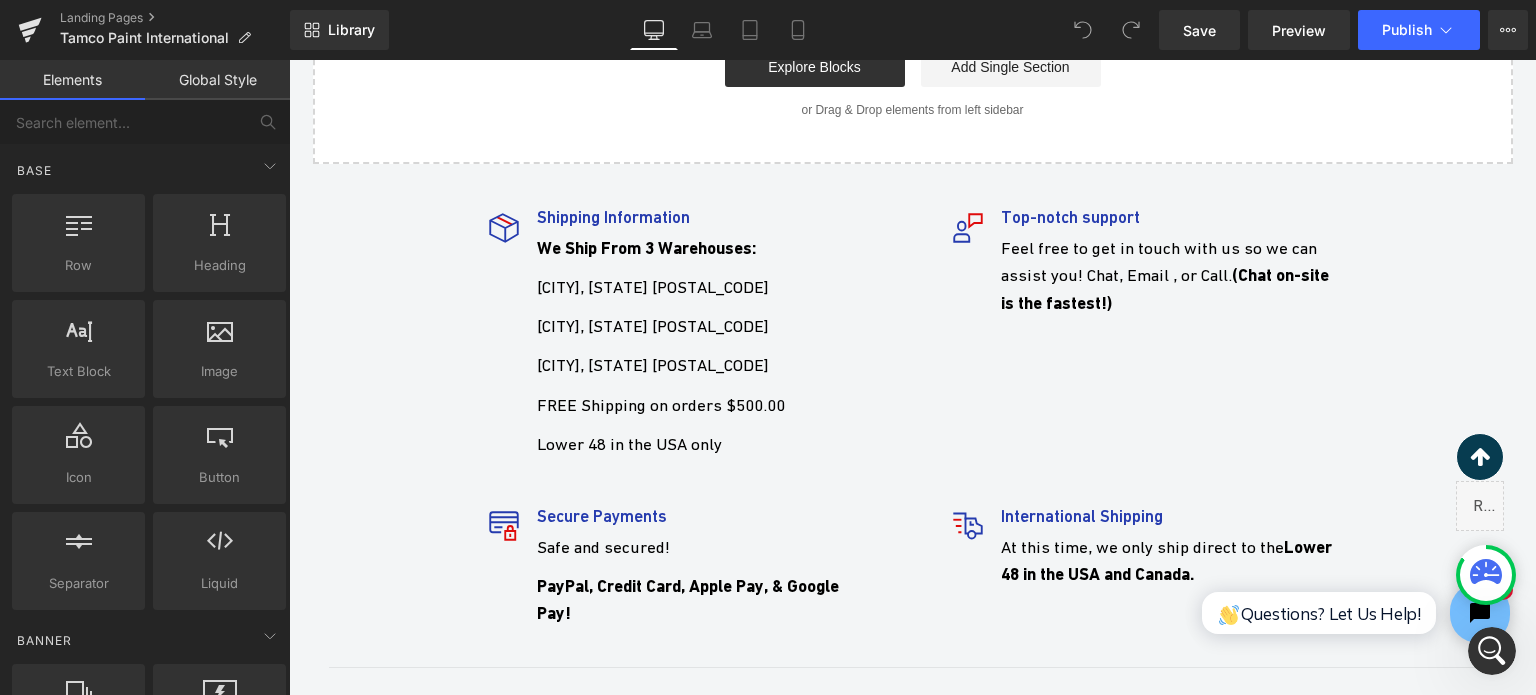 type 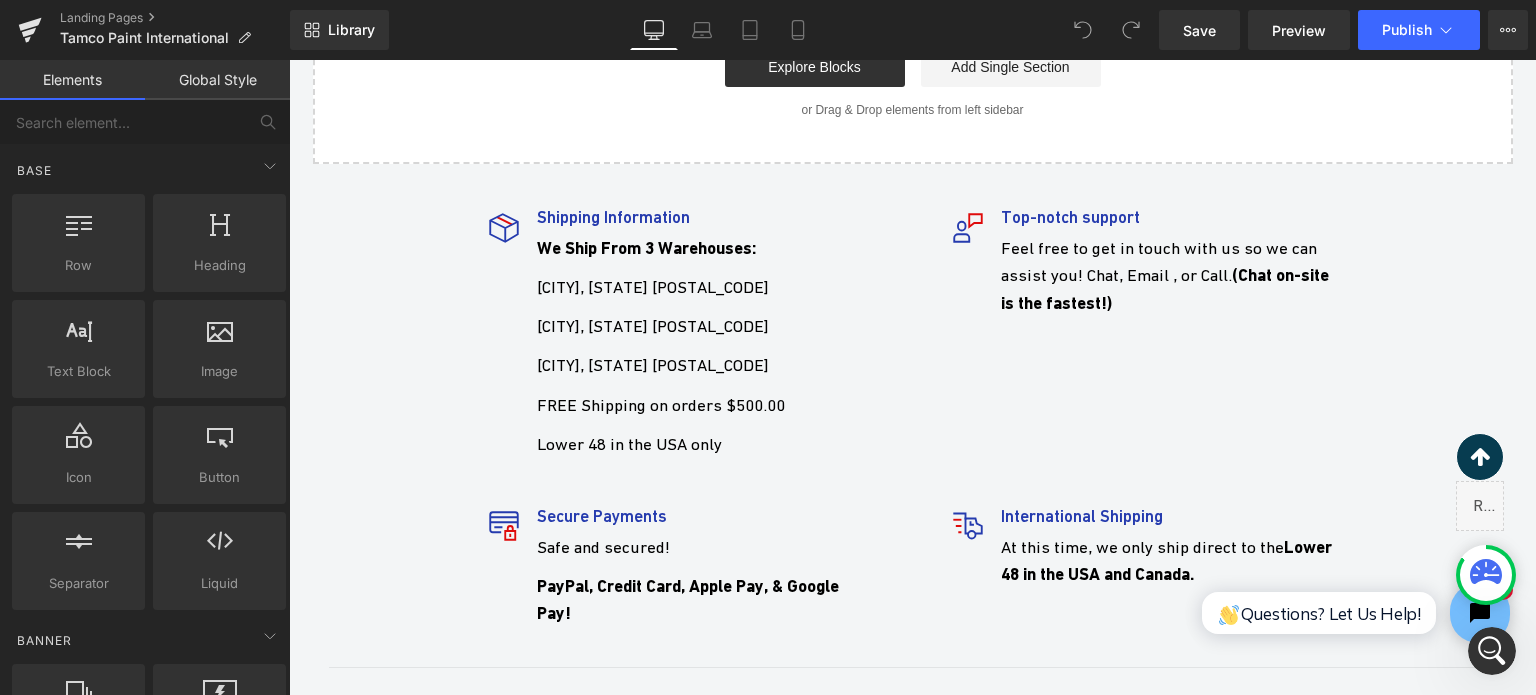click on "Skip to content
Close
Newsletter
Stay up to date with Tamco news , projects, products & Discount Codes!
Your email
Subscribe
Free shipping on orders $500+ in the lower 48 USA | Contact Us : (757) 627- 9551
Stay Up to Date
Join Our Newsletter!
Want to be informed on what's new at Tamco Paint? Submit your email below to stay up with all things Tamco & Discounts.
Your email Subscribe" at bounding box center (912, -3293) 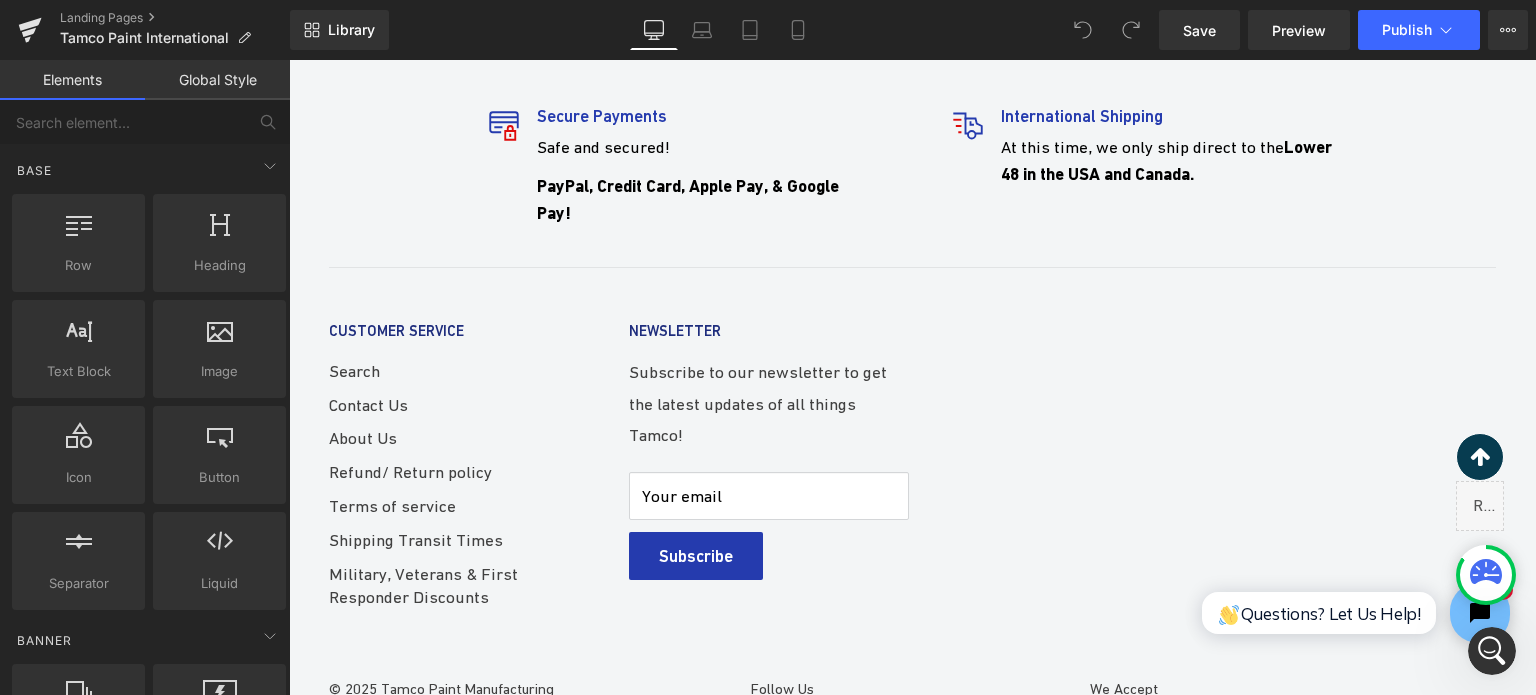 scroll, scrollTop: 7941, scrollLeft: 0, axis: vertical 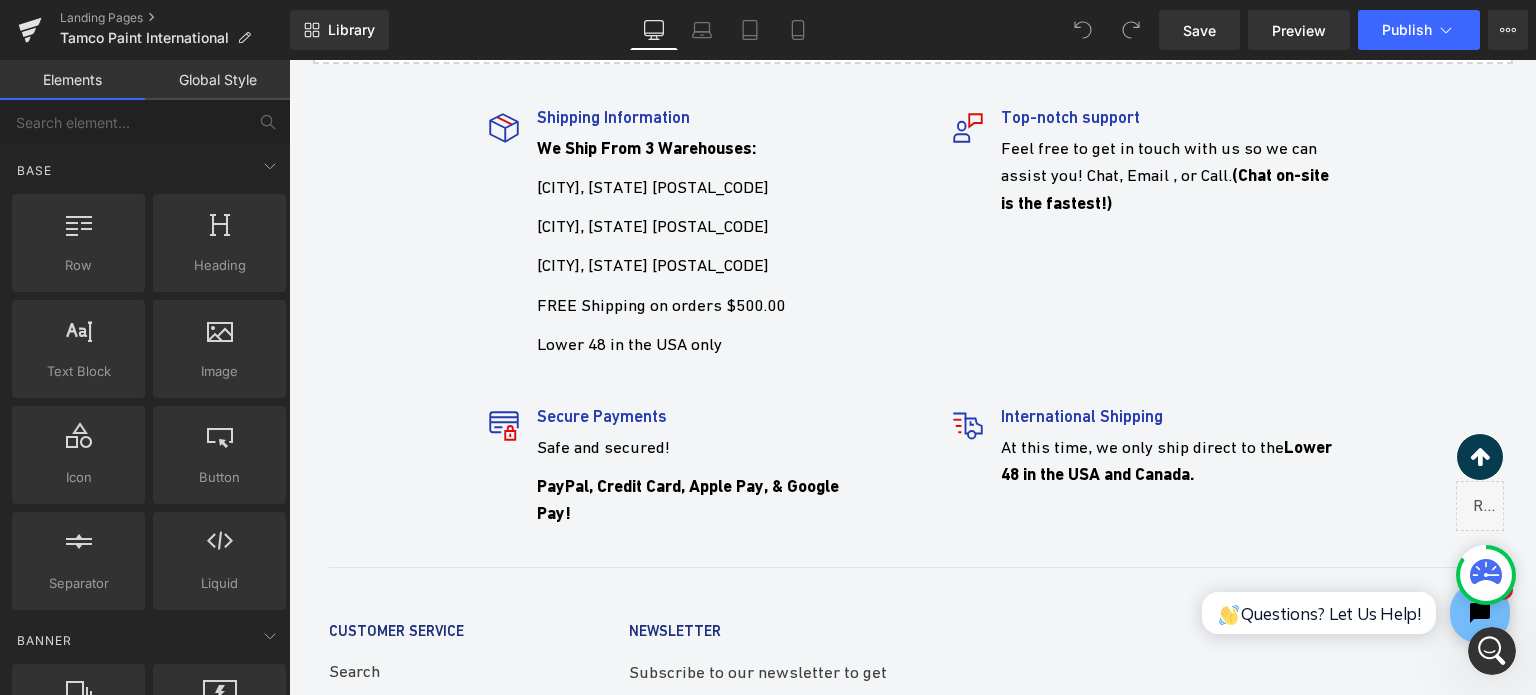 click 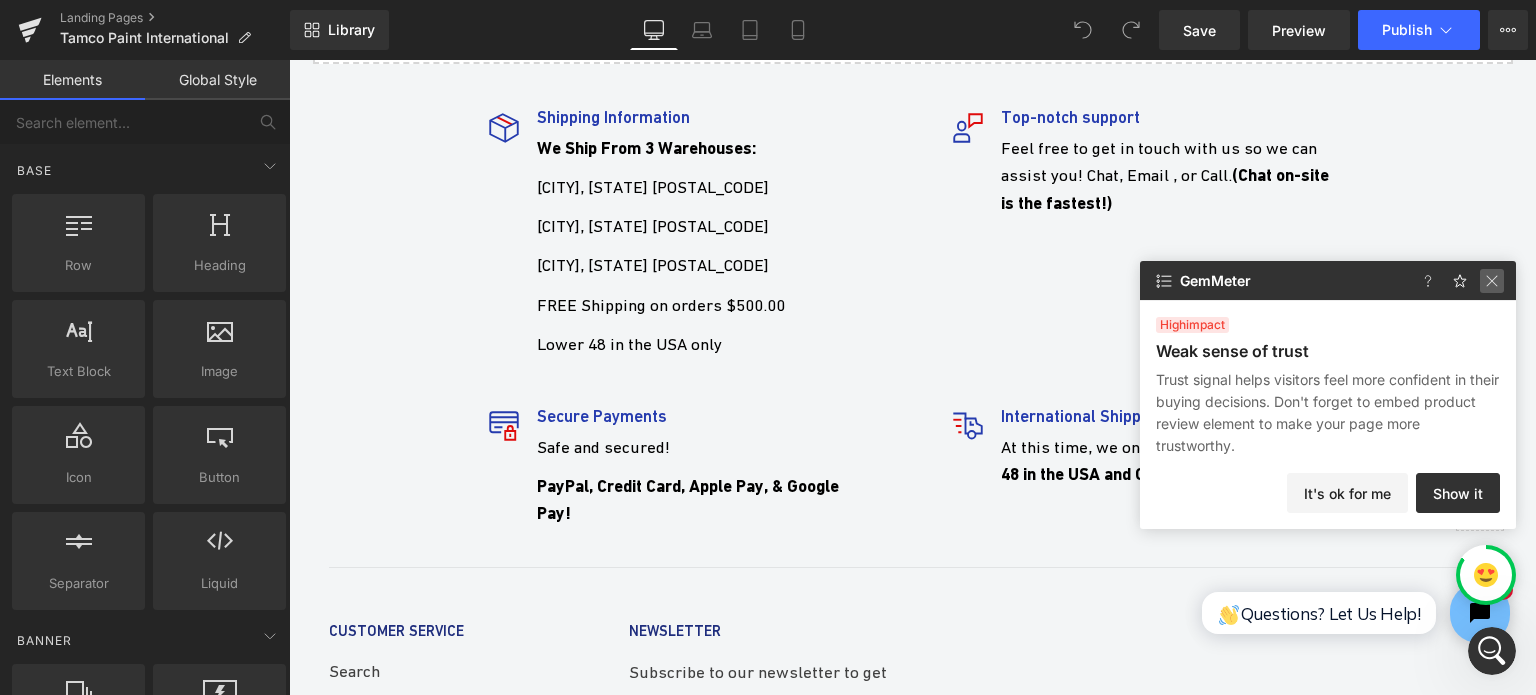 click 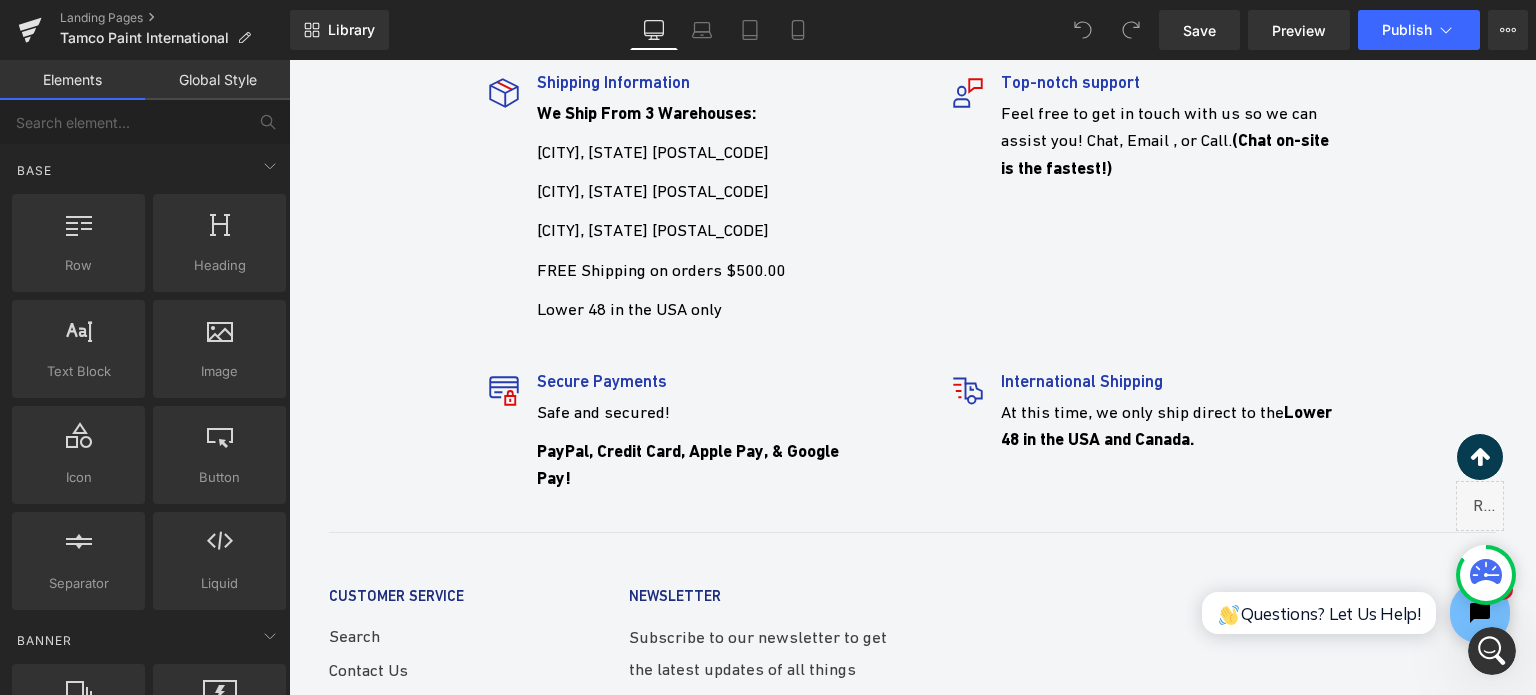 scroll, scrollTop: 7941, scrollLeft: 0, axis: vertical 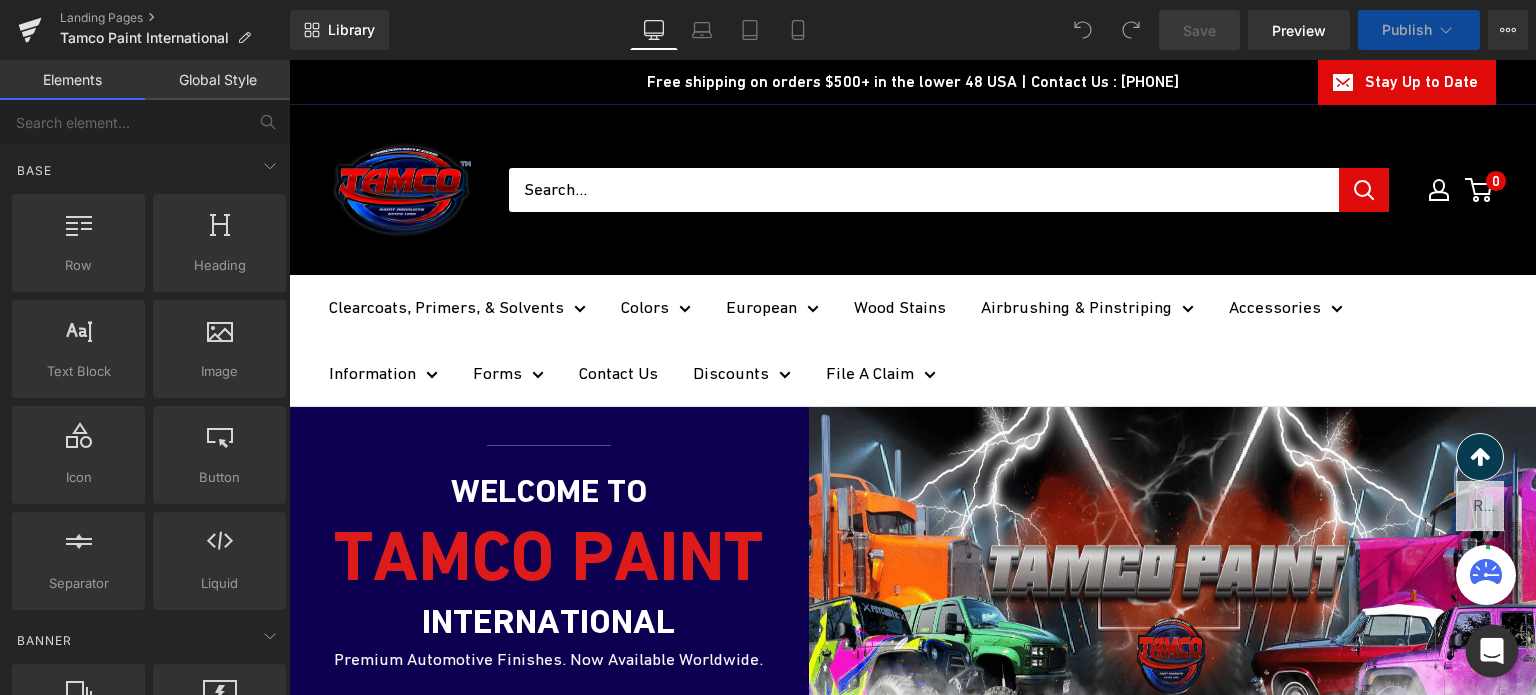 click 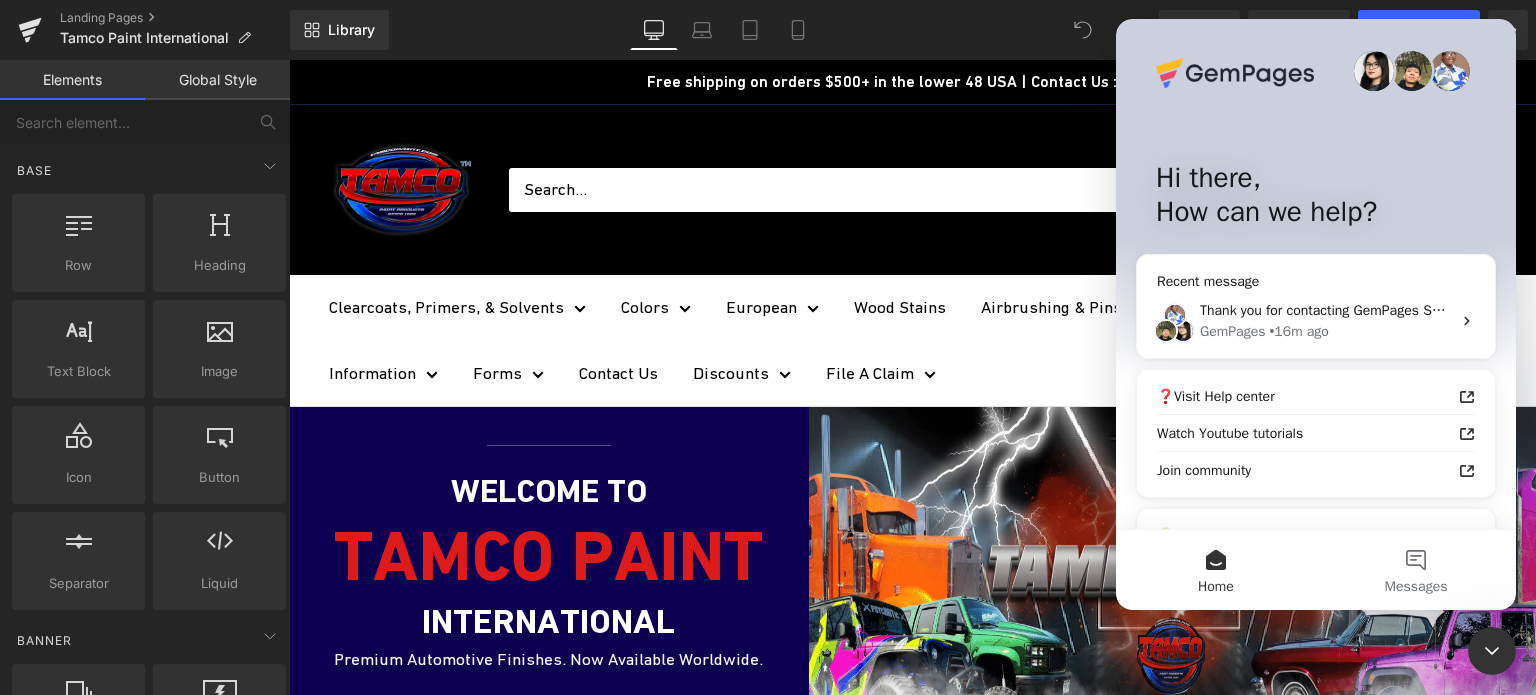scroll, scrollTop: 0, scrollLeft: 0, axis: both 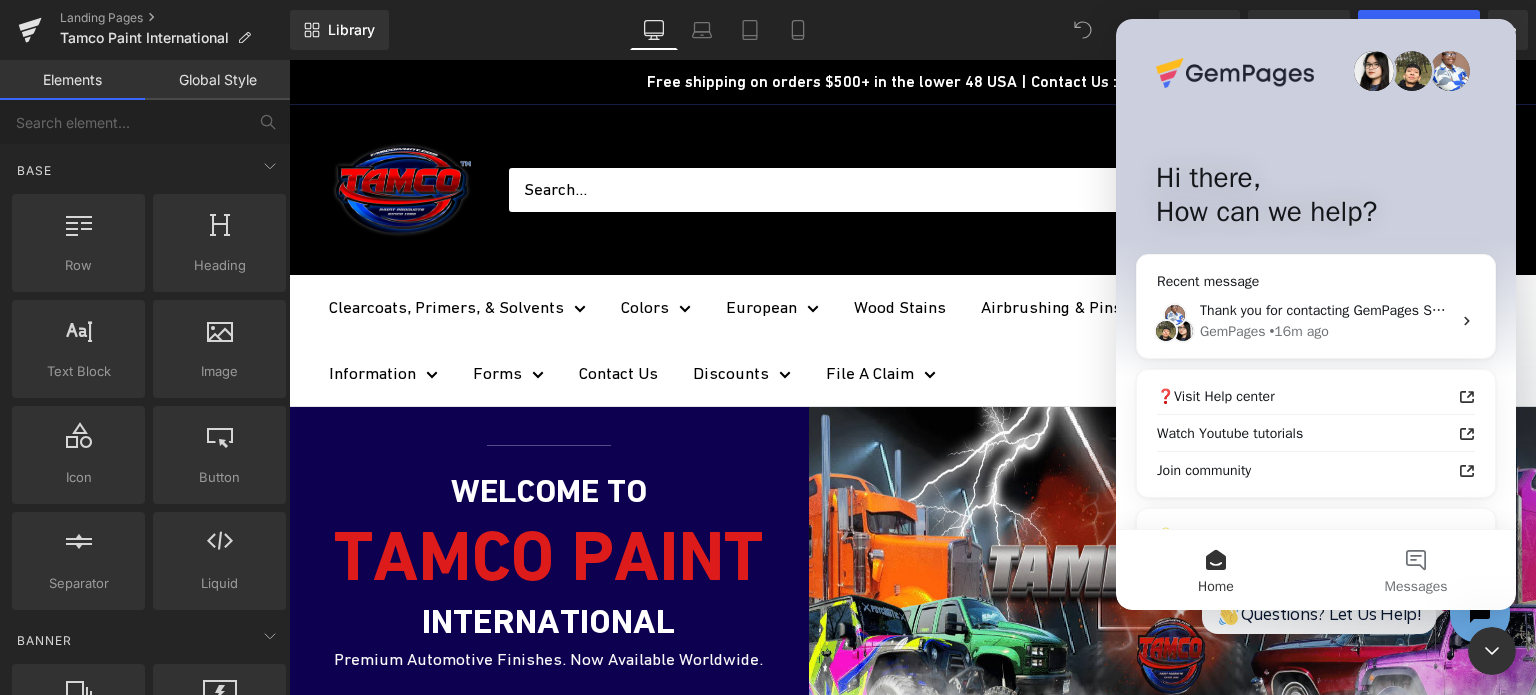 click 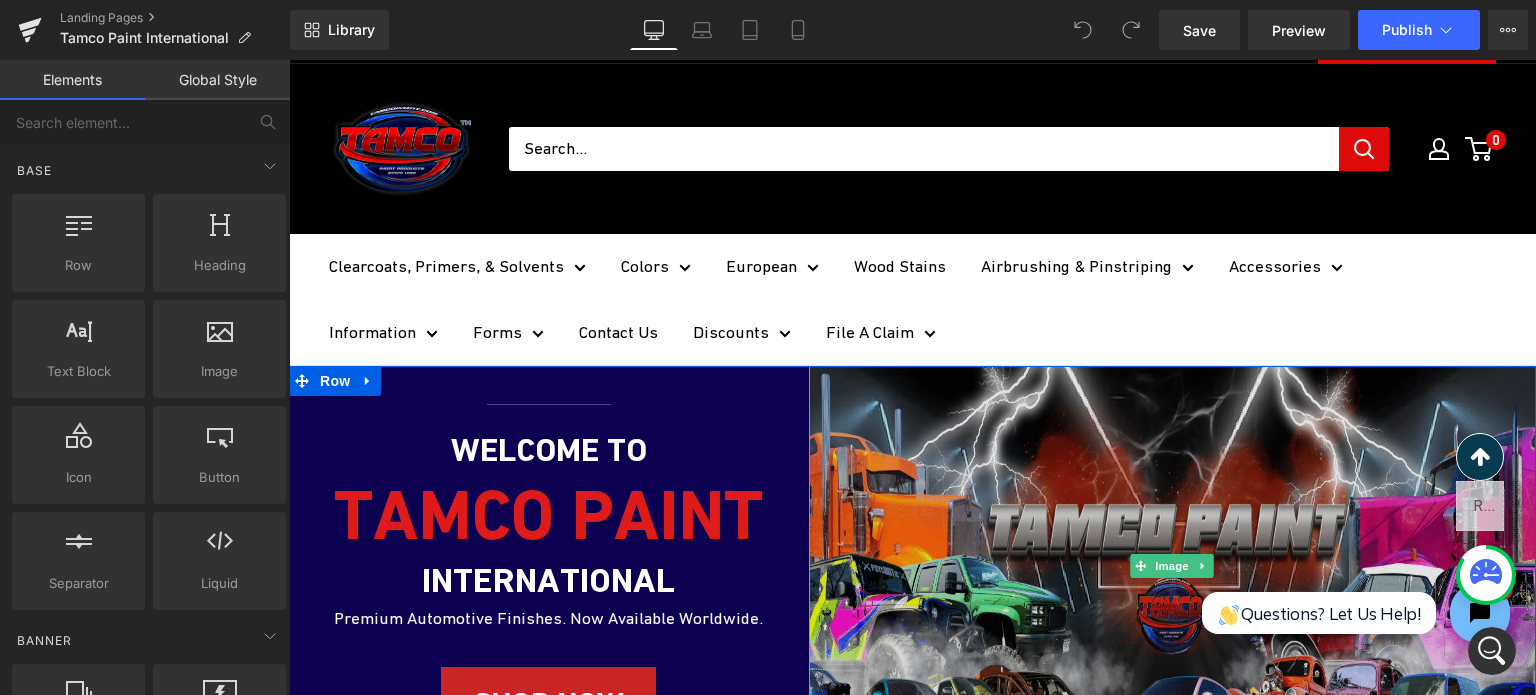 scroll, scrollTop: 200, scrollLeft: 0, axis: vertical 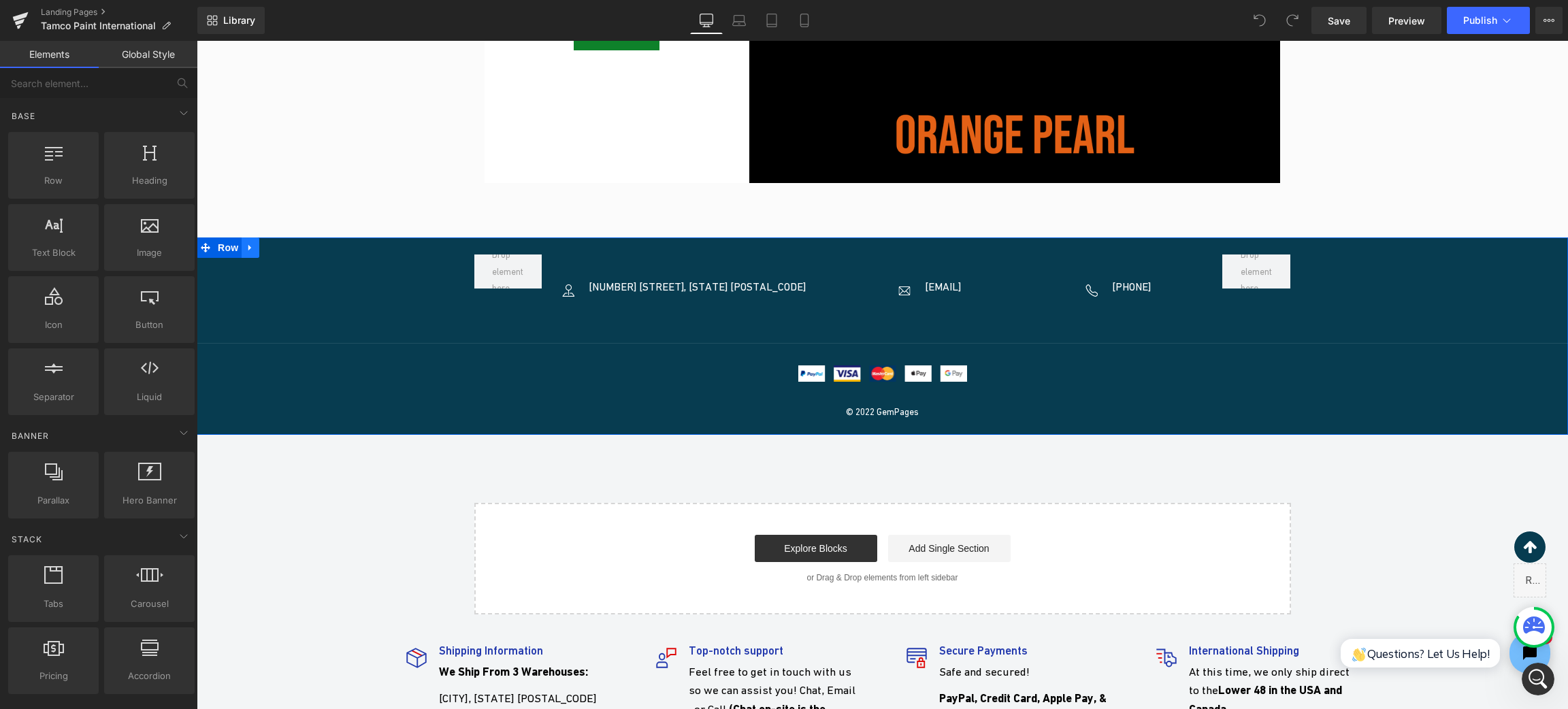 click at bounding box center (250, 248) 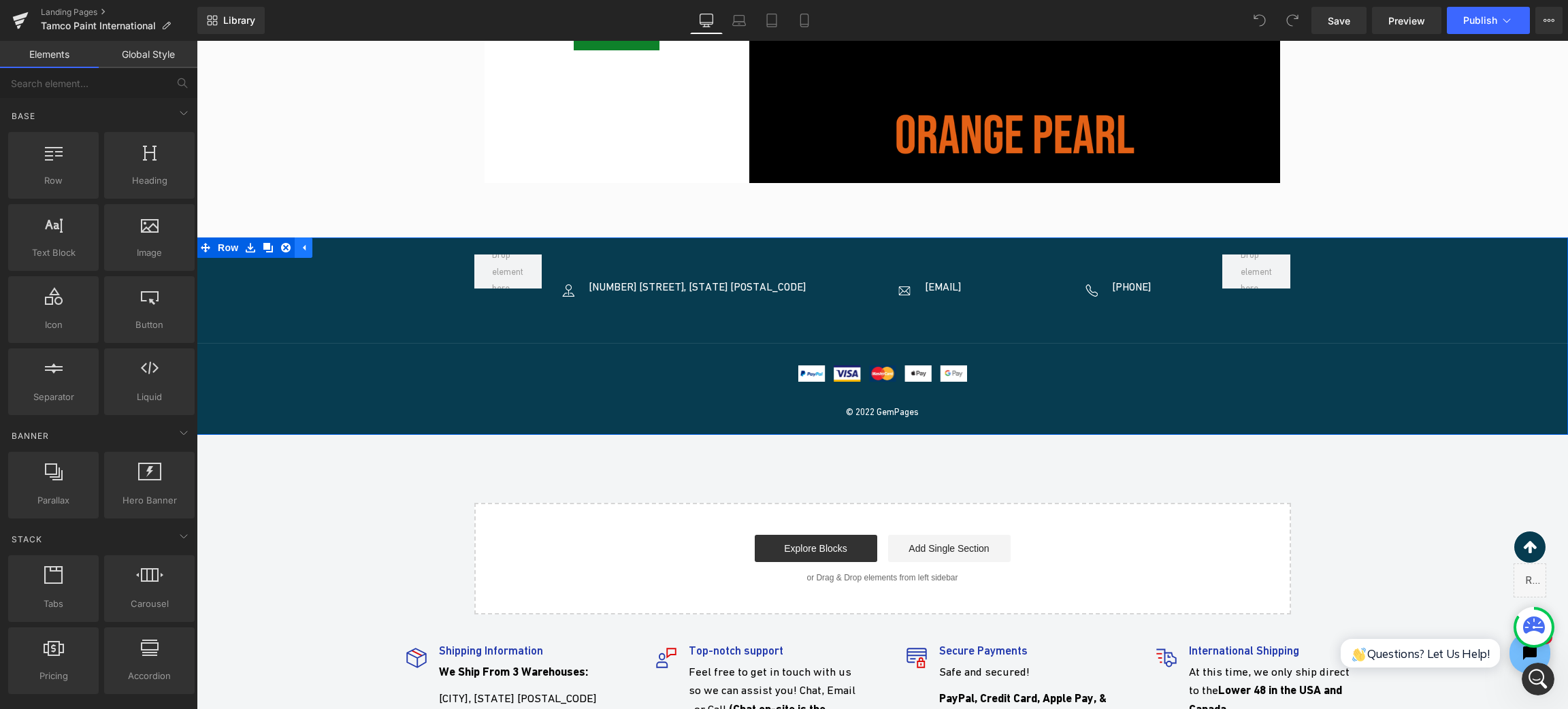 click 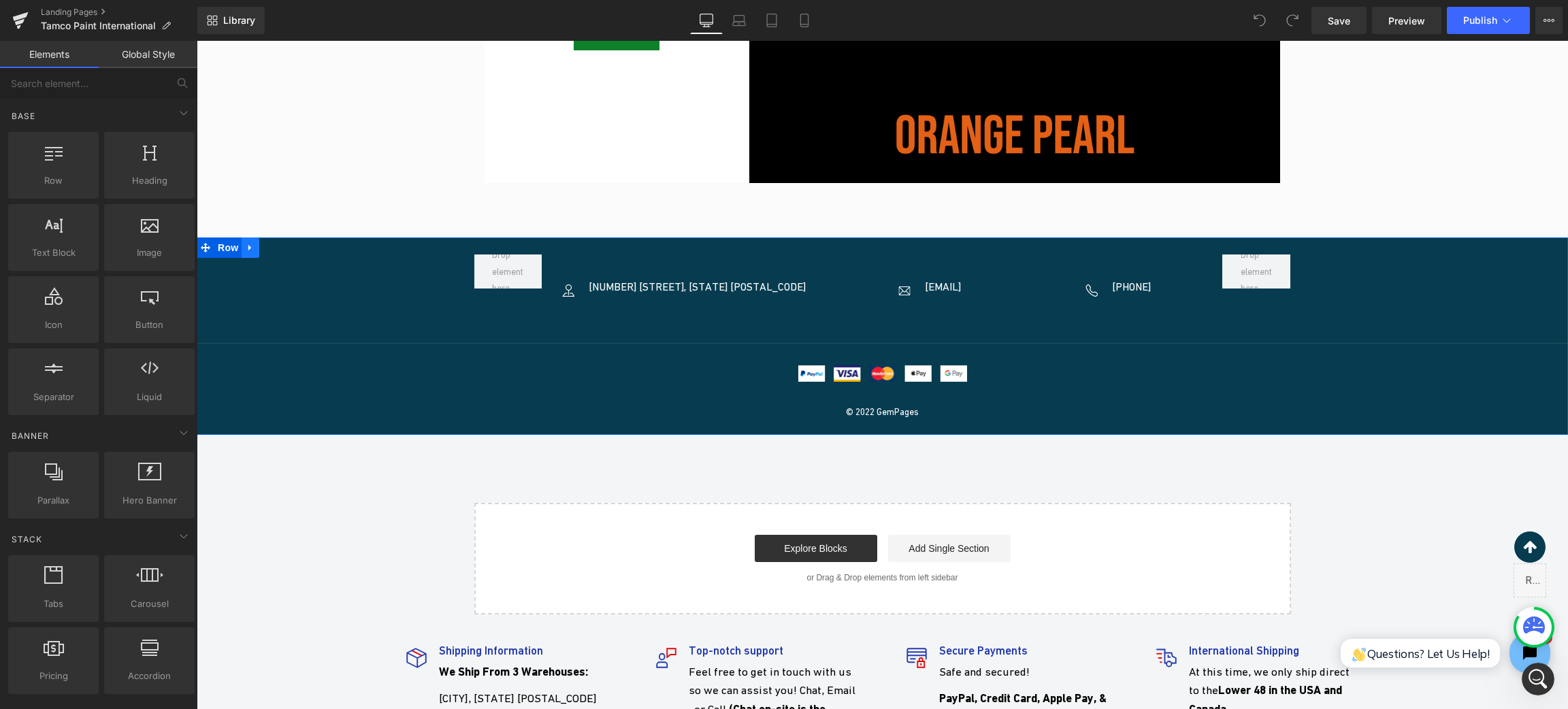 click 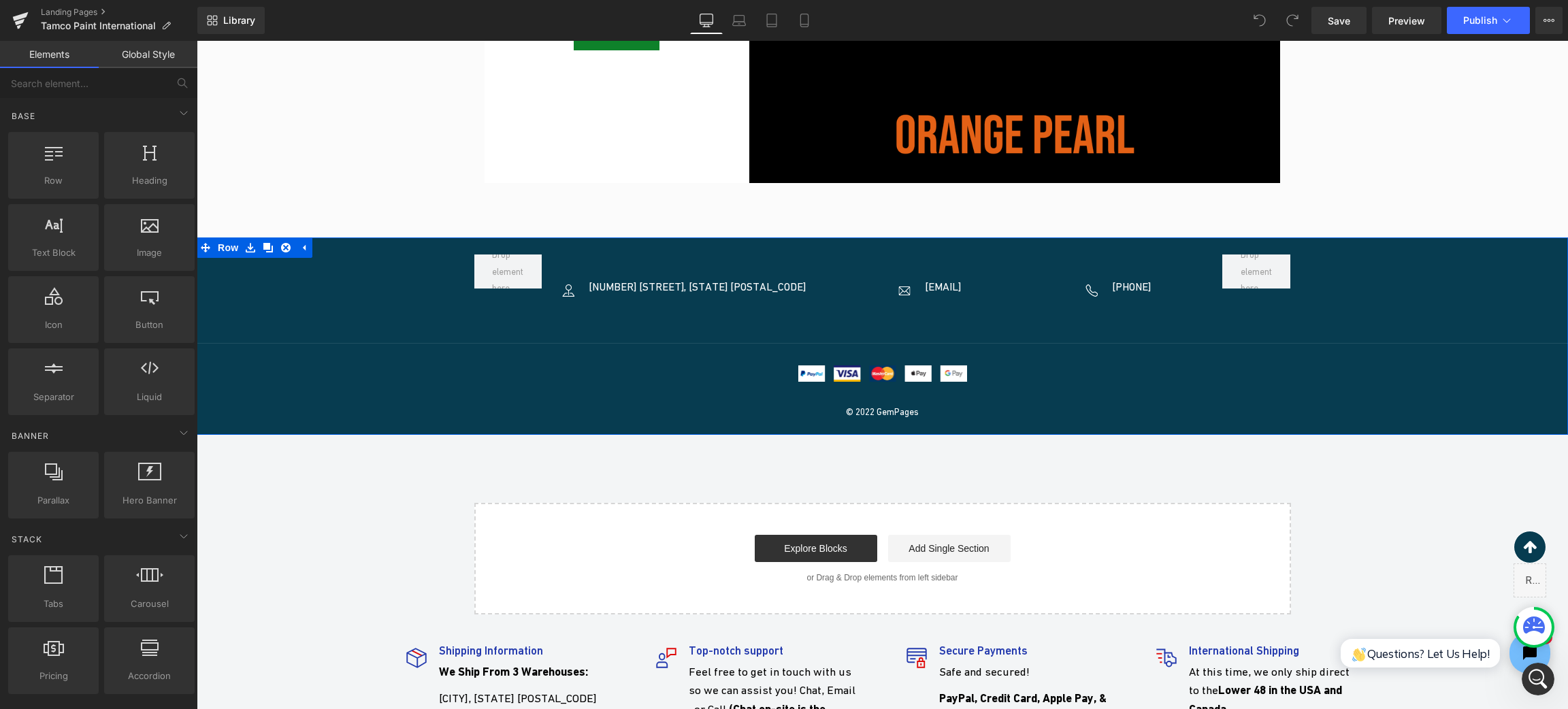 click on "Image
2118 Thornridge Cir, Connecticut 35624
Text Block
Icon List
Image
demo.gempages@gmail.com
Text Block
Icon List
Image
+102 3343 4722
Text Block" at bounding box center (882, 336) 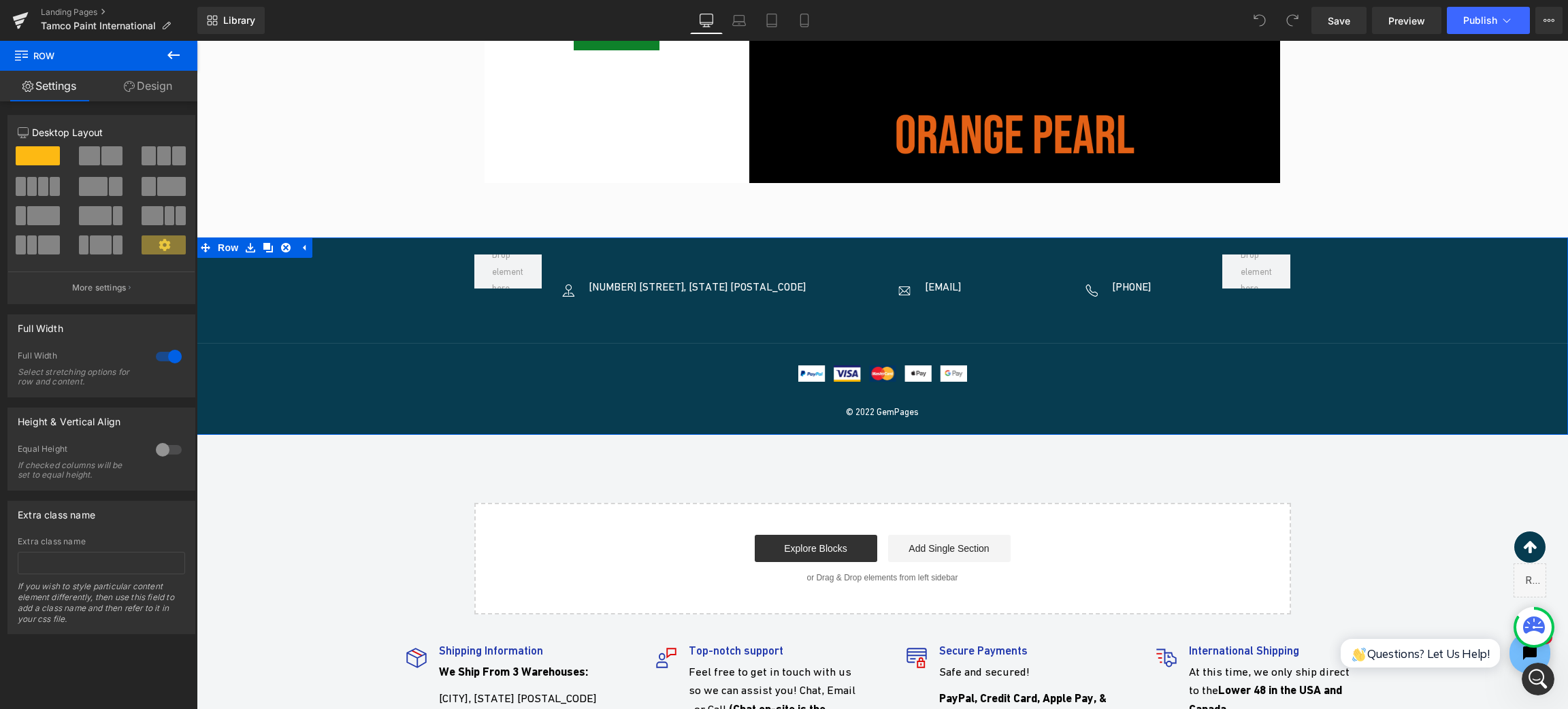 drag, startPoint x: 168, startPoint y: 95, endPoint x: 201, endPoint y: 299, distance: 206.65188 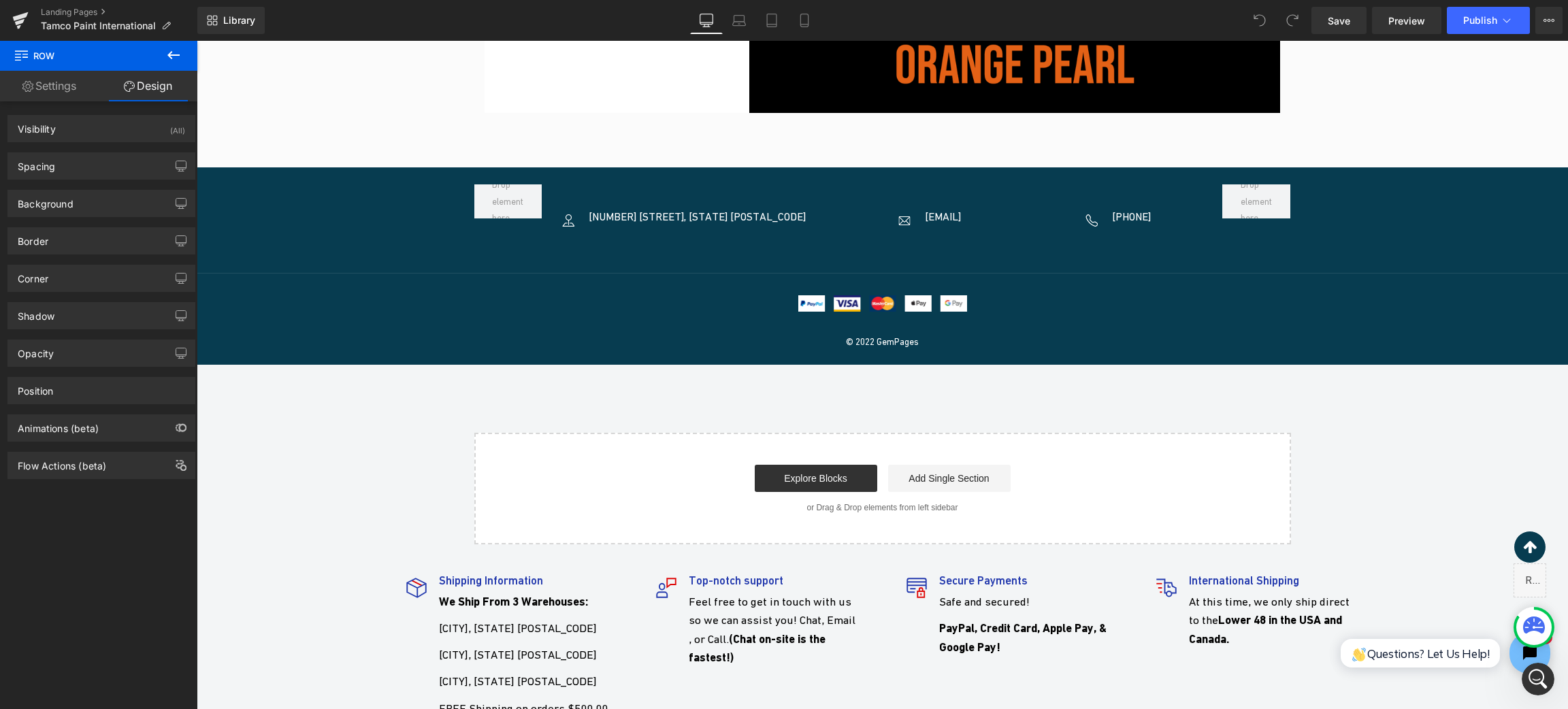 scroll, scrollTop: 5139, scrollLeft: 0, axis: vertical 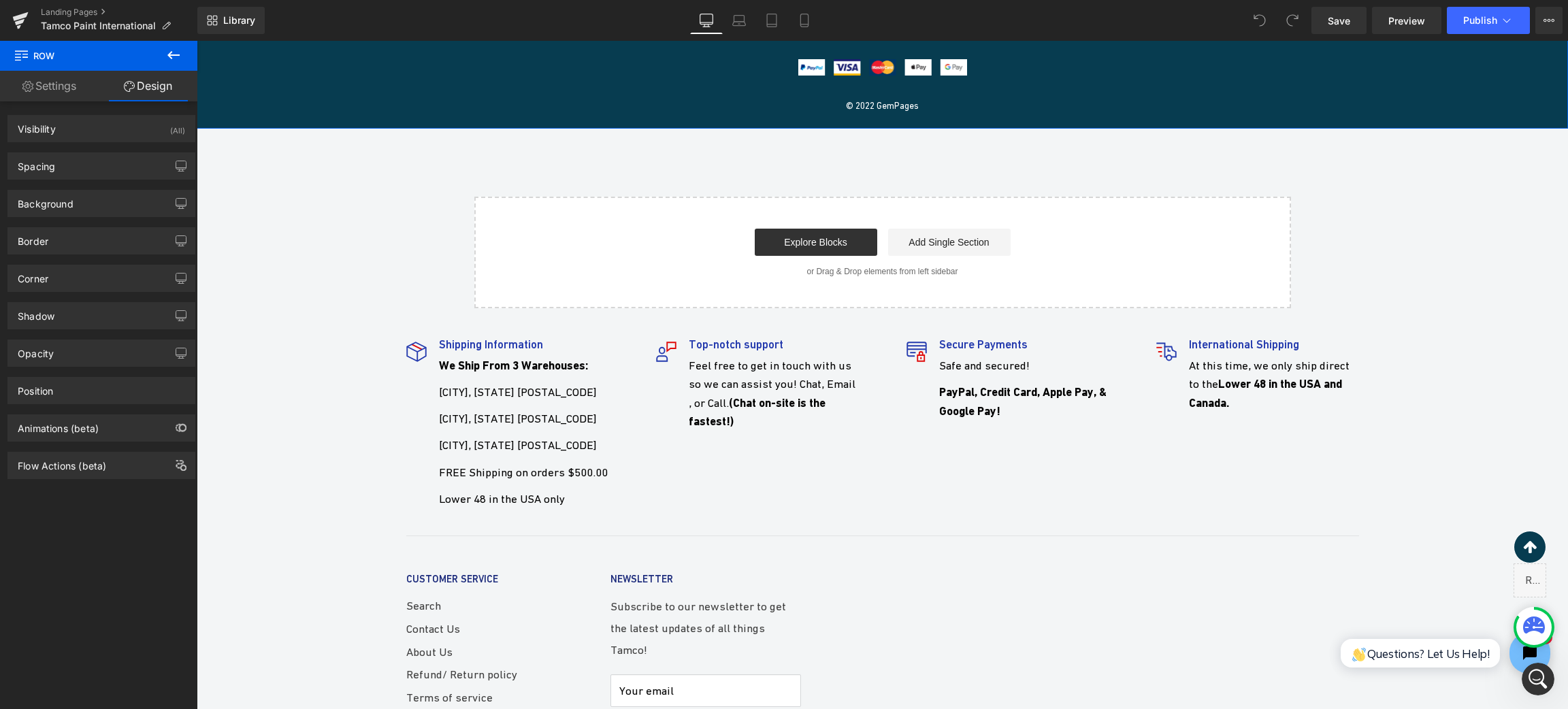 click on "Settings" at bounding box center (49, 86) 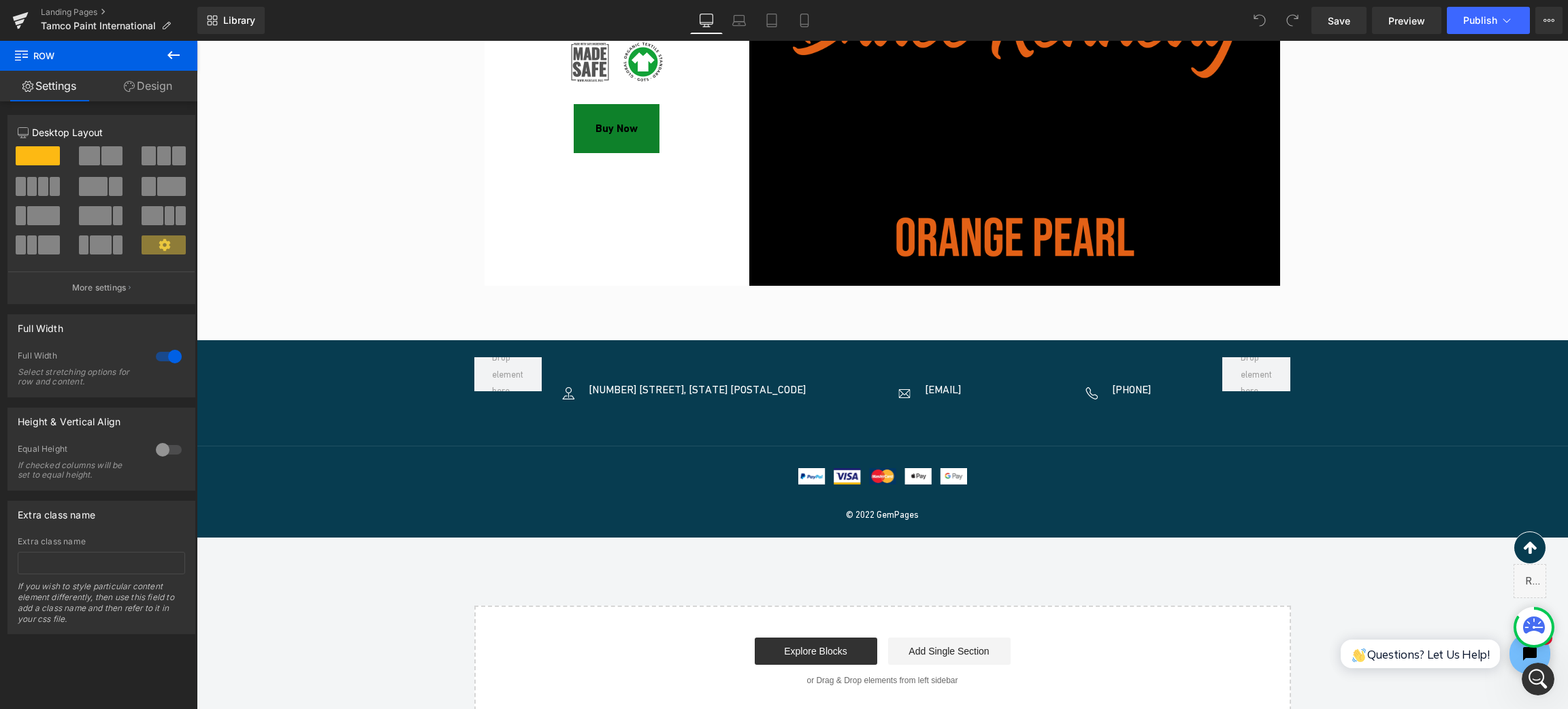 scroll, scrollTop: 4628, scrollLeft: 0, axis: vertical 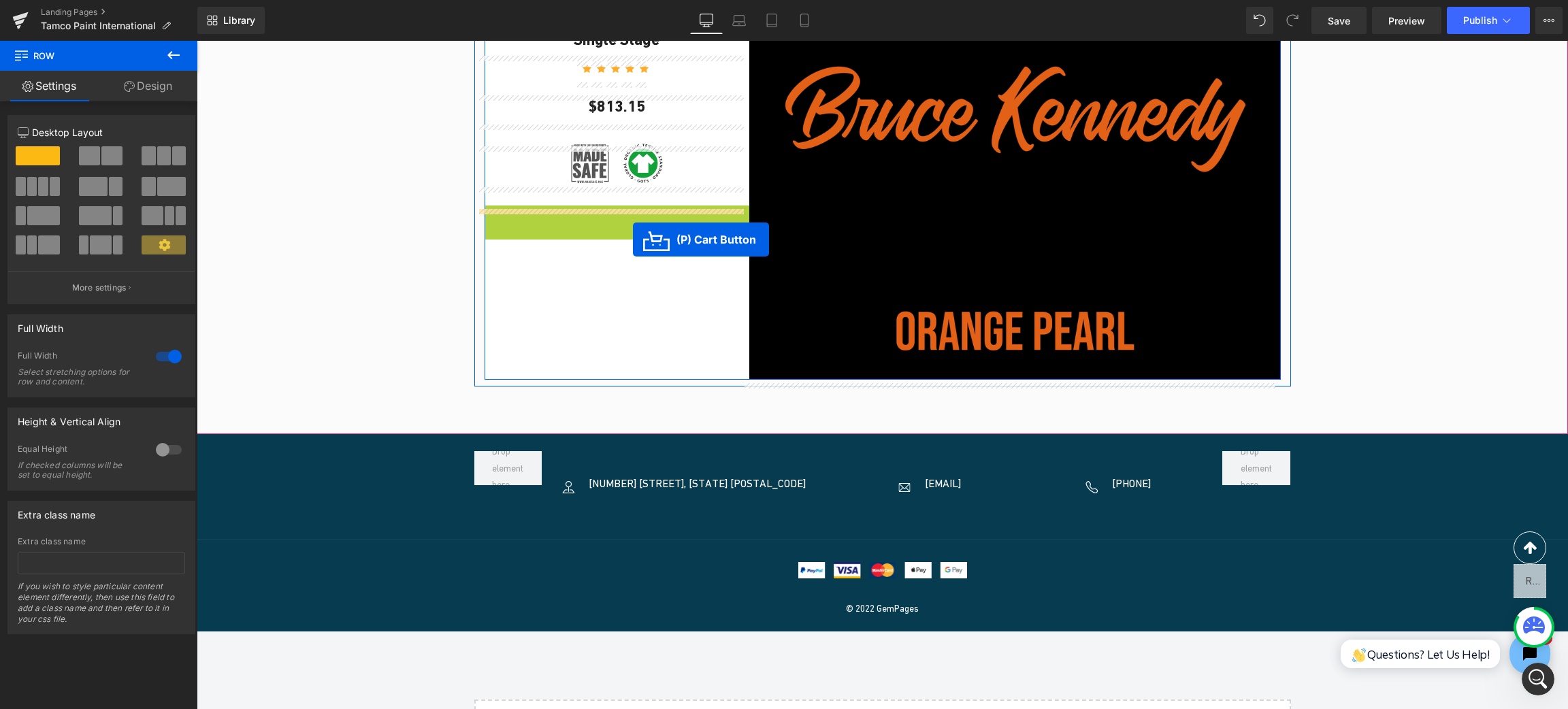 drag, startPoint x: 638, startPoint y: 232, endPoint x: 609, endPoint y: 237, distance: 29.42788 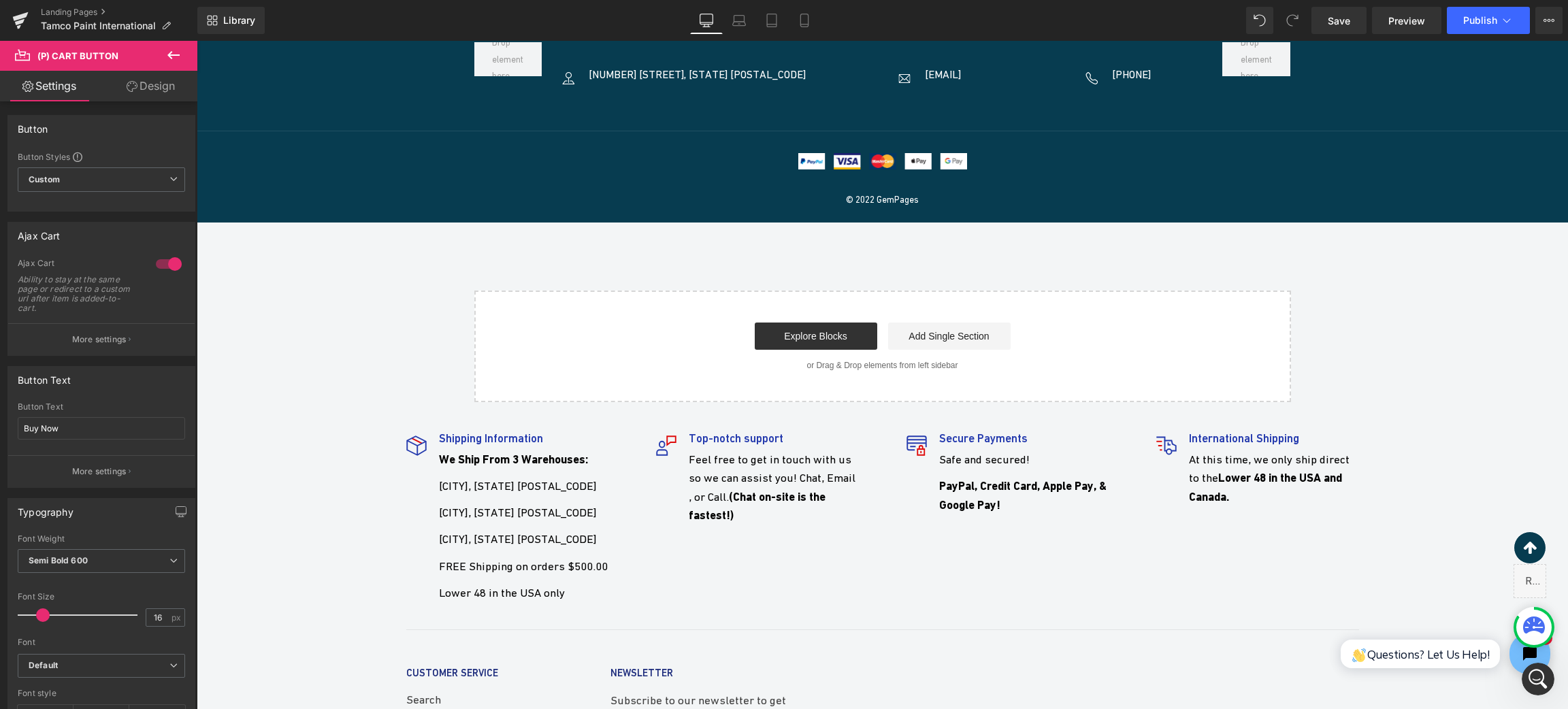 scroll, scrollTop: 4934, scrollLeft: 0, axis: vertical 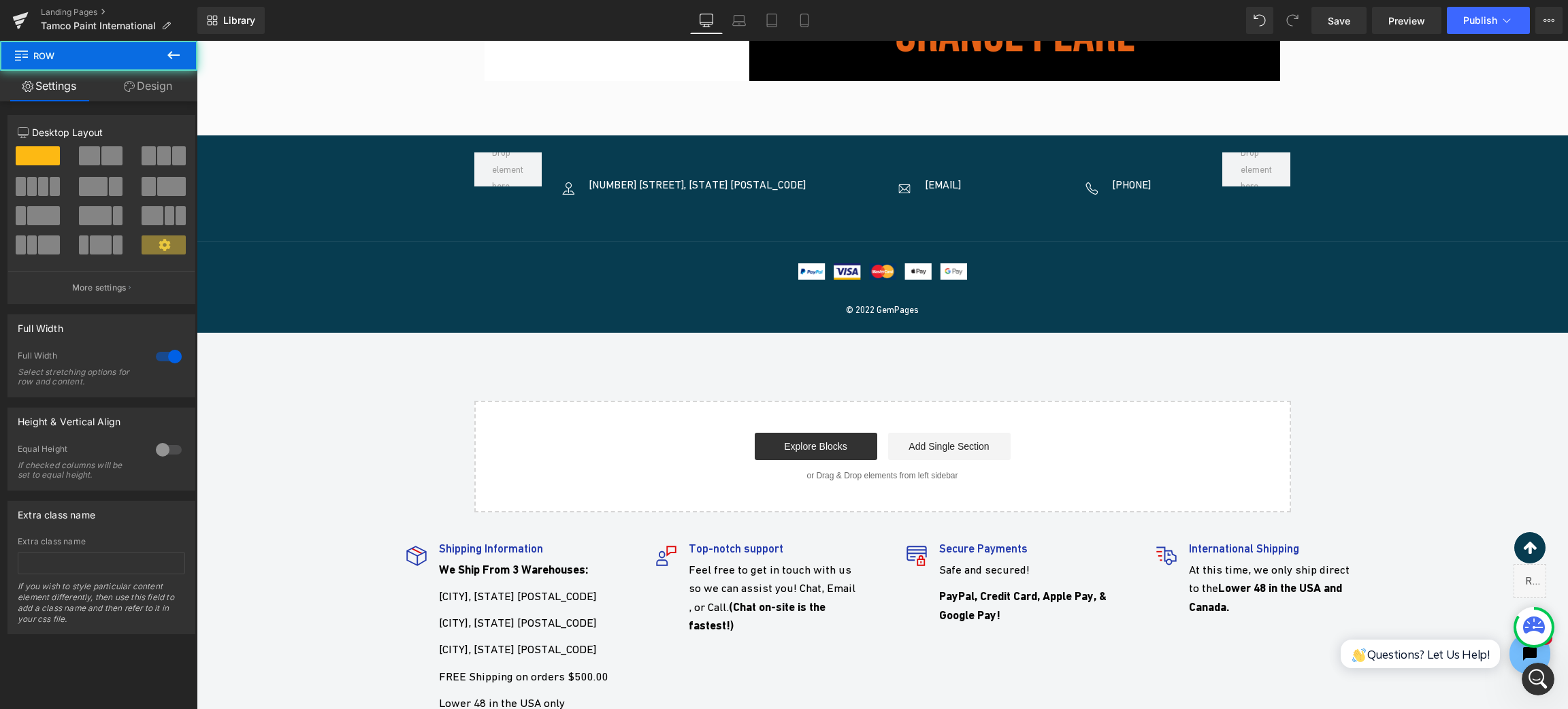 click on "Image
2118 Thornridge Cir, Connecticut 35624
Text Block
Icon List
Image
demo.gempages@gmail.com
Text Block
Icon List
Image
+102 3343 4722
Text Block" at bounding box center (882, 234) 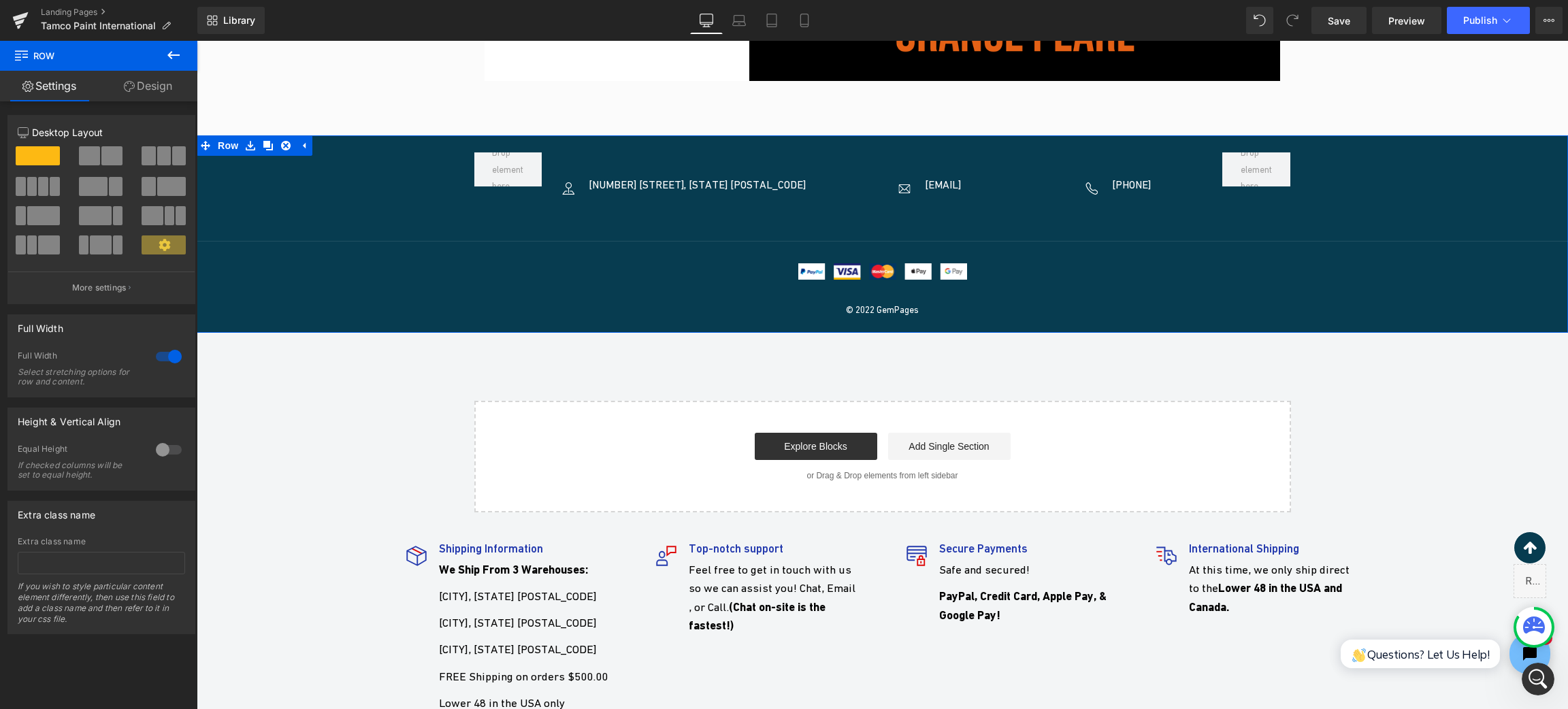 click on "Design" at bounding box center [148, 86] 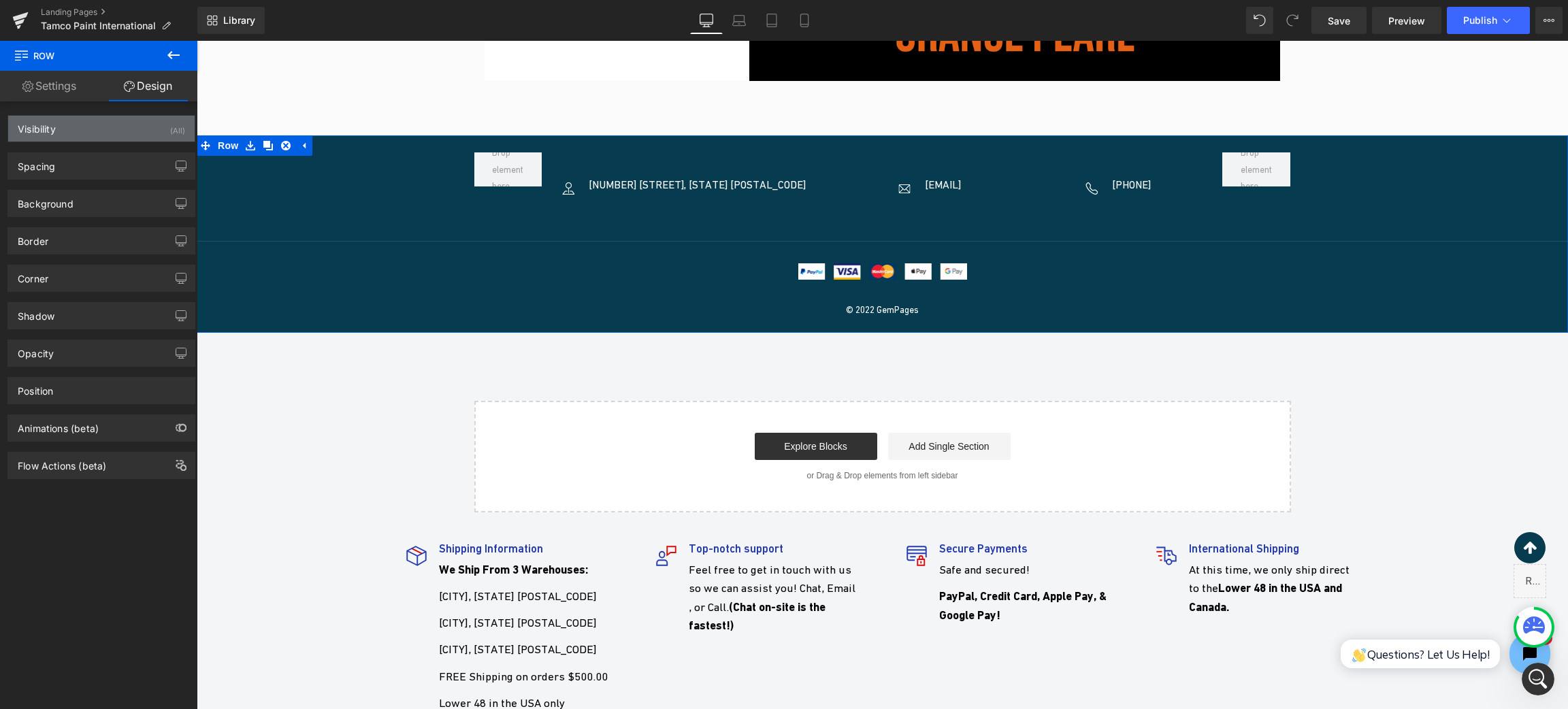 click on "Visibility
(All)" at bounding box center (101, 129) 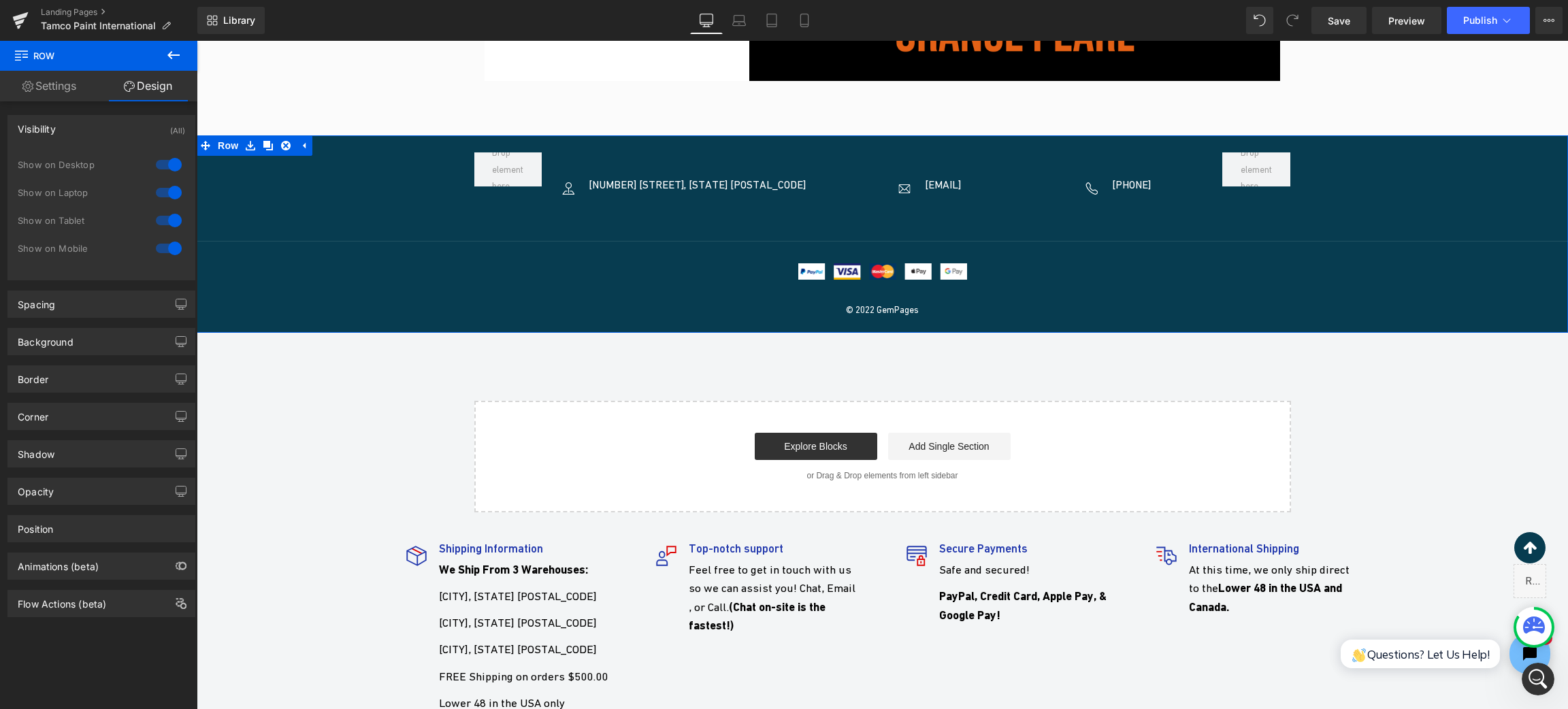 click on "Visibility
(All)" at bounding box center [101, 129] 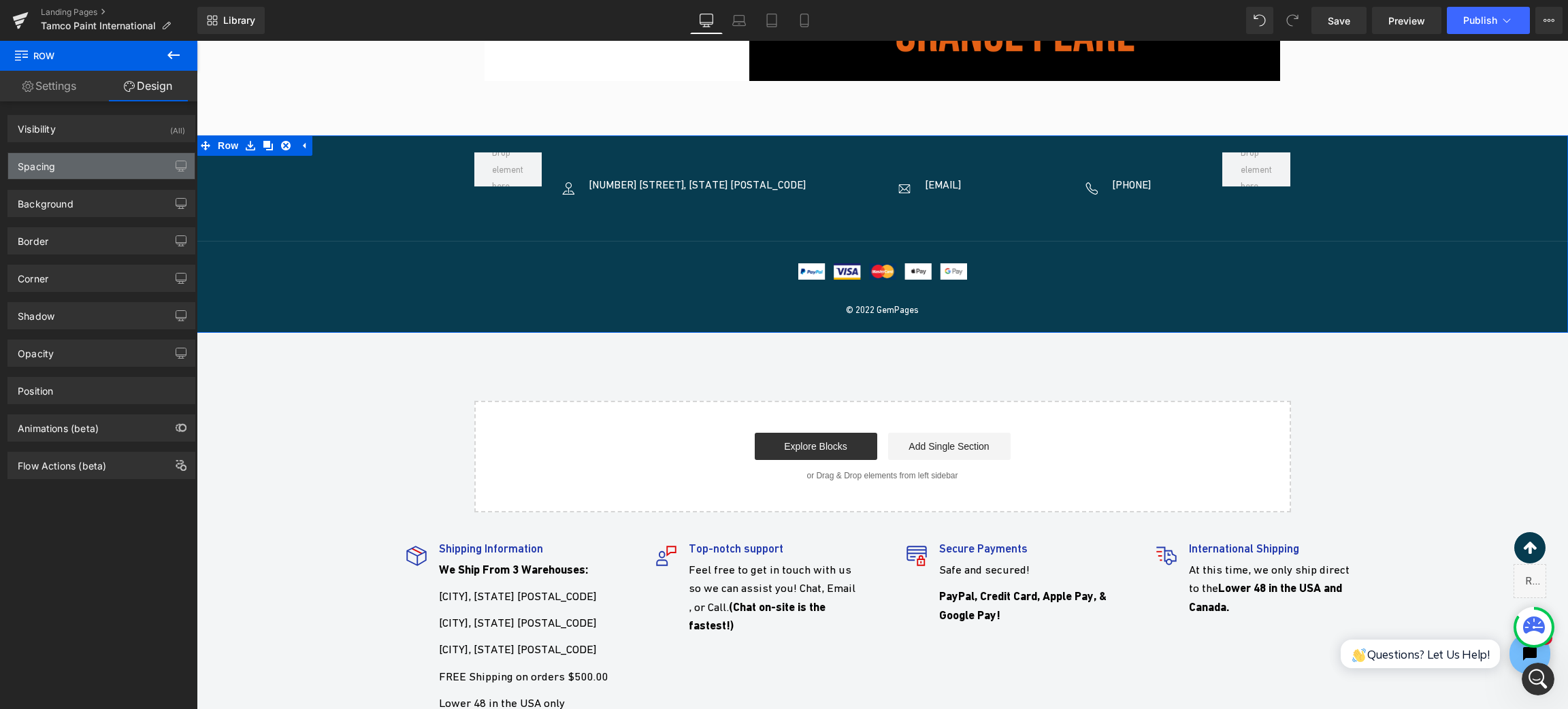 click on "Spacing" at bounding box center [101, 166] 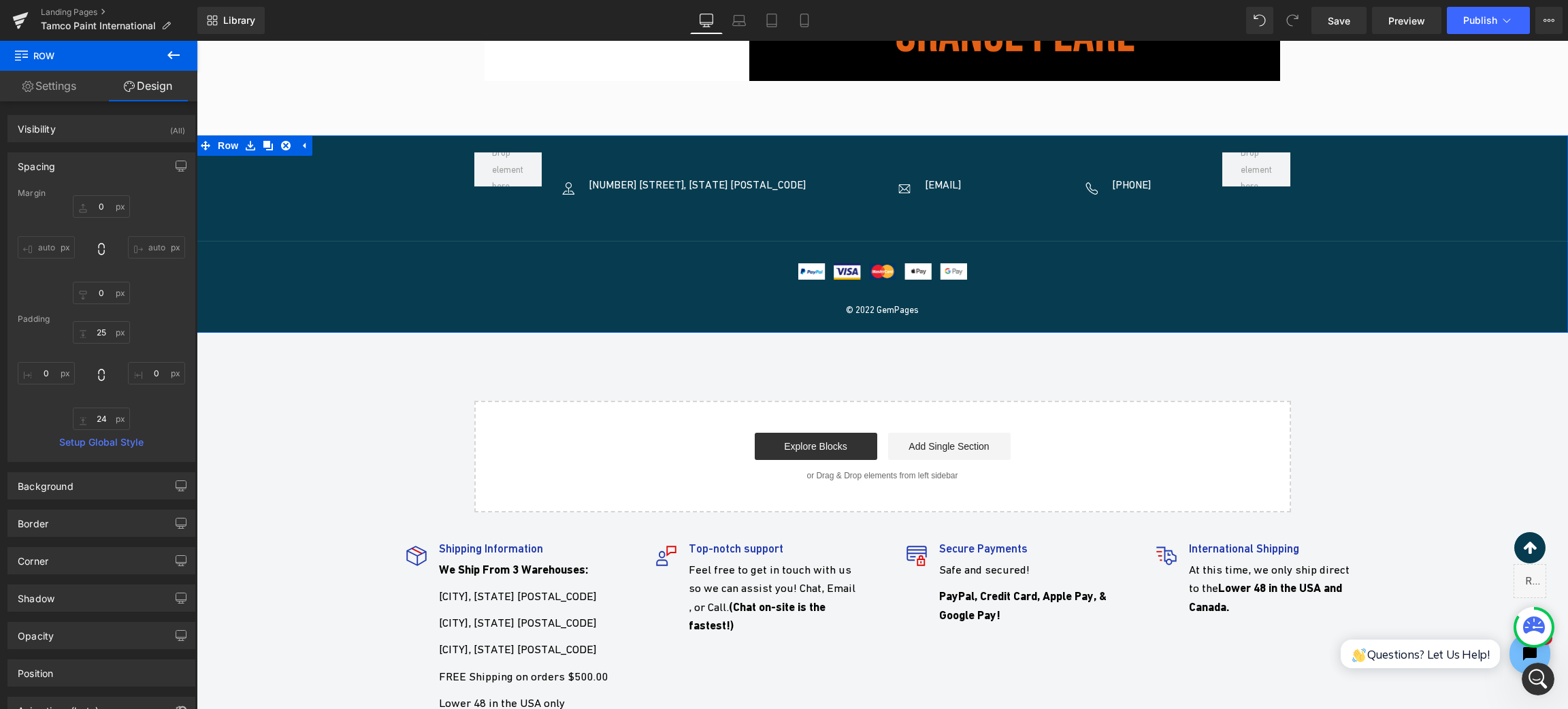 click on "Spacing" at bounding box center [101, 166] 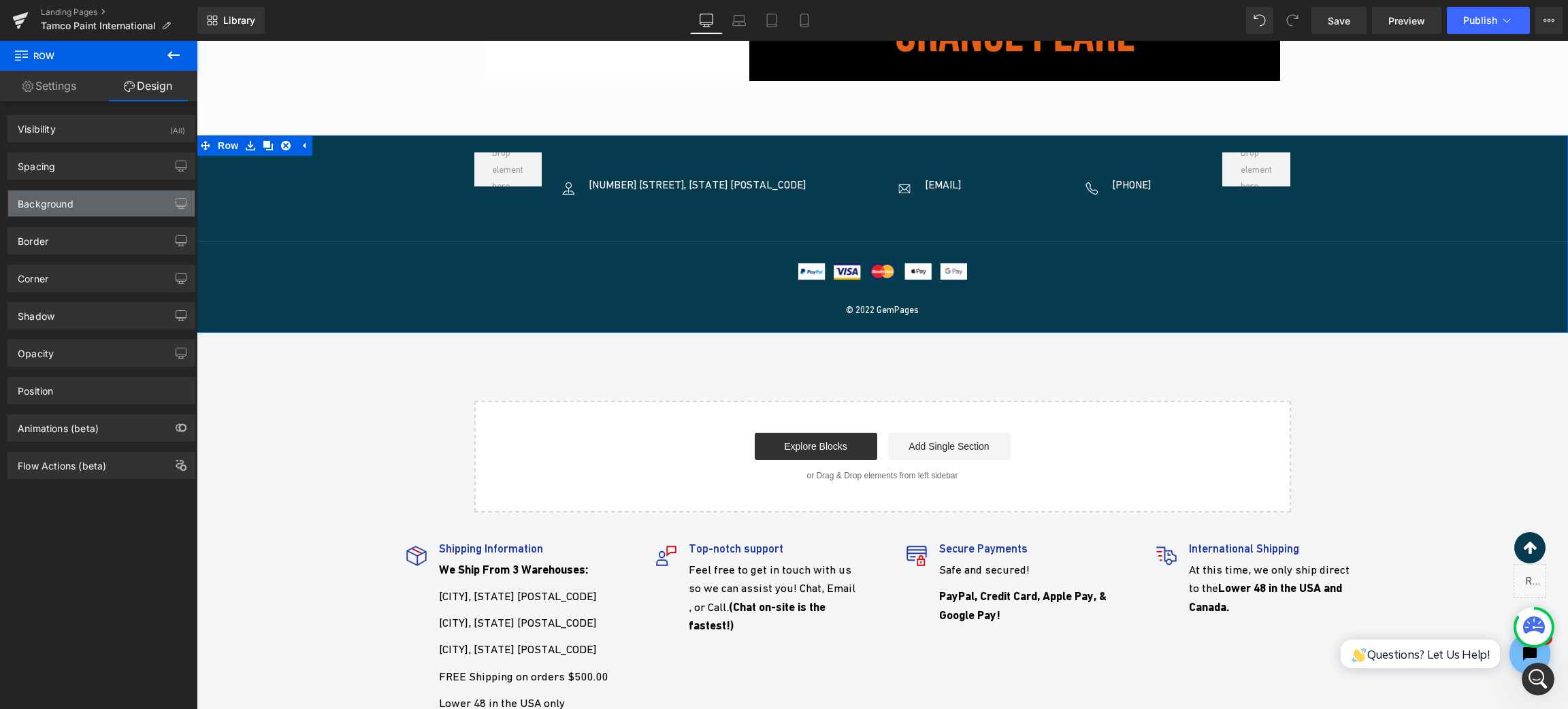 click on "Background" at bounding box center [101, 203] 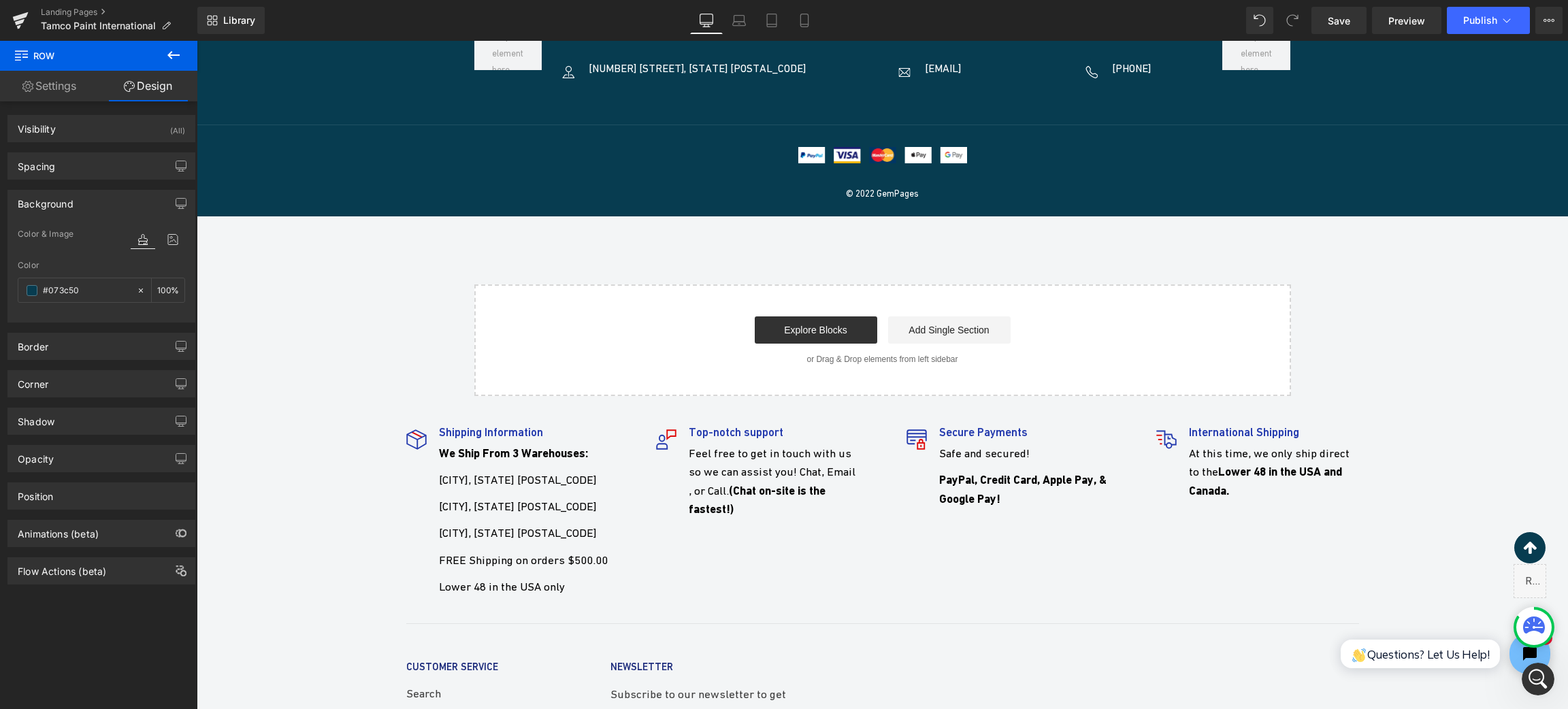 scroll, scrollTop: 5139, scrollLeft: 0, axis: vertical 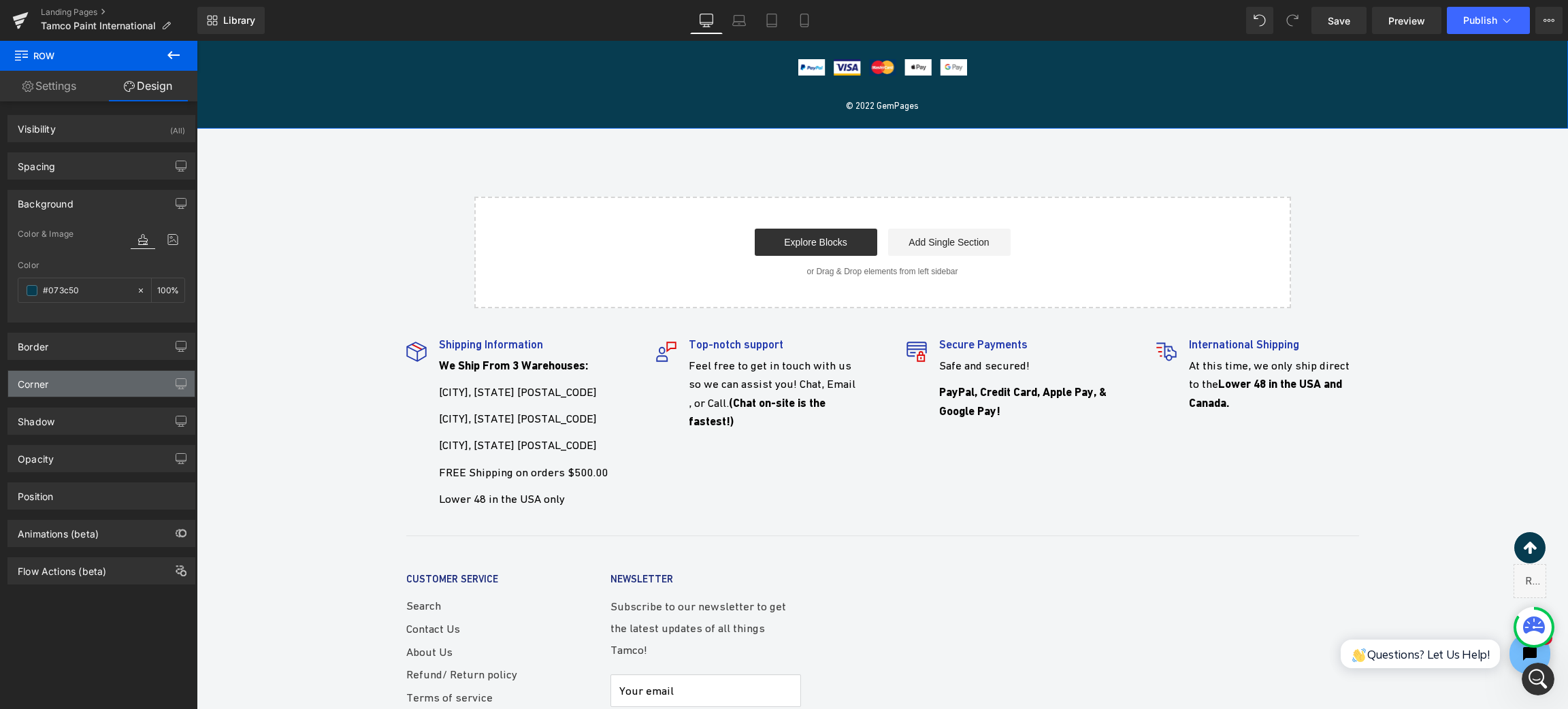 click on "Corner" at bounding box center (101, 384) 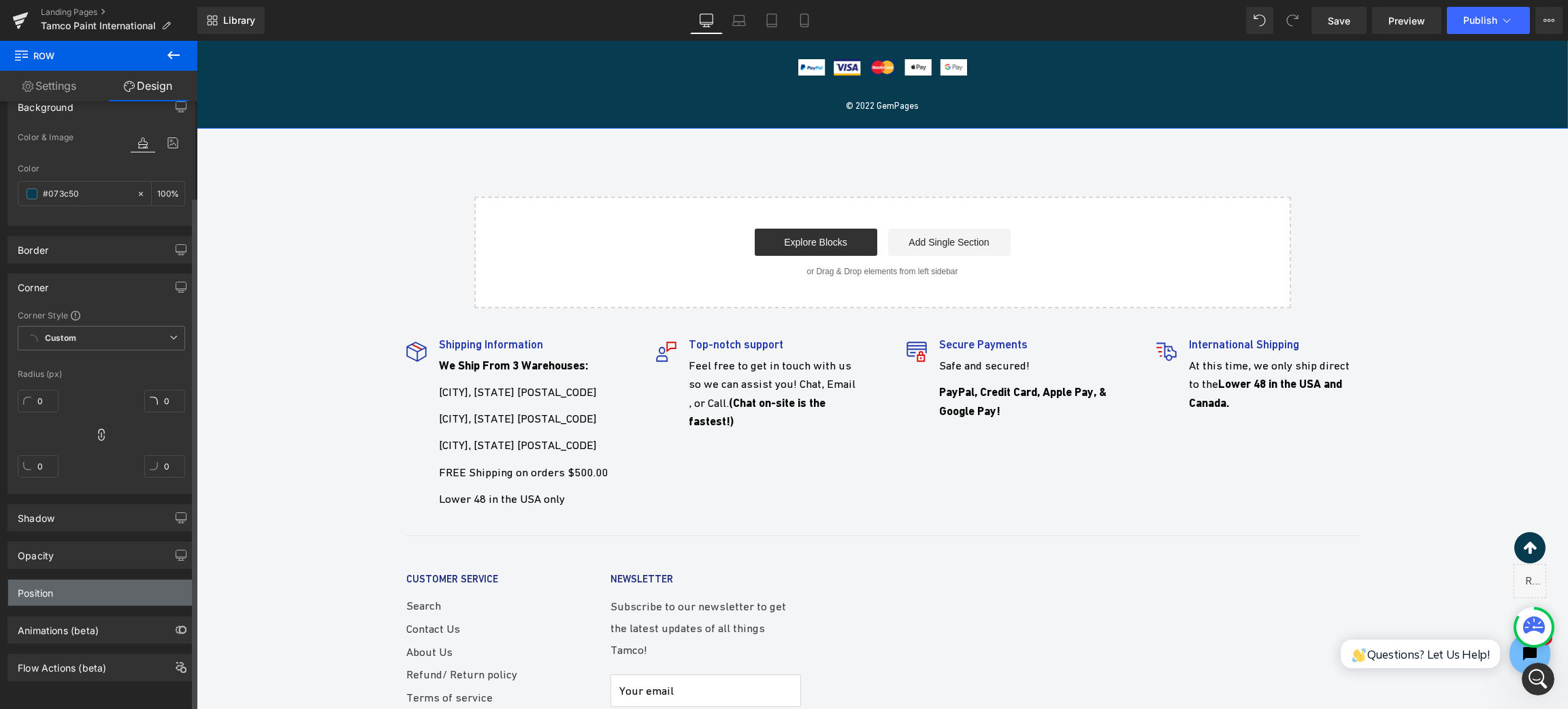 scroll, scrollTop: 114, scrollLeft: 0, axis: vertical 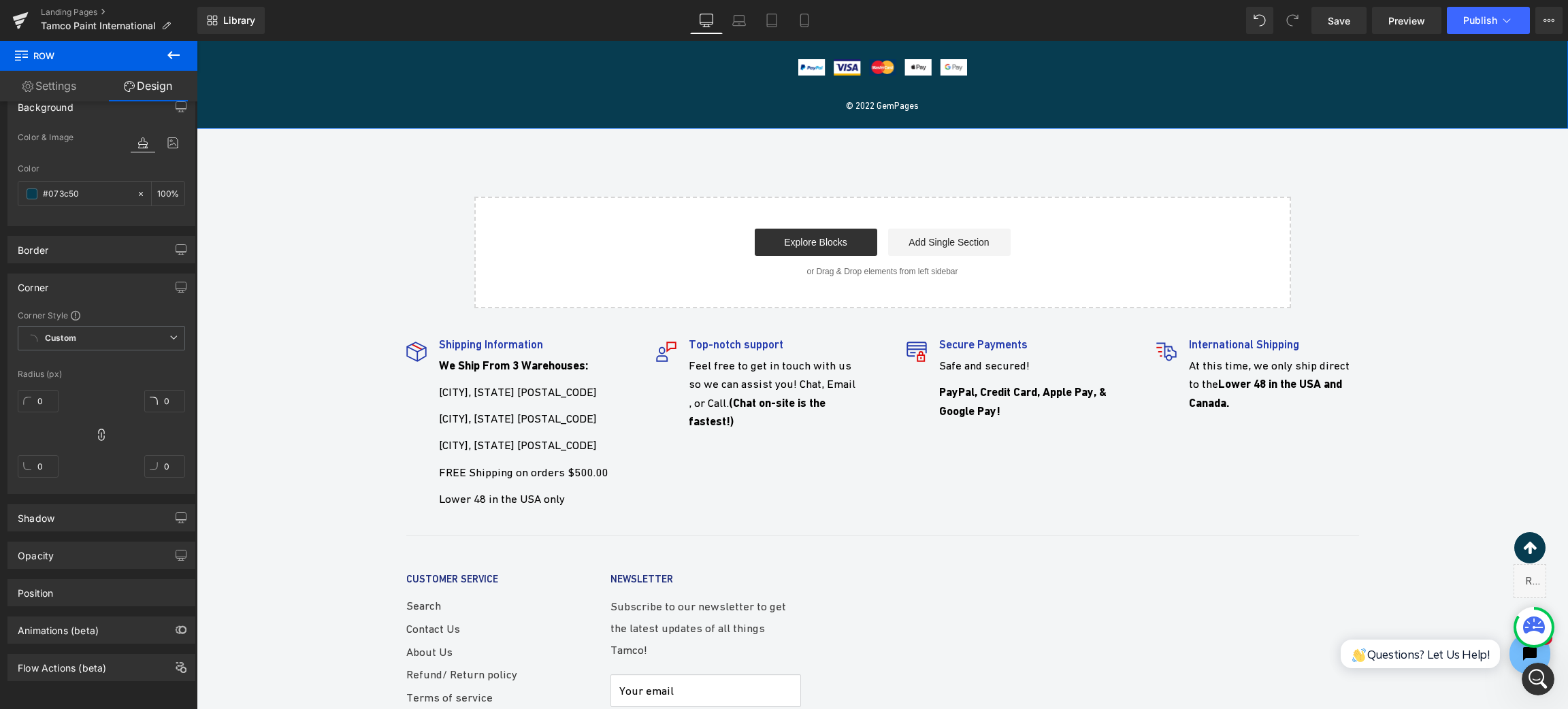 click on "Settings" at bounding box center (49, 86) 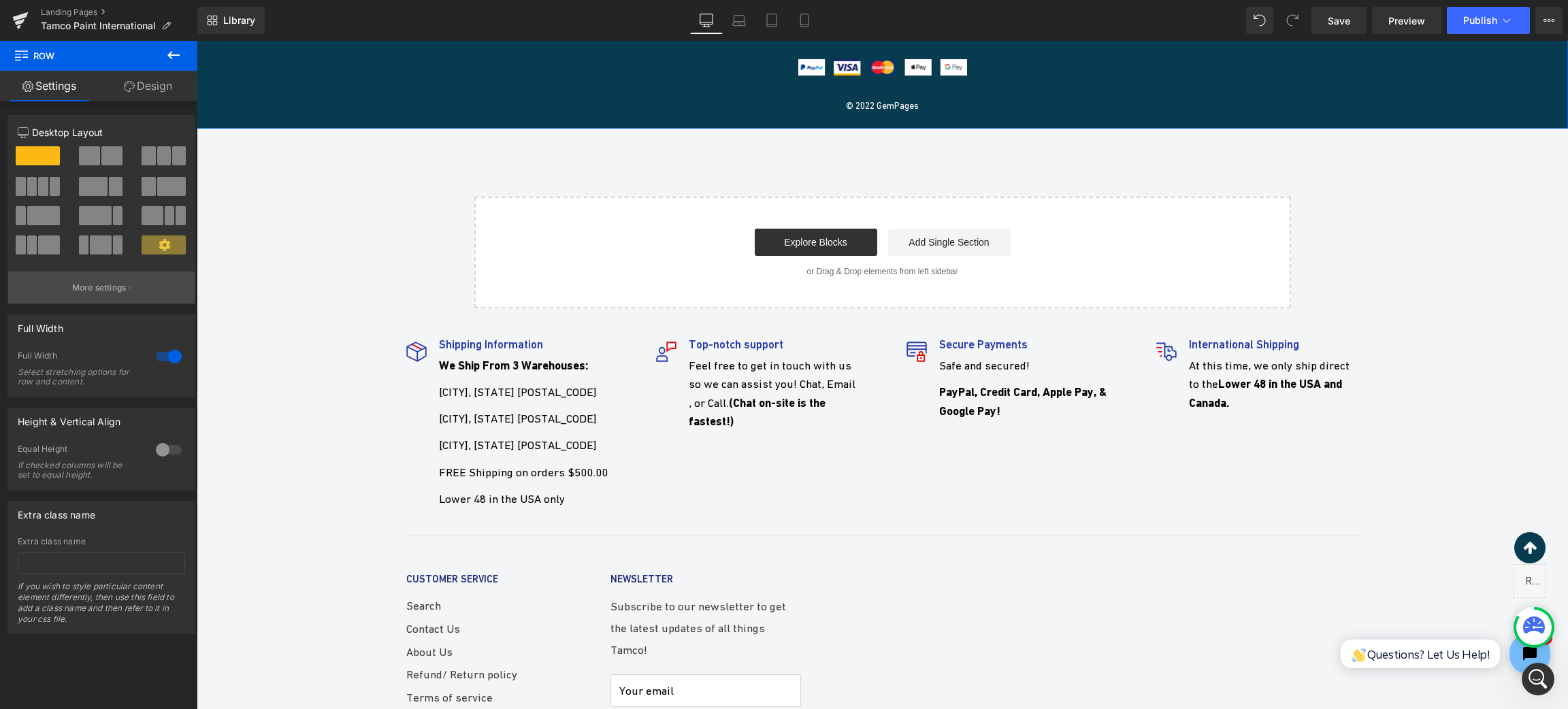 click on "More settings" at bounding box center [101, 287] 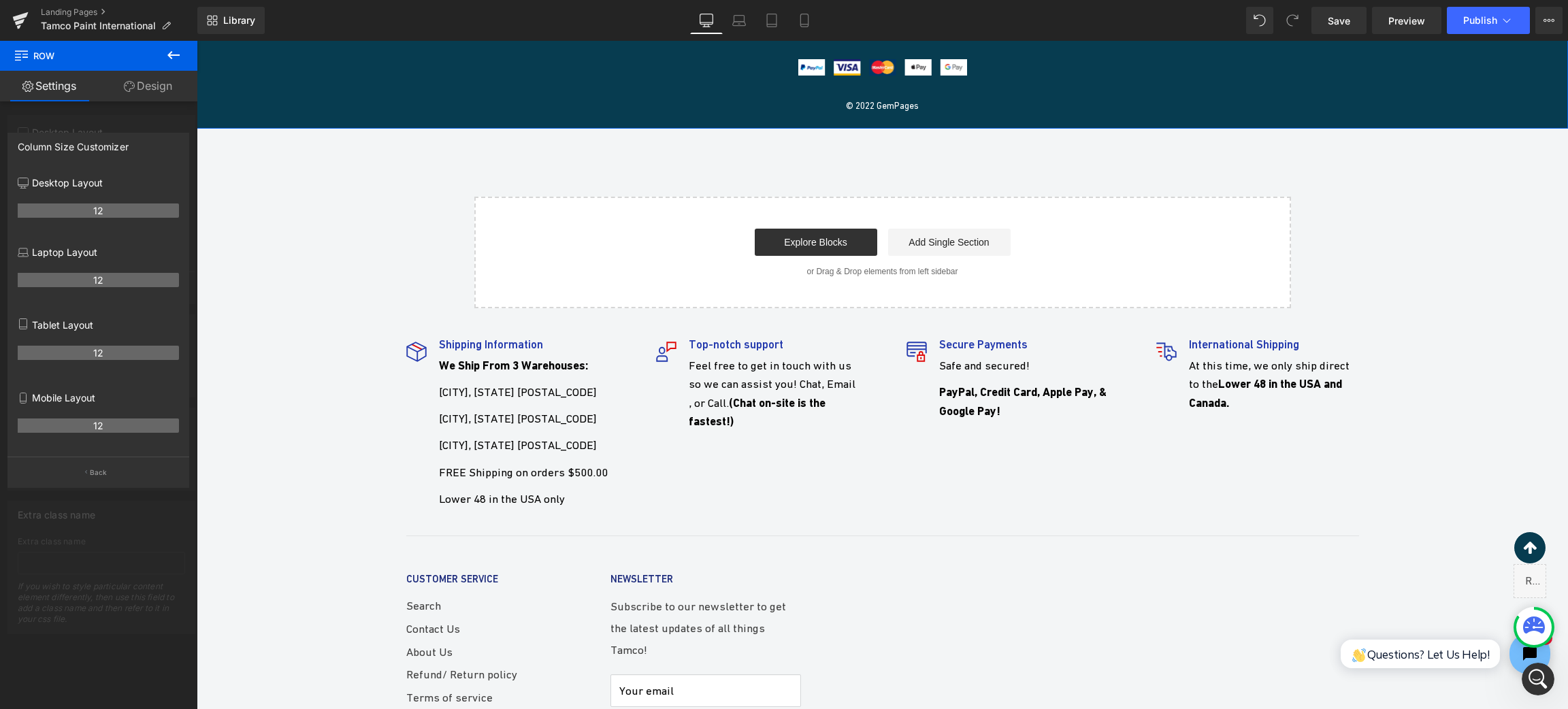 click at bounding box center (99, 378) 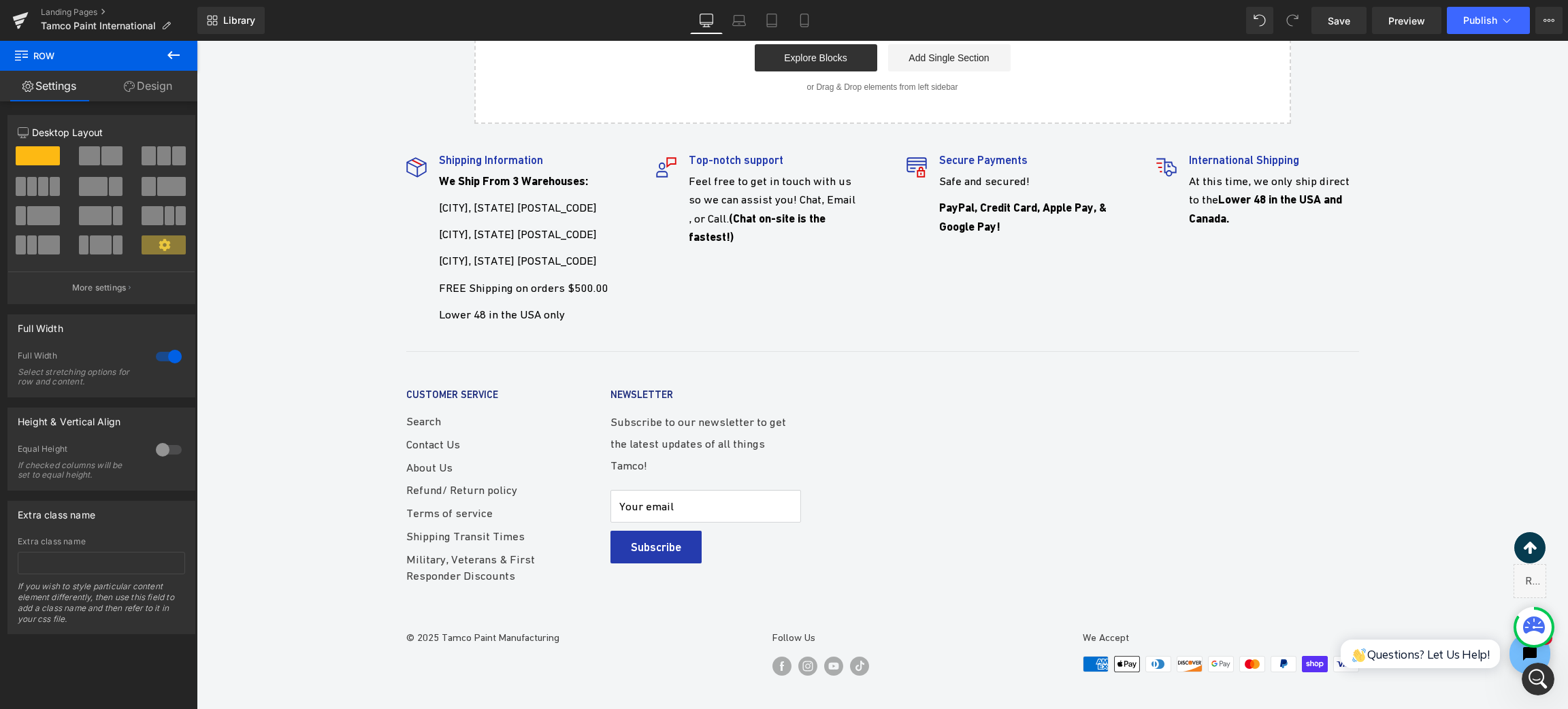 scroll, scrollTop: 5241, scrollLeft: 0, axis: vertical 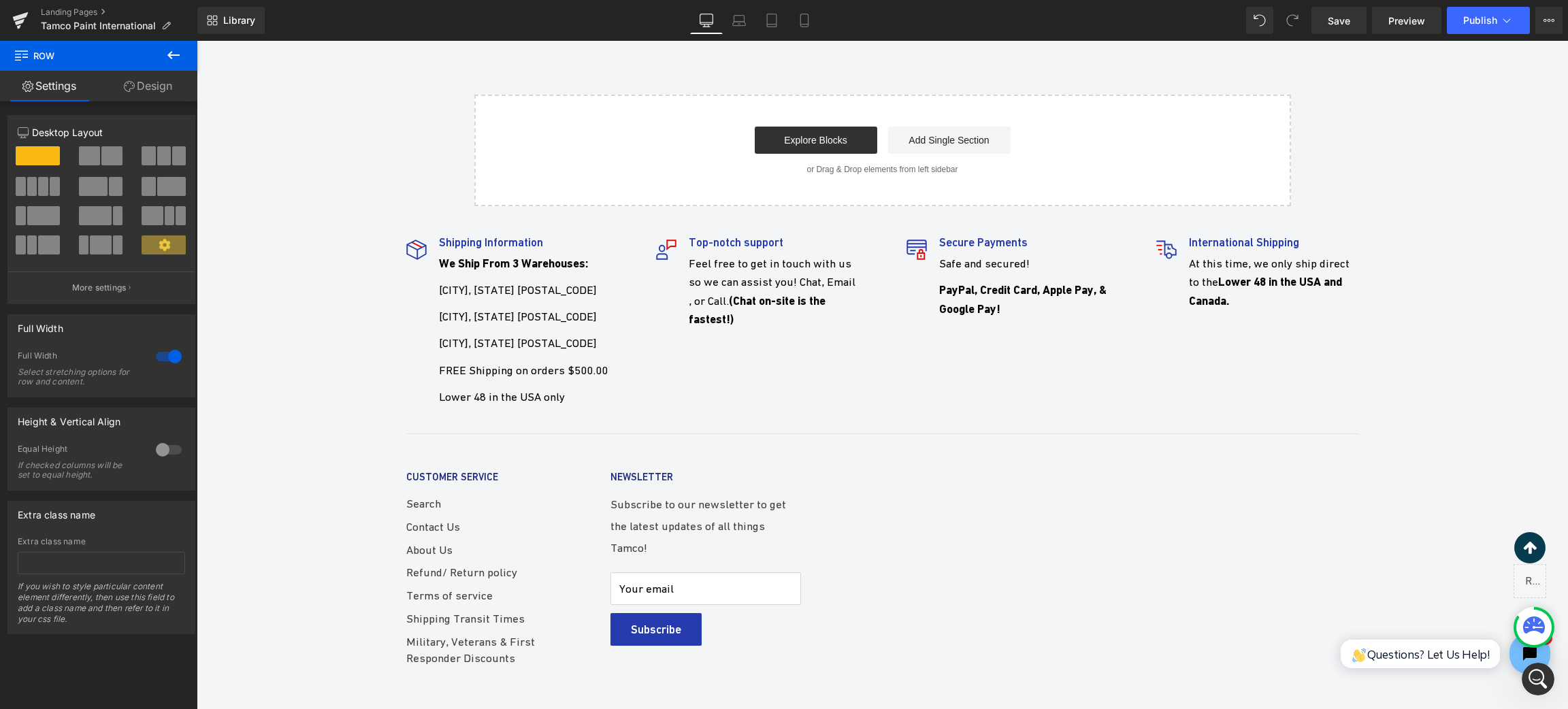 click on "Top-notch support
Feel free to get in touch with us so we can assist you! Chat, Email , or Call.  (Chat on-site is the fastest!)" at bounding box center [757, 320] 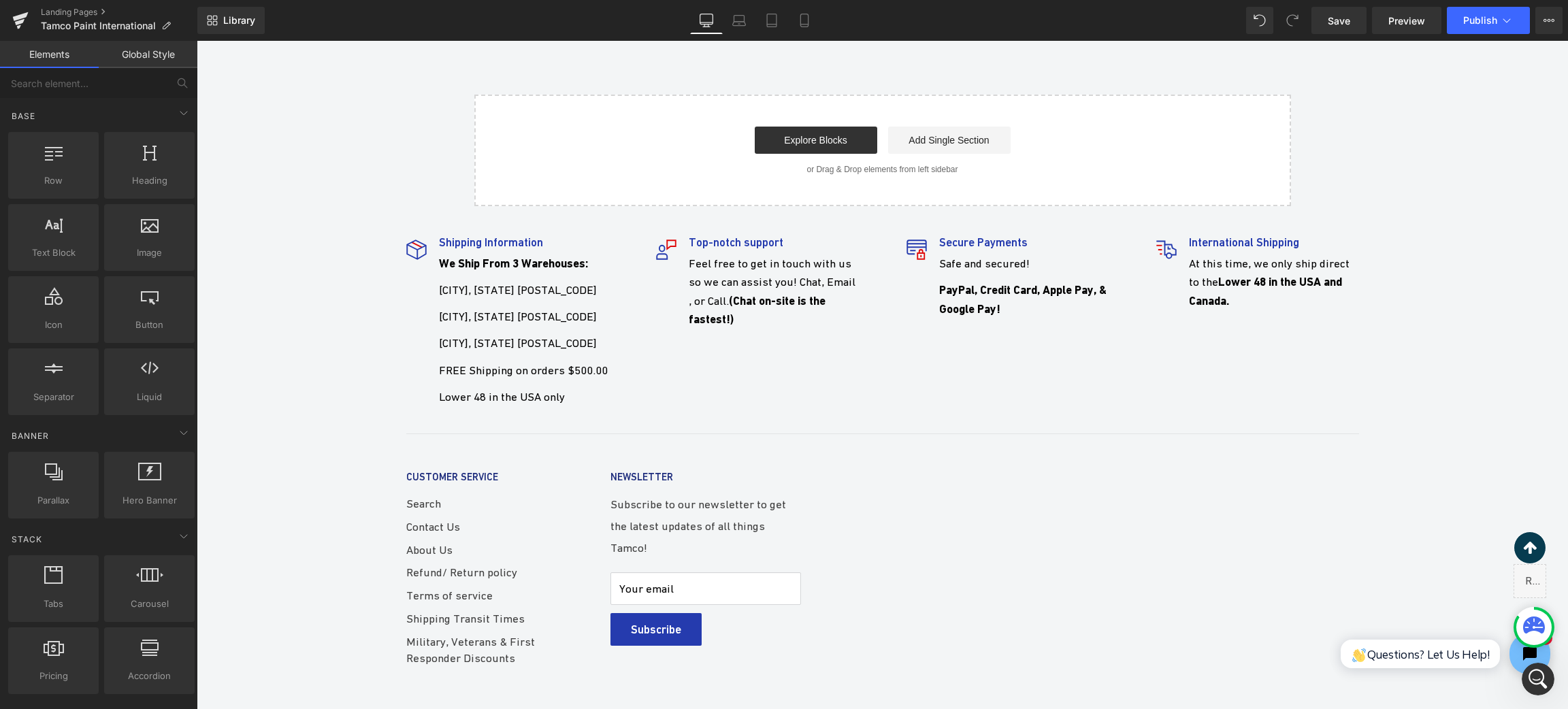 click on "Feel free to get in touch with us so we can assist you! Chat, Email , or Call.  (Chat on-site is the fastest!)" at bounding box center [774, 291] 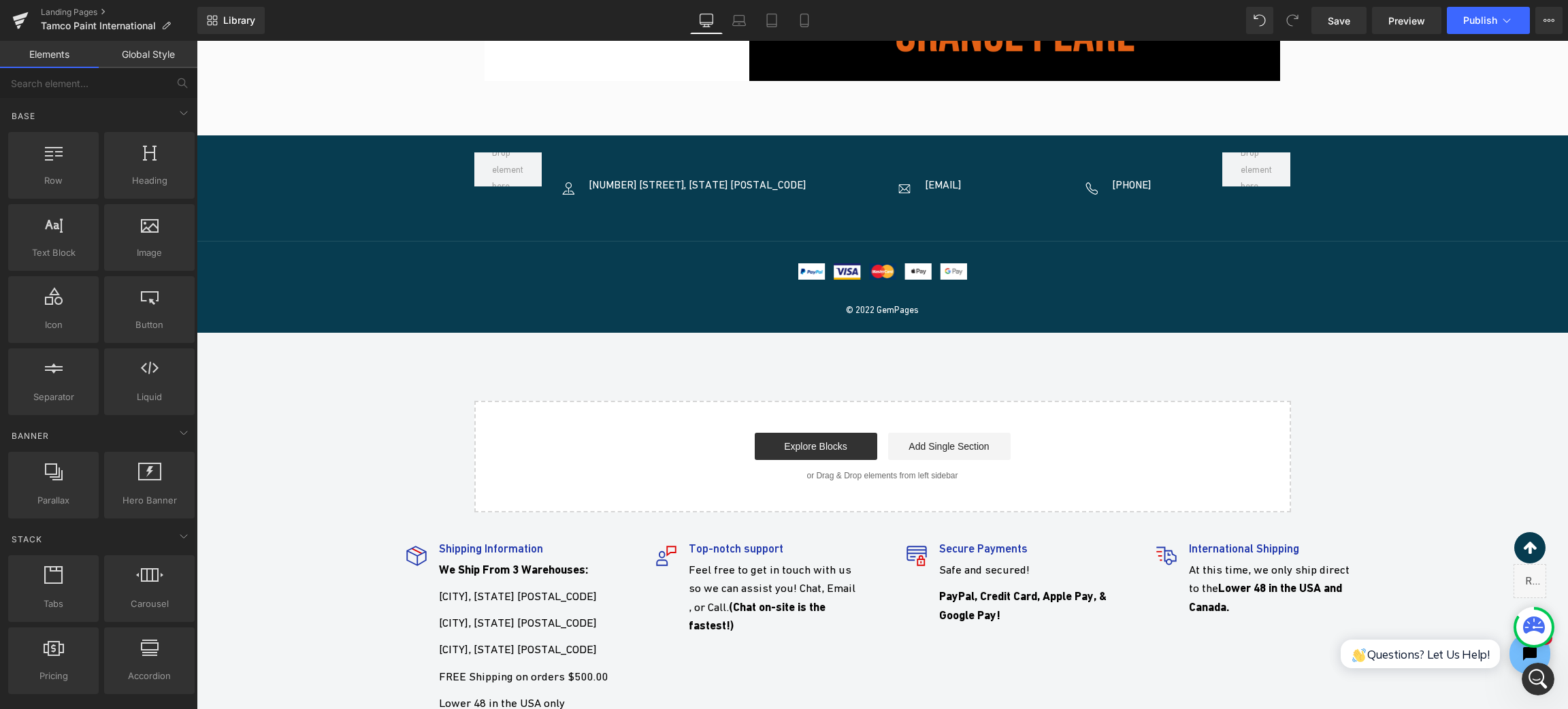 click on "Separator         WELCOME TO Heading         TAMCO PAINT Heading         INTERNATIONAL Premium Automotive Finishes. Now Available Worldwide. Heading         SHOP NOW Button         Image         Row
Image
Free Delivery
Text Block         from $250 Text Block
Icon List
Image
Full Refund
Text Block         For free return Text Block
Icon List
Image" at bounding box center [882, -2073] 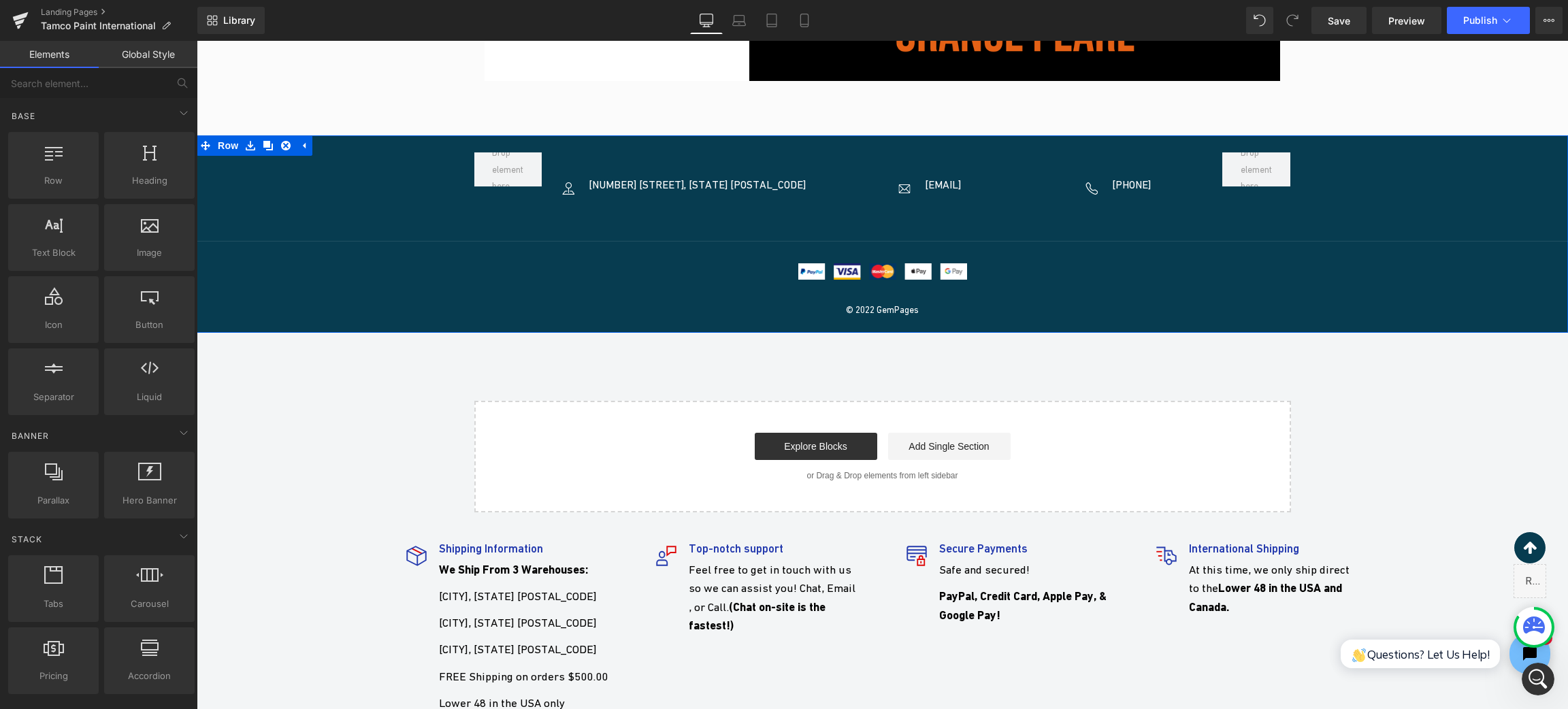scroll, scrollTop: 4832, scrollLeft: 0, axis: vertical 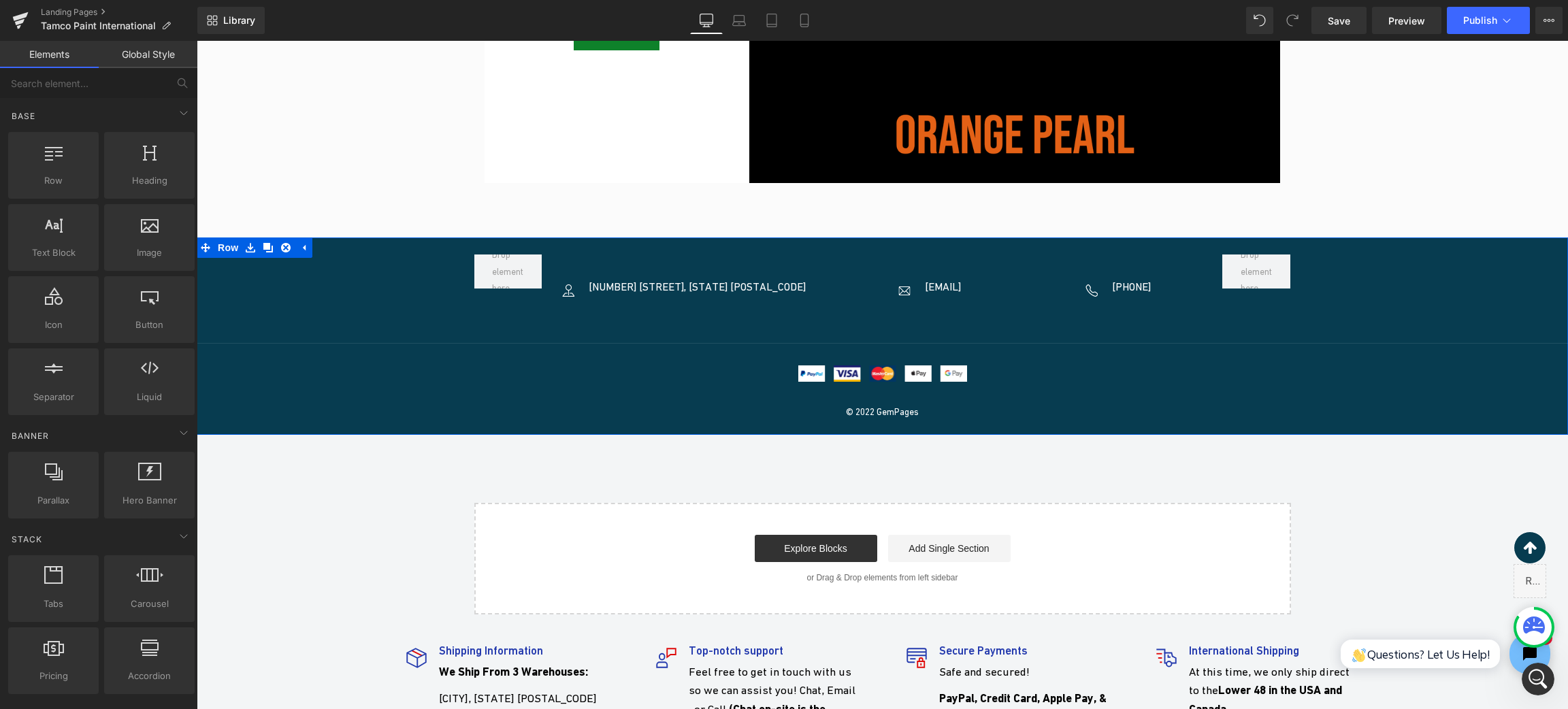 click on "Image
2118 Thornridge Cir, Connecticut 35624
Text Block
Icon List
Image
demo.gempages@gmail.com
Text Block
Icon List
Image
+102 3343 4722
Text Block" at bounding box center (882, 336) 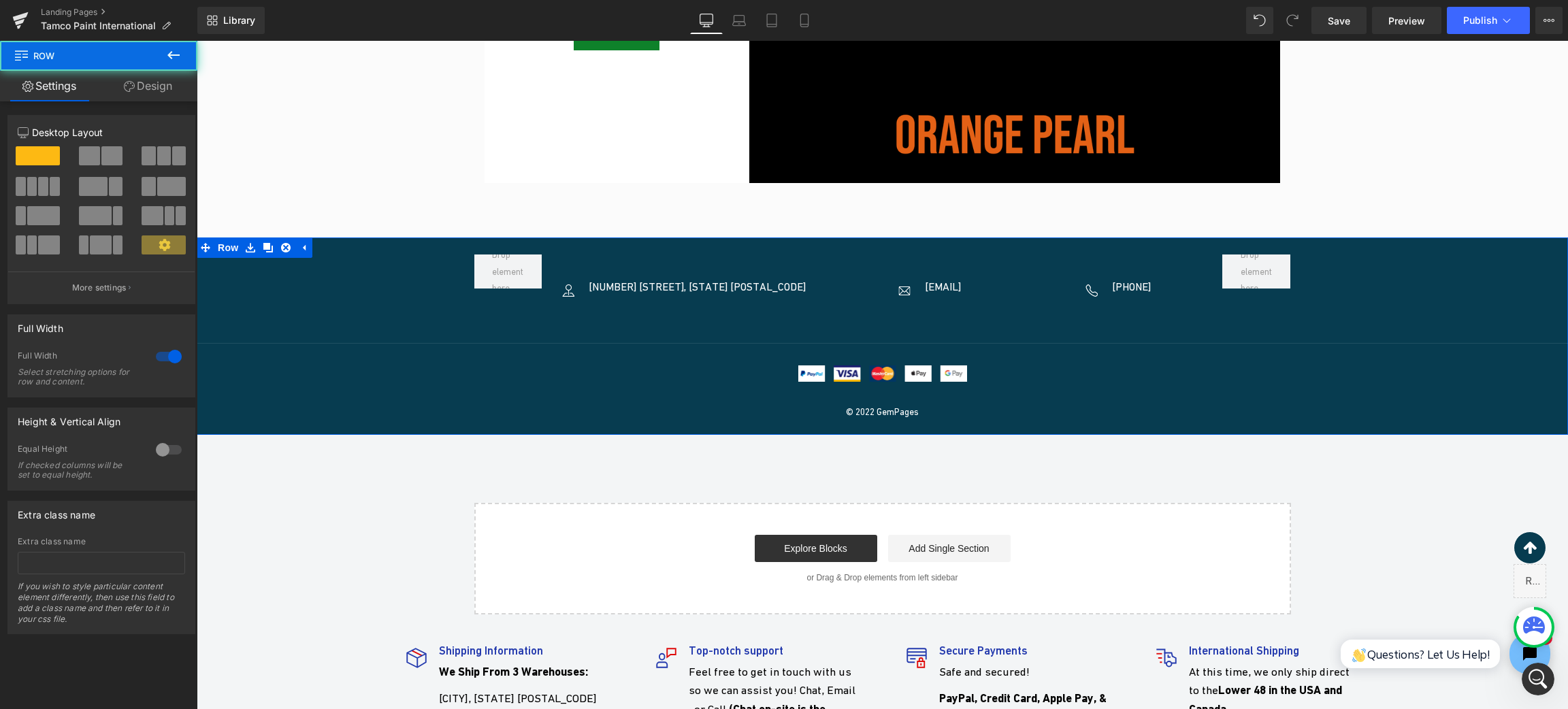 drag, startPoint x: 287, startPoint y: 295, endPoint x: 336, endPoint y: 359, distance: 80.60397 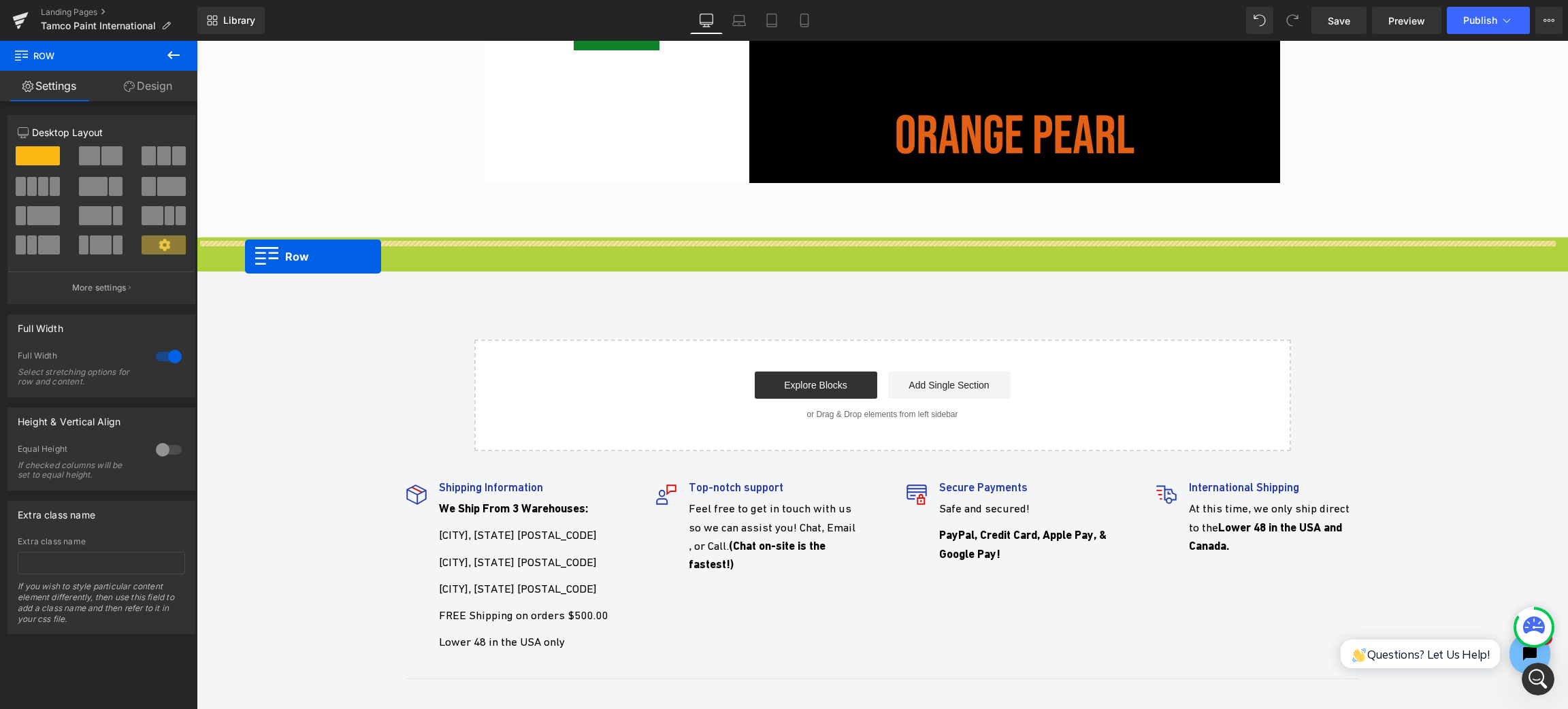drag, startPoint x: 215, startPoint y: 250, endPoint x: 242, endPoint y: 257, distance: 28 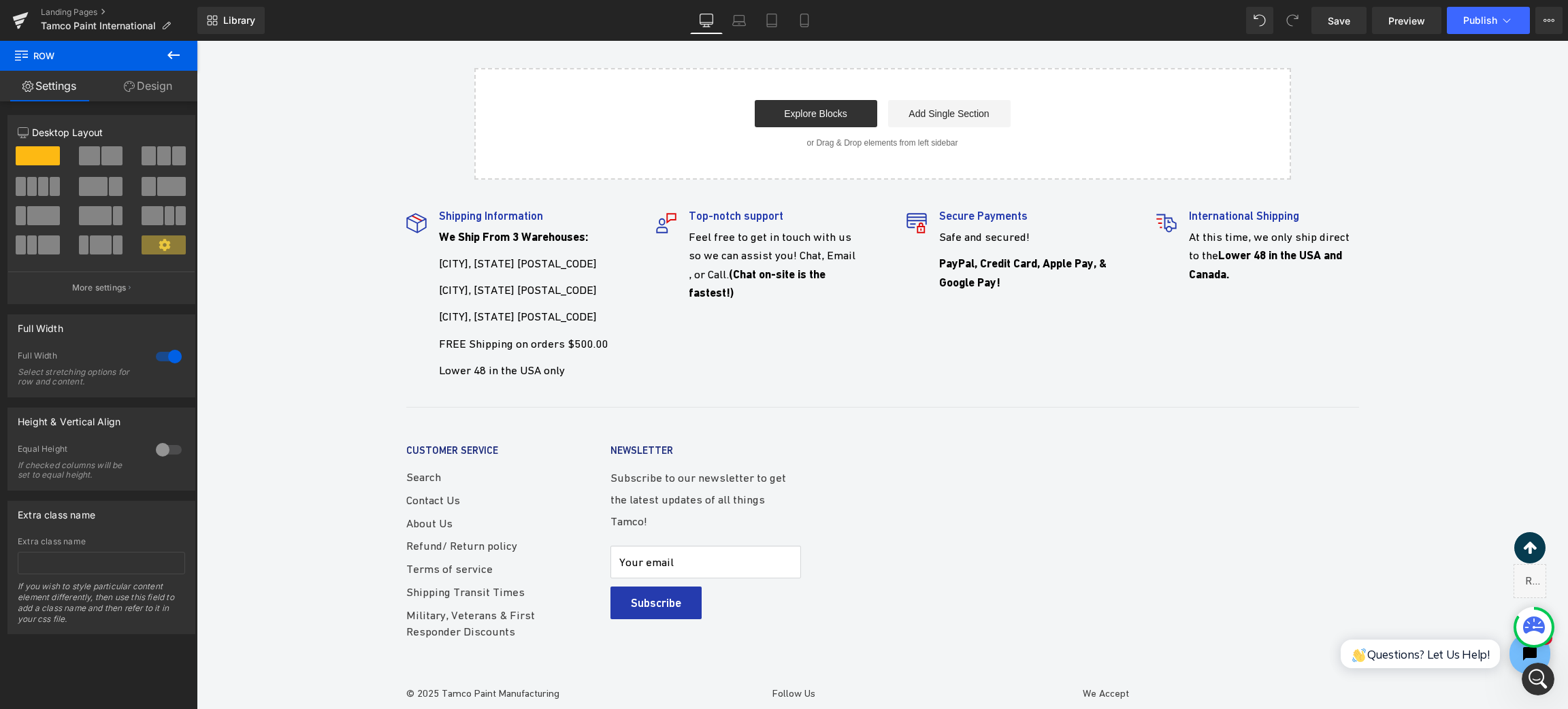 scroll, scrollTop: 5343, scrollLeft: 0, axis: vertical 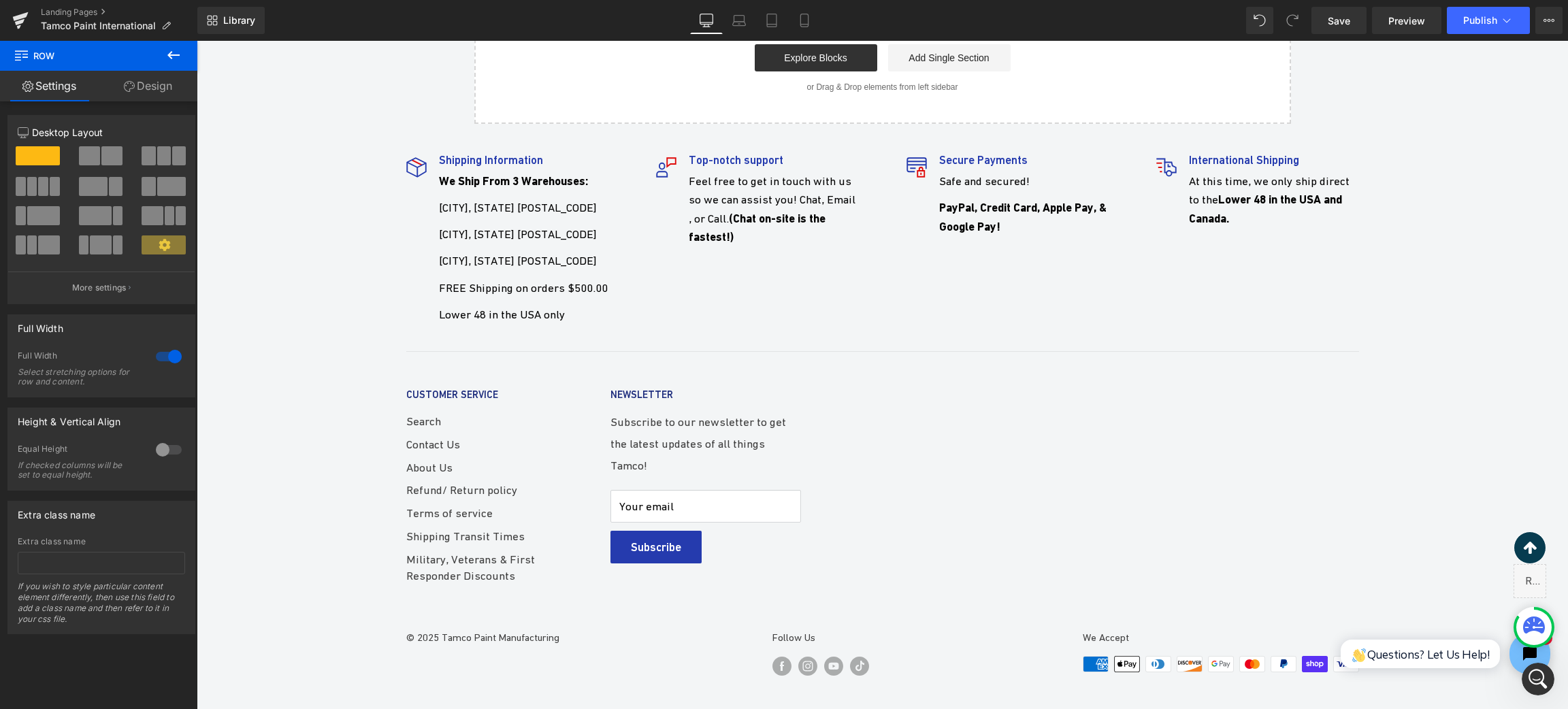 click 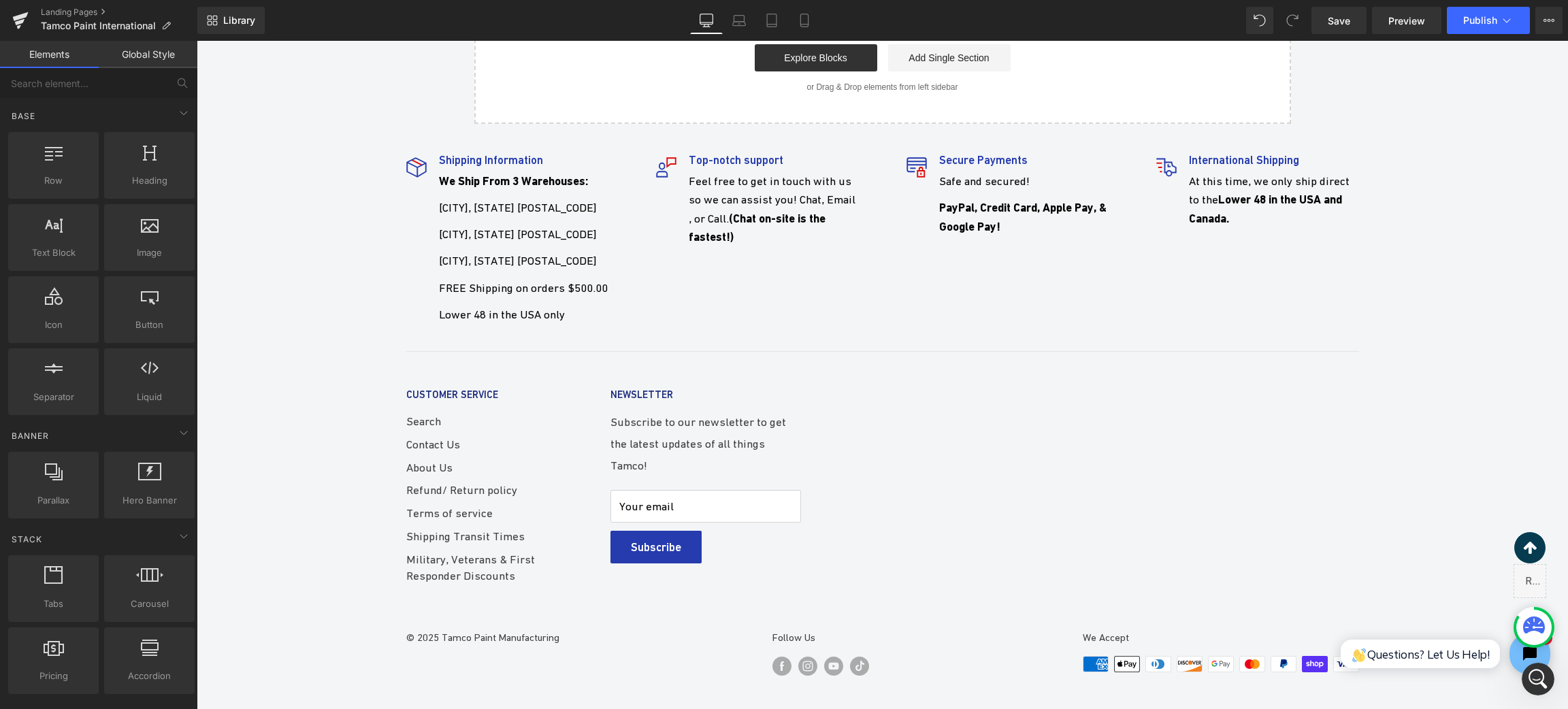click on "Global Style" at bounding box center [148, 54] 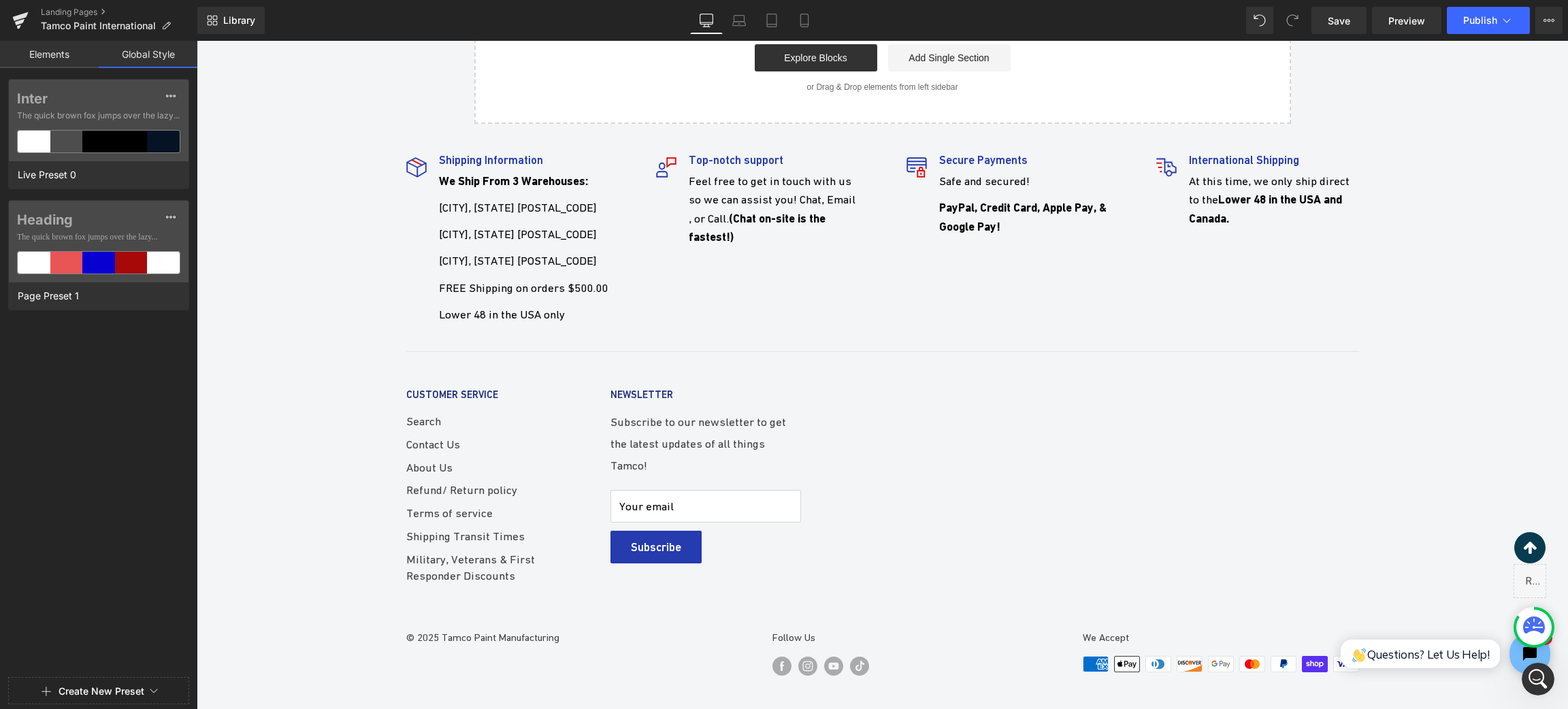 click on "Elements" at bounding box center (49, 54) 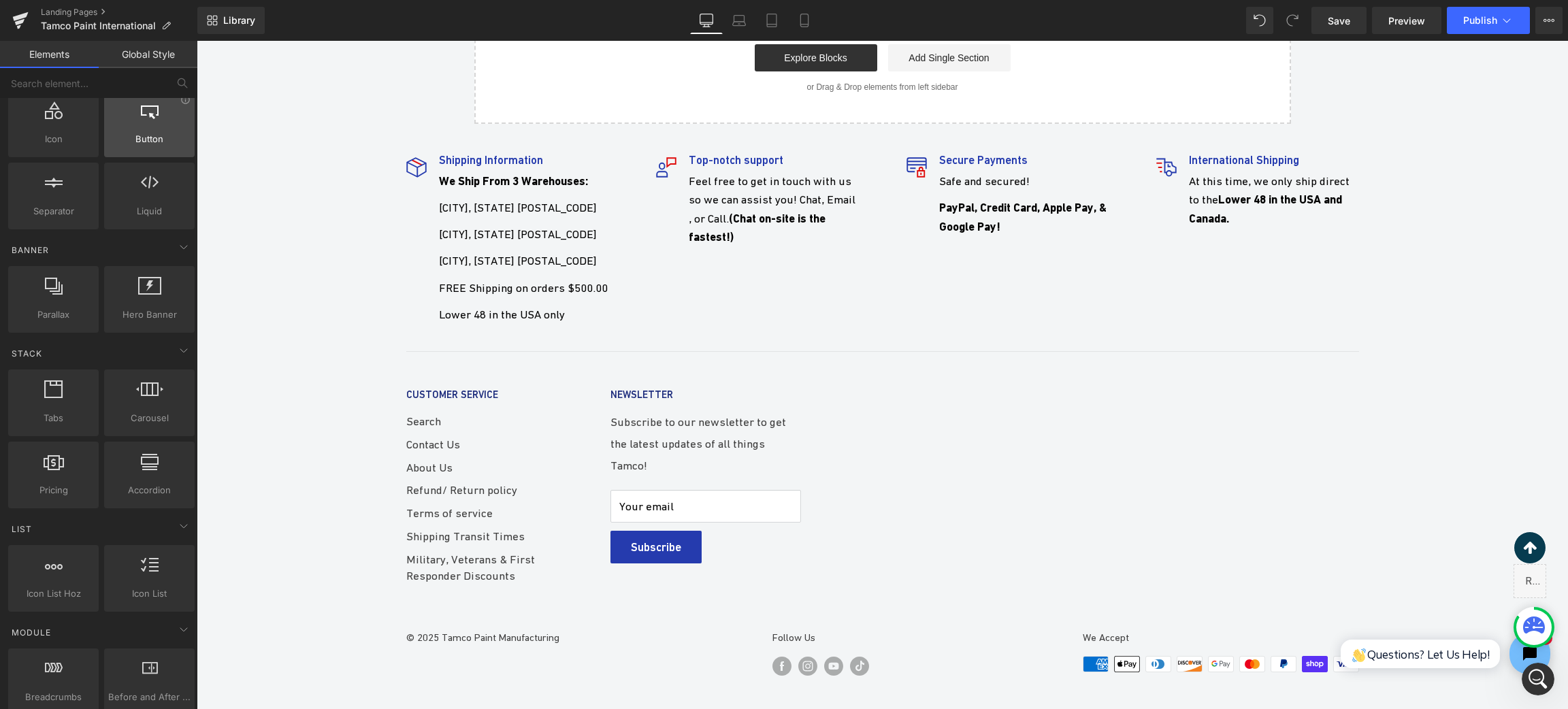 scroll, scrollTop: 0, scrollLeft: 0, axis: both 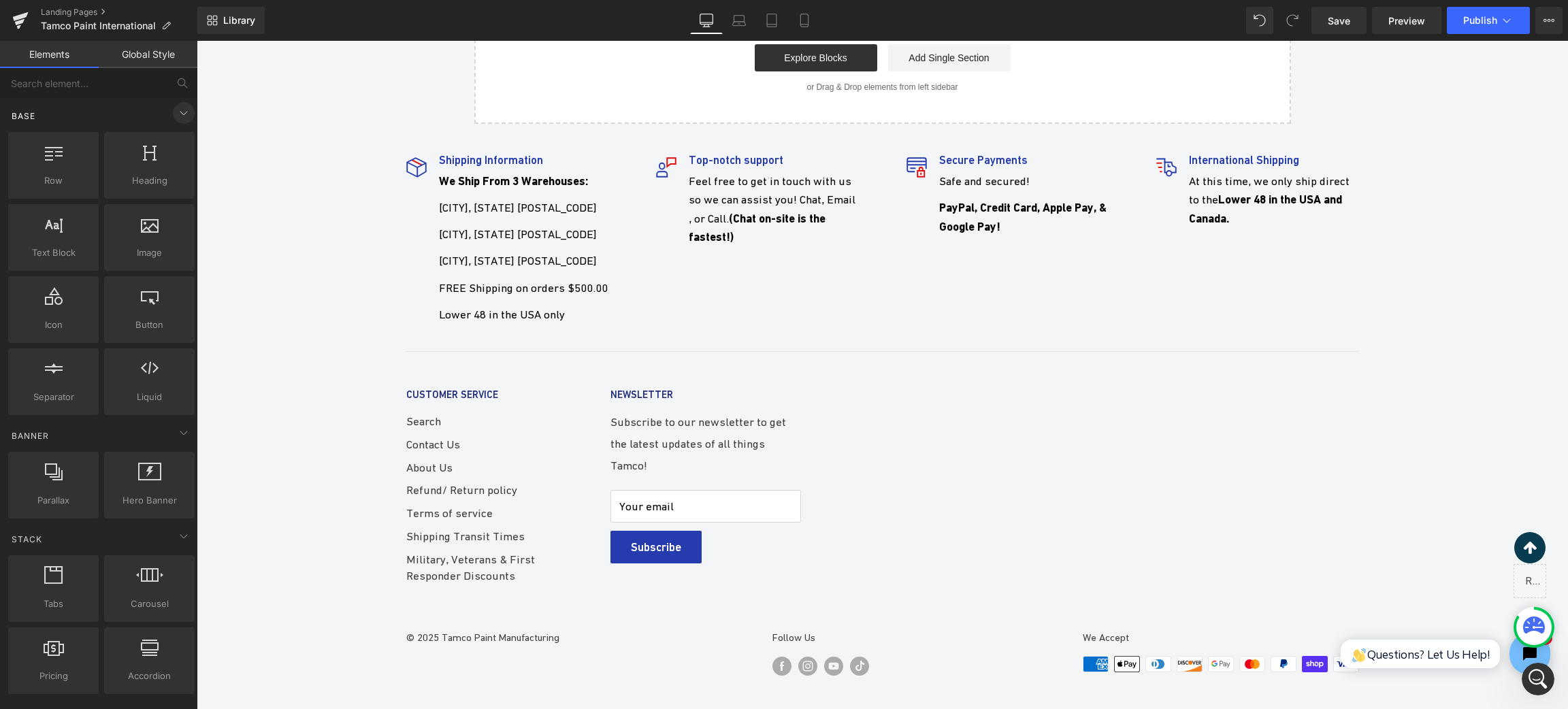 click 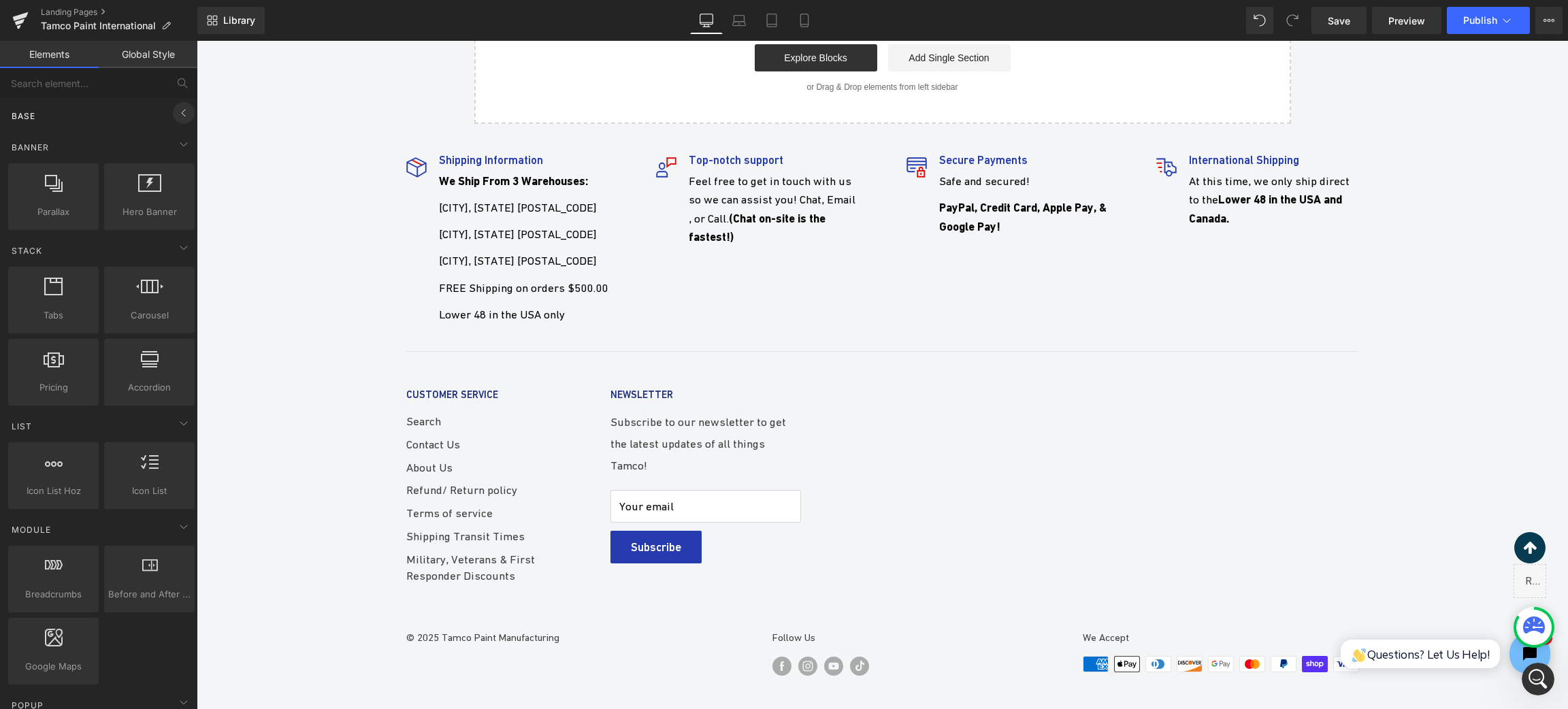 click 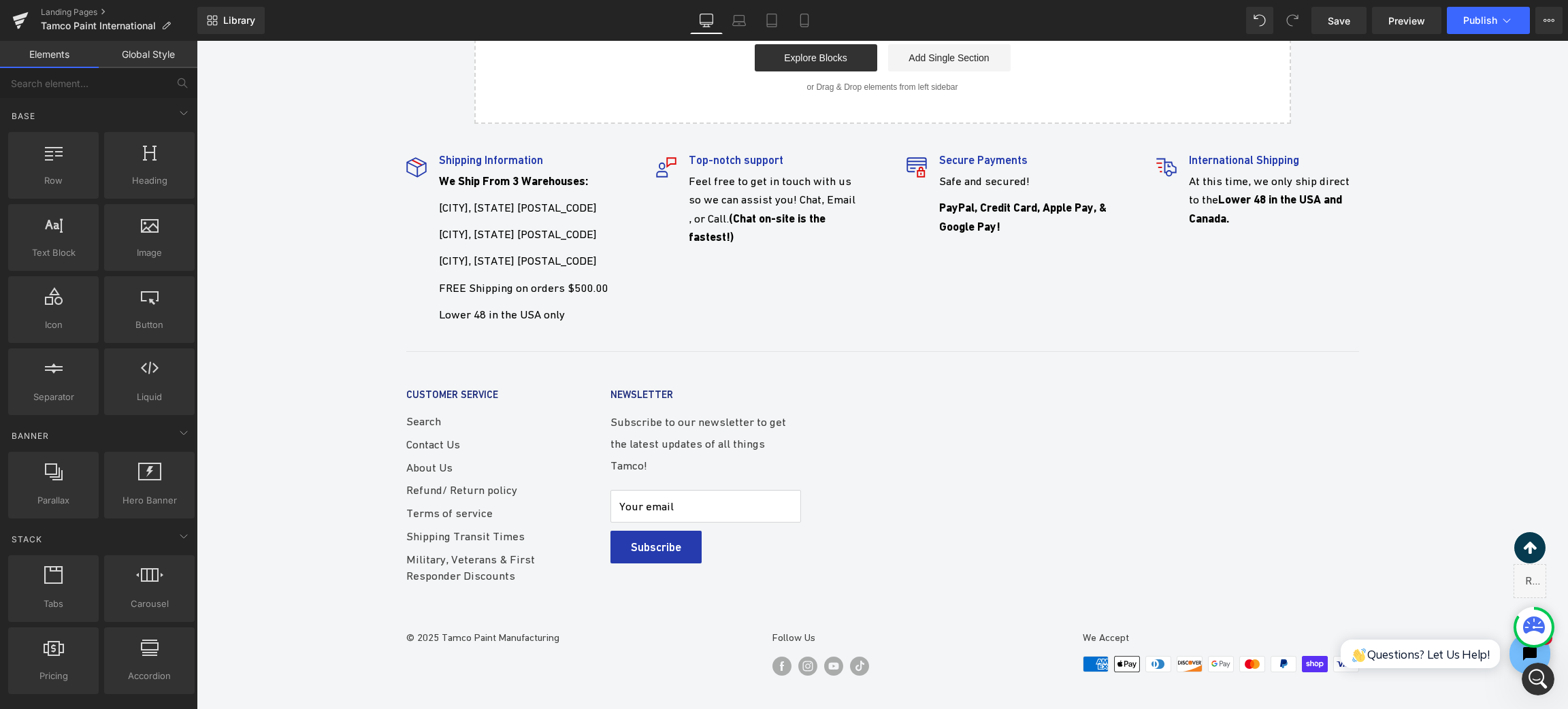 click on "Global Style" at bounding box center [148, 54] 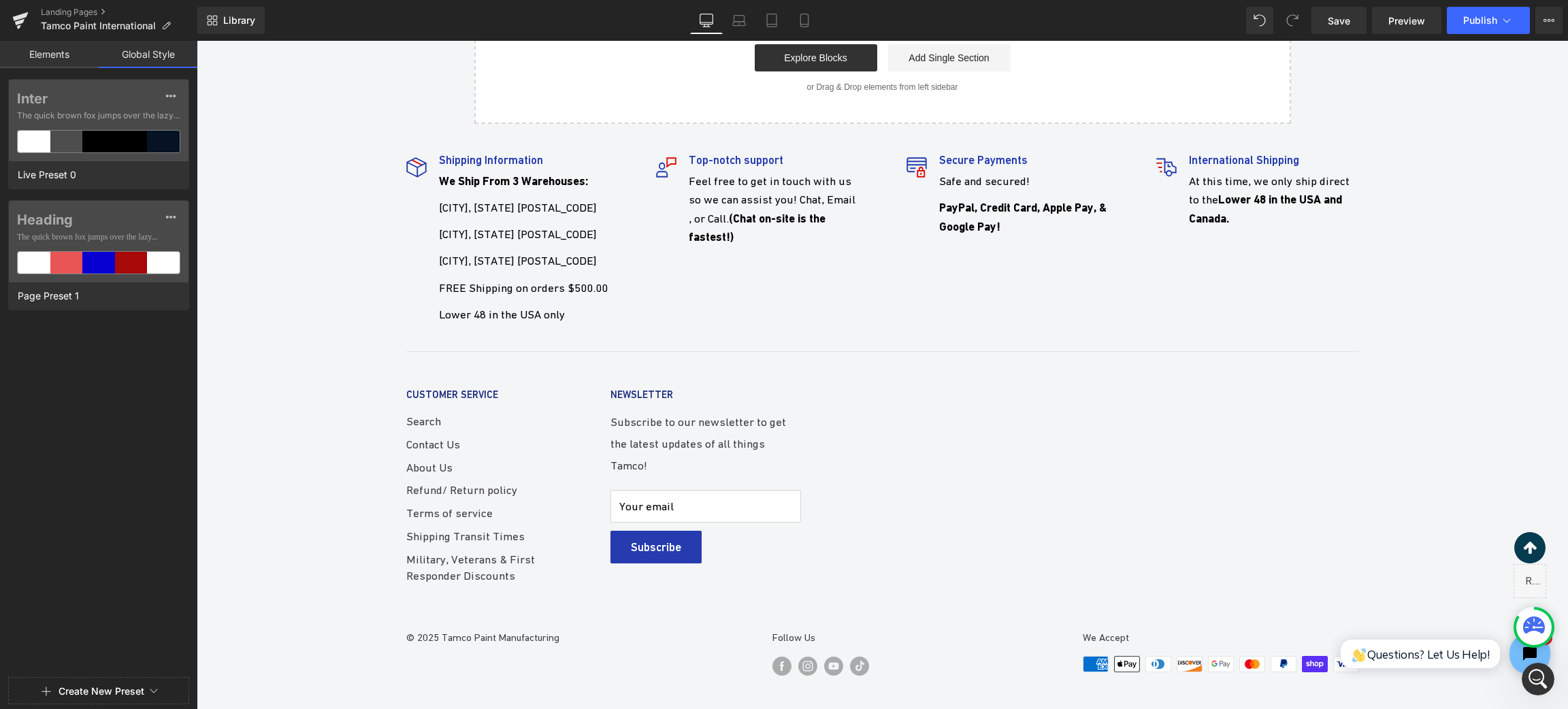 click on "Elements" at bounding box center (49, 54) 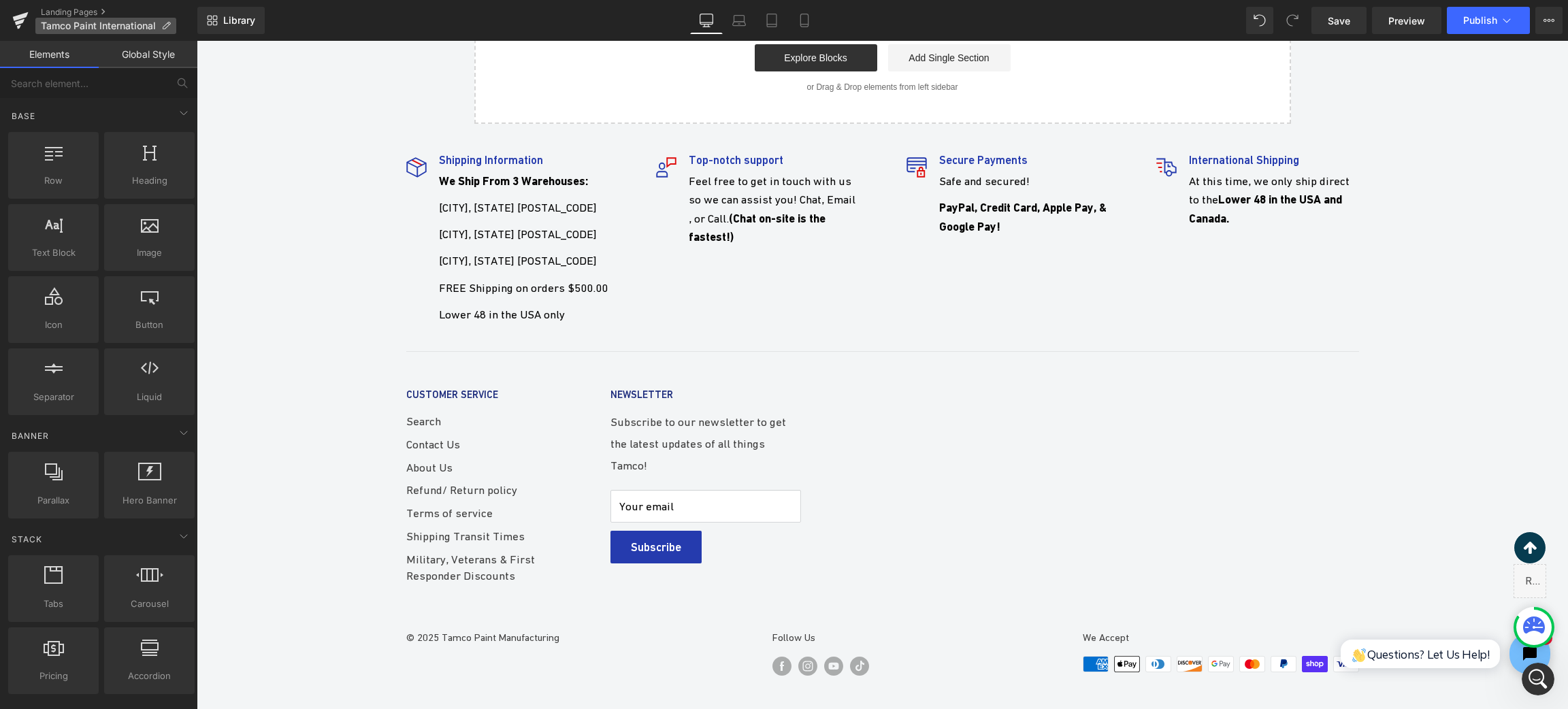 click at bounding box center [166, 26] 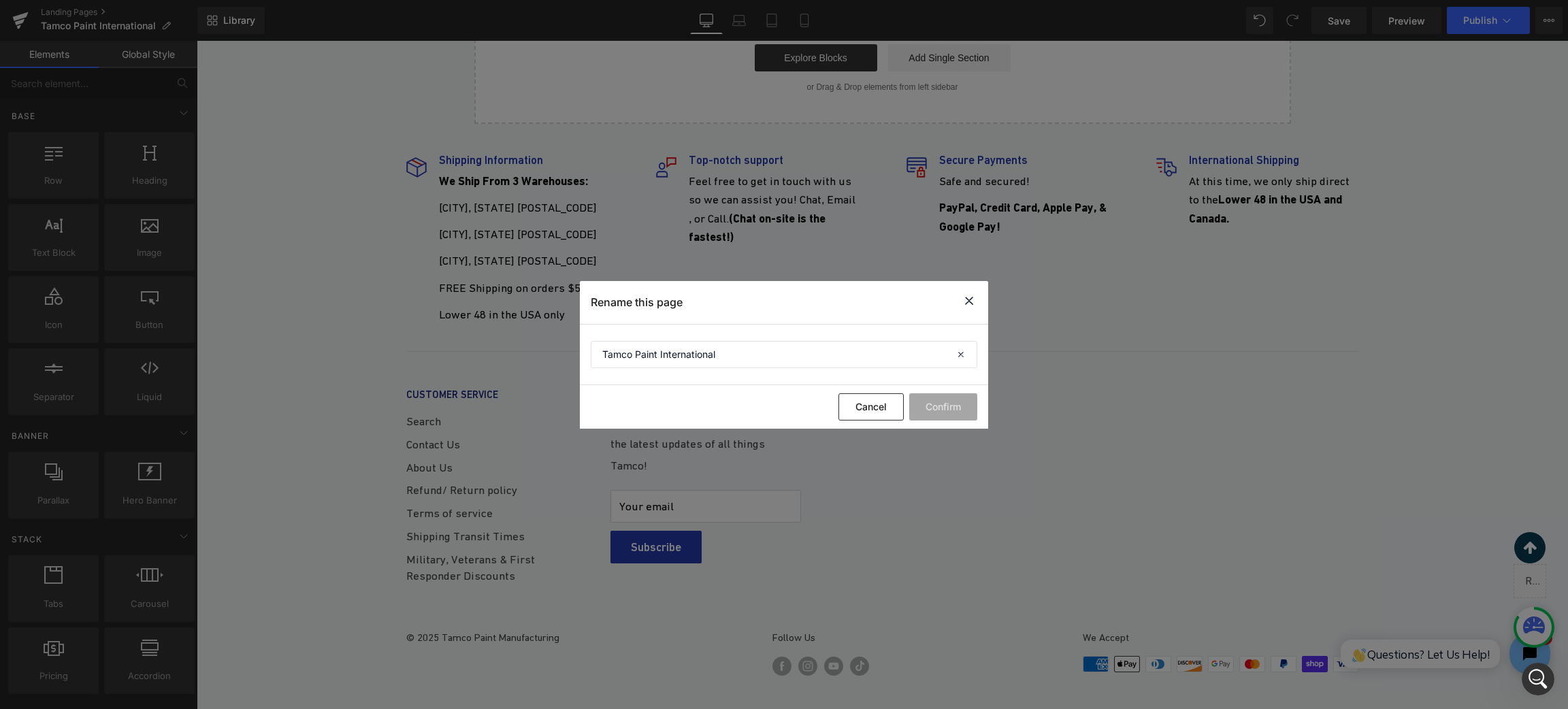 click at bounding box center [969, 301] 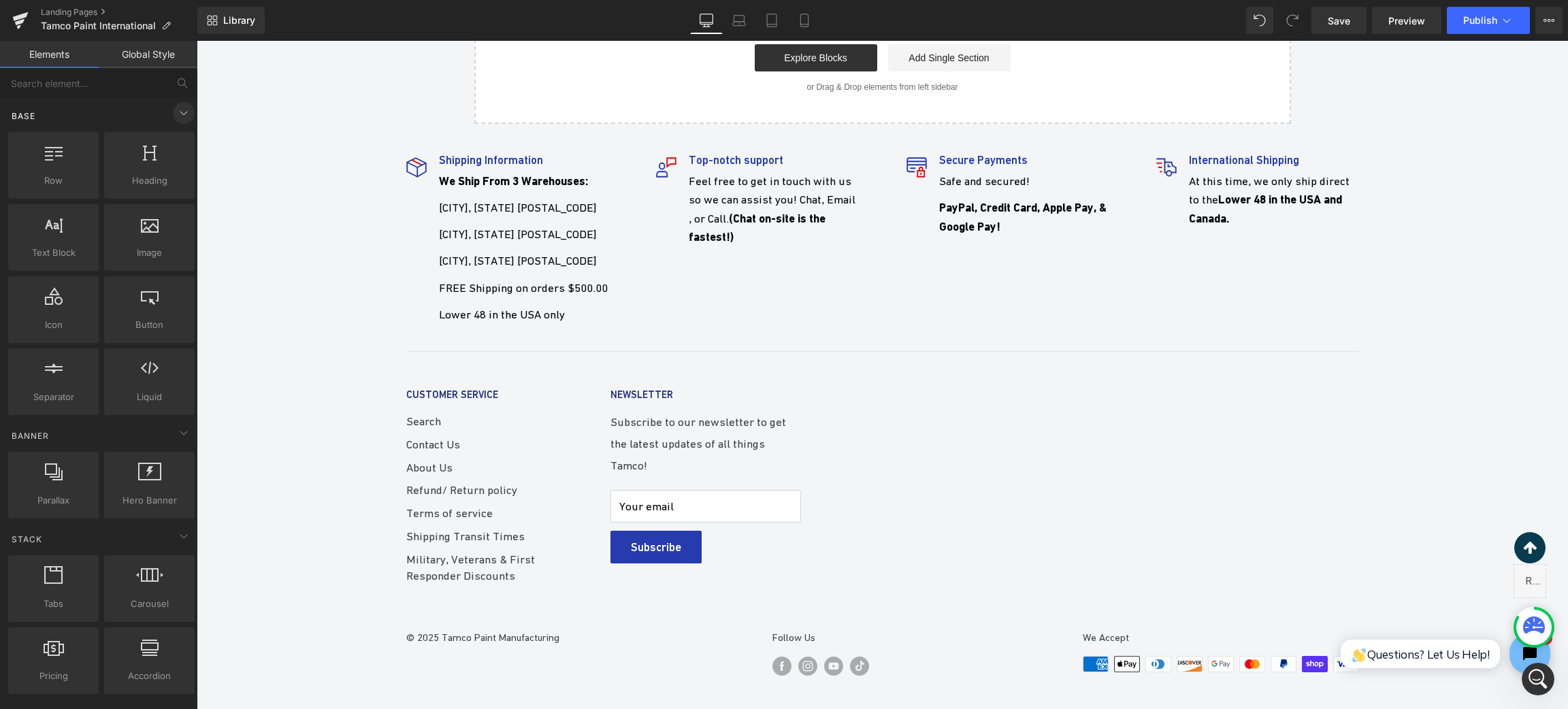 click 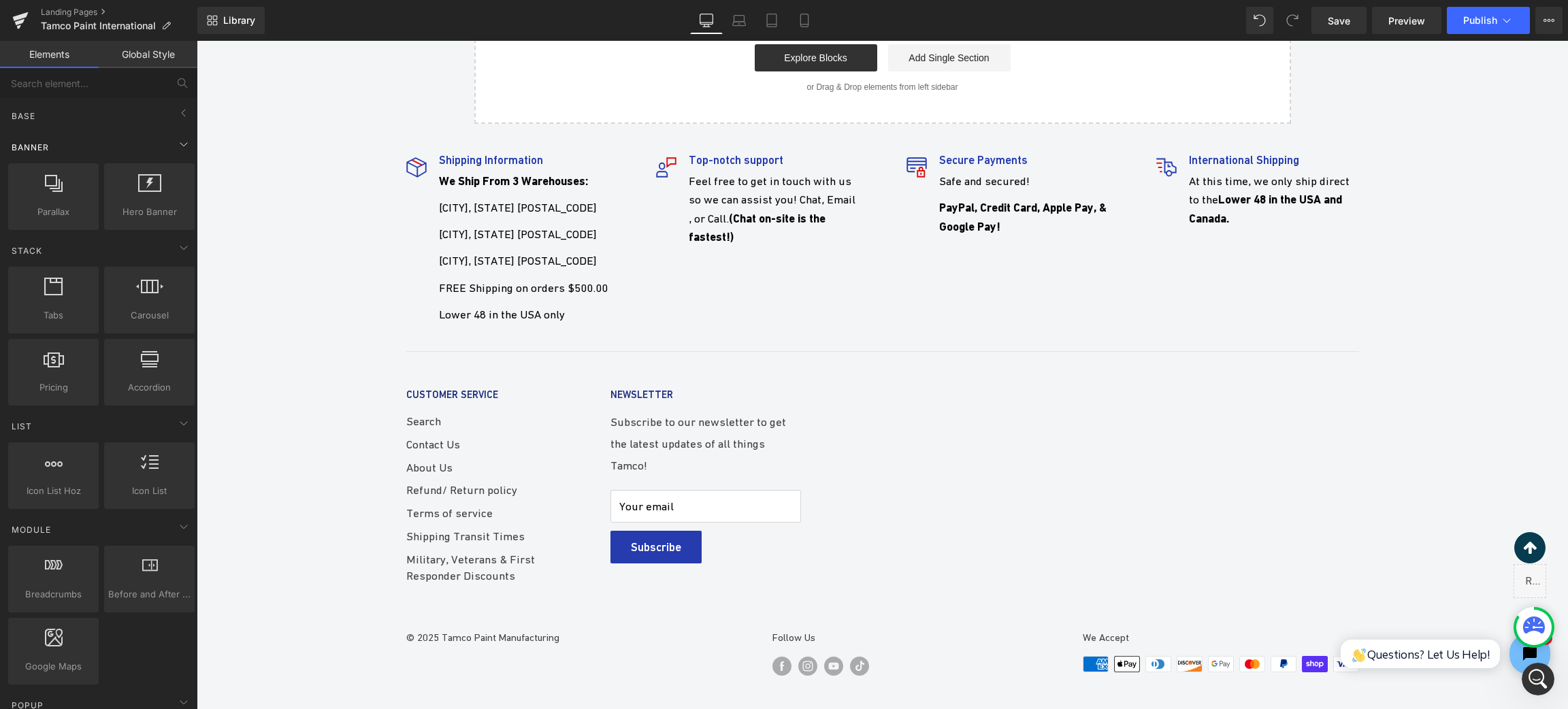 click on "Banner" at bounding box center (101, 147) 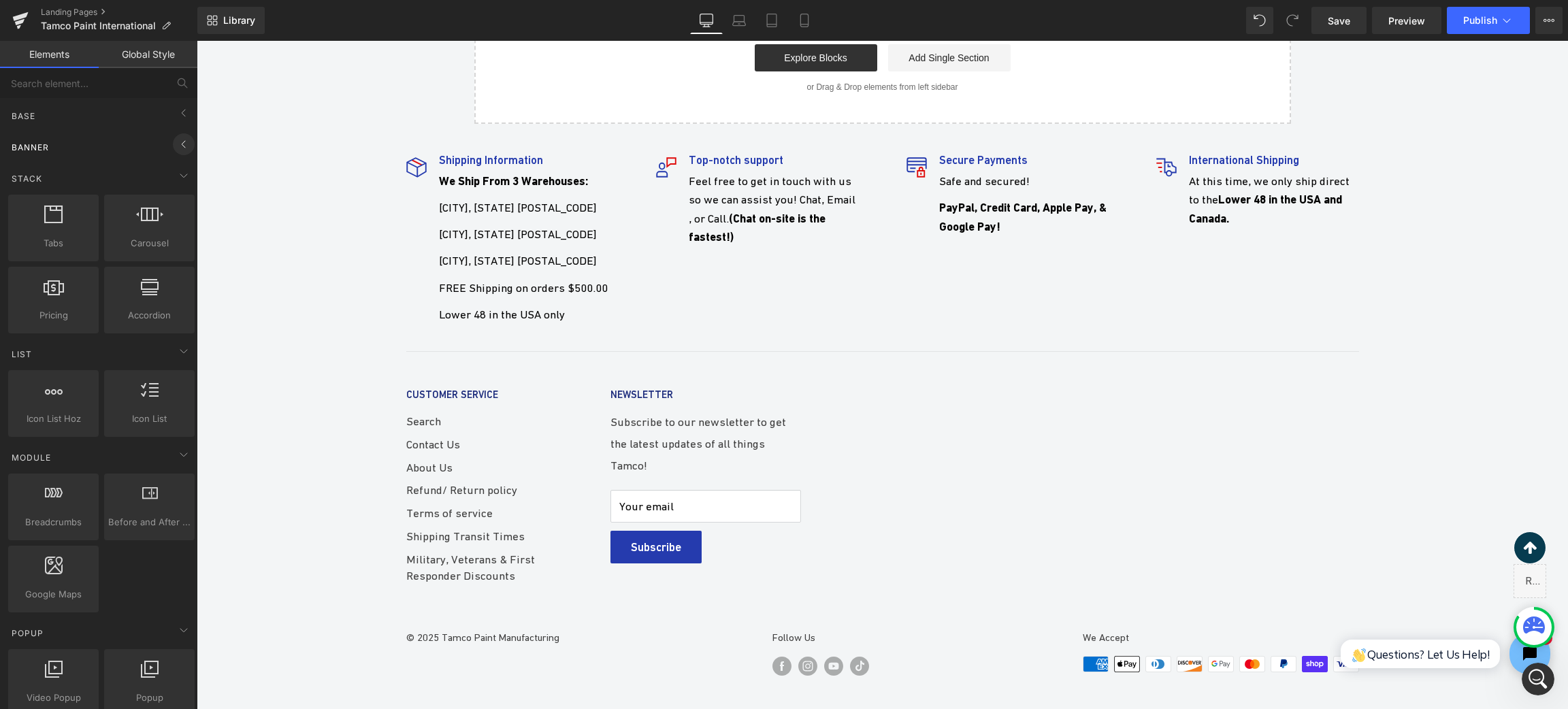 click 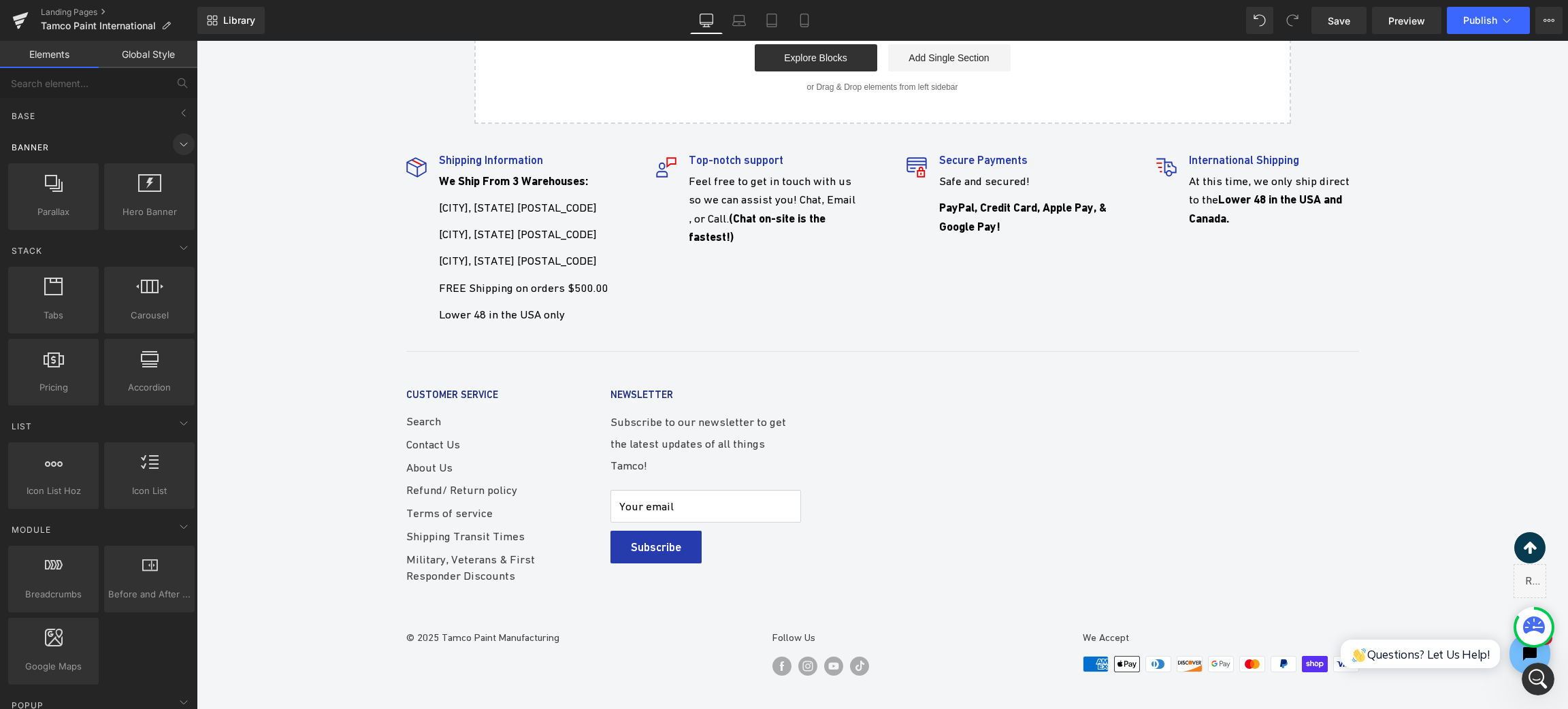 click 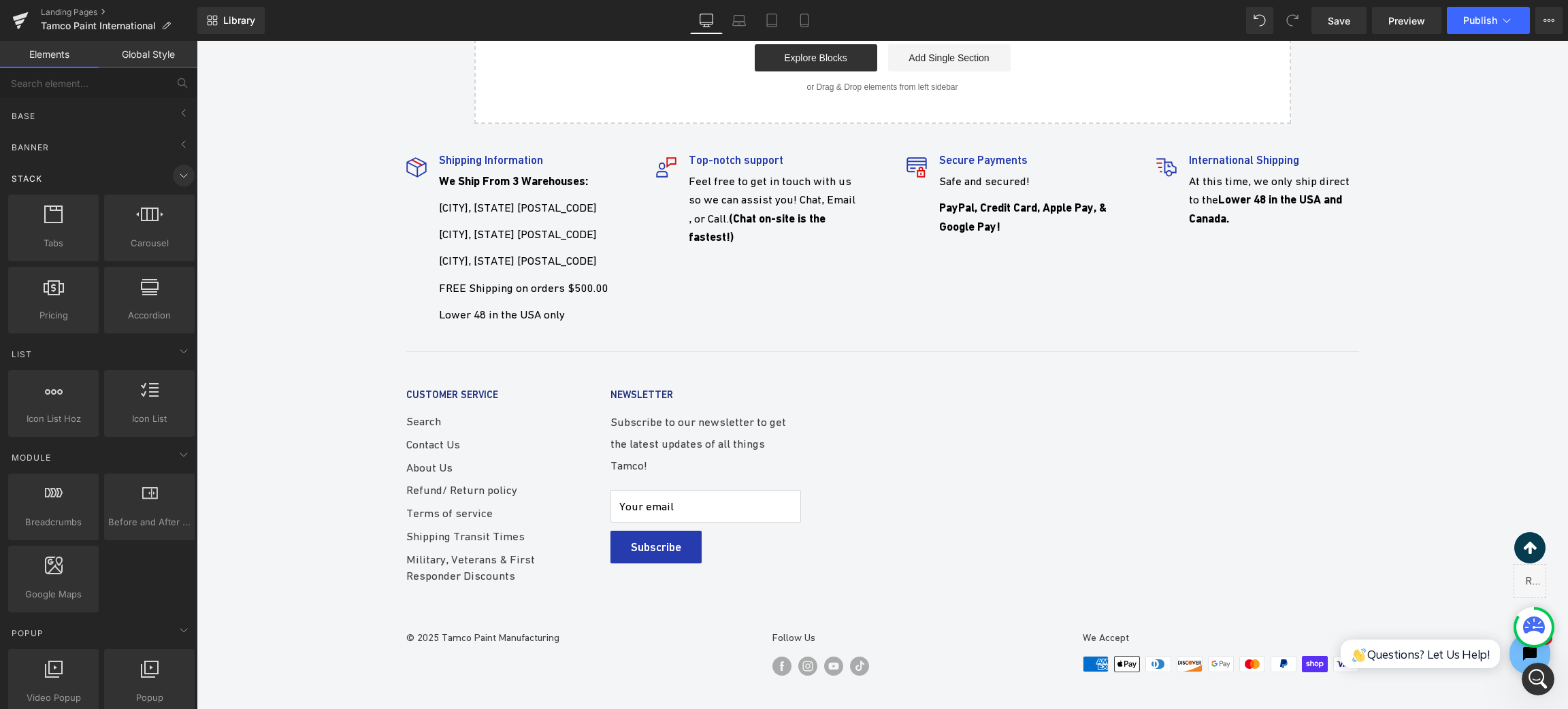 click 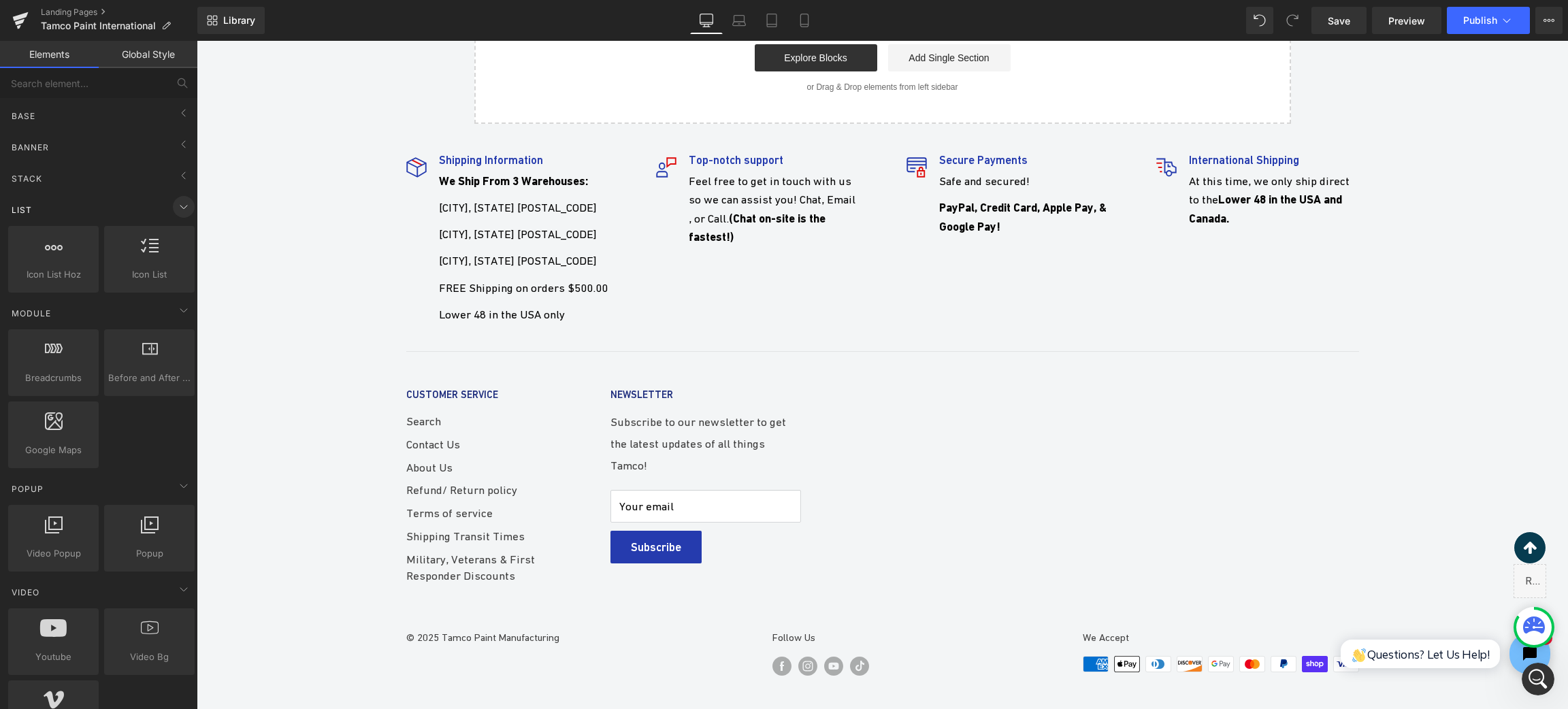 click at bounding box center (184, 207) 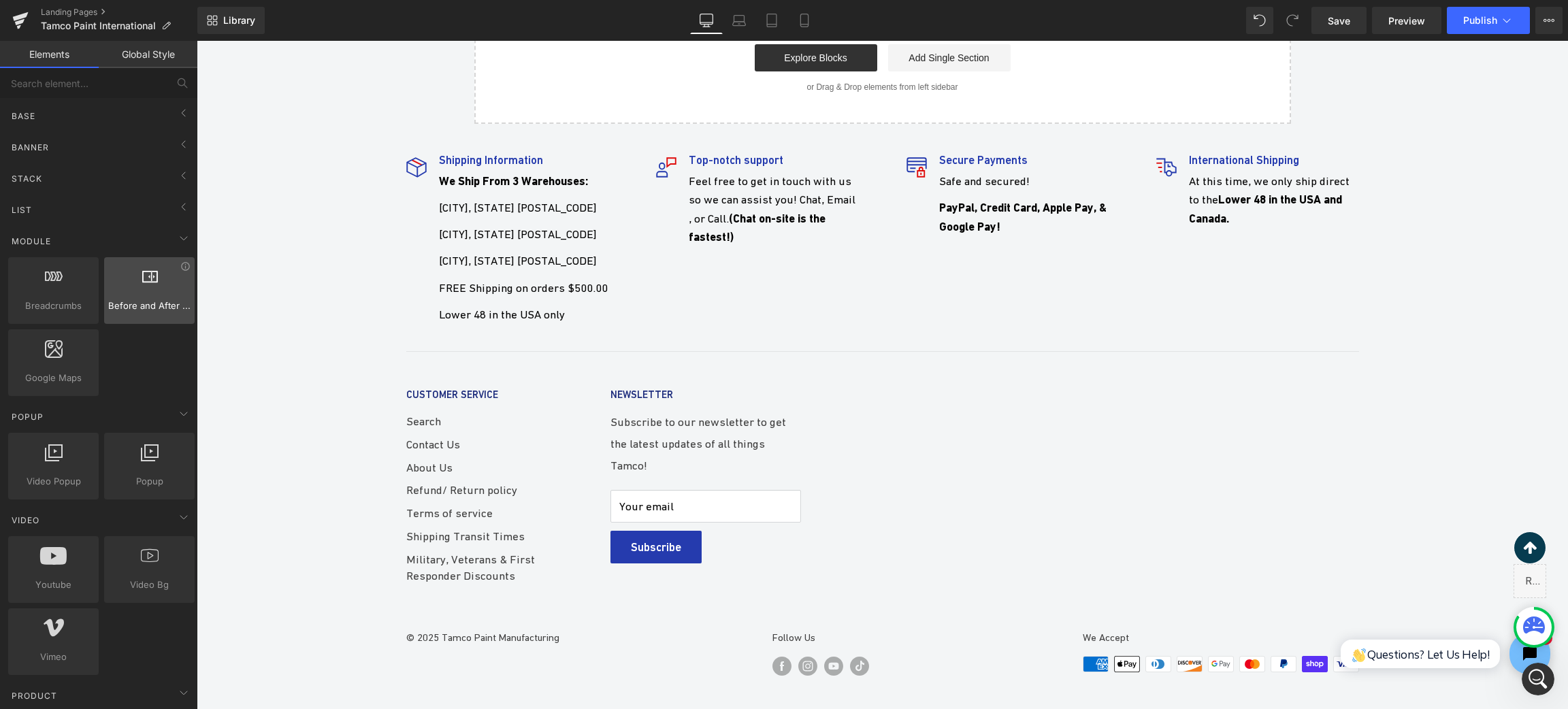 click on "Before and After Images  image,before,after,compare" at bounding box center [149, 291] 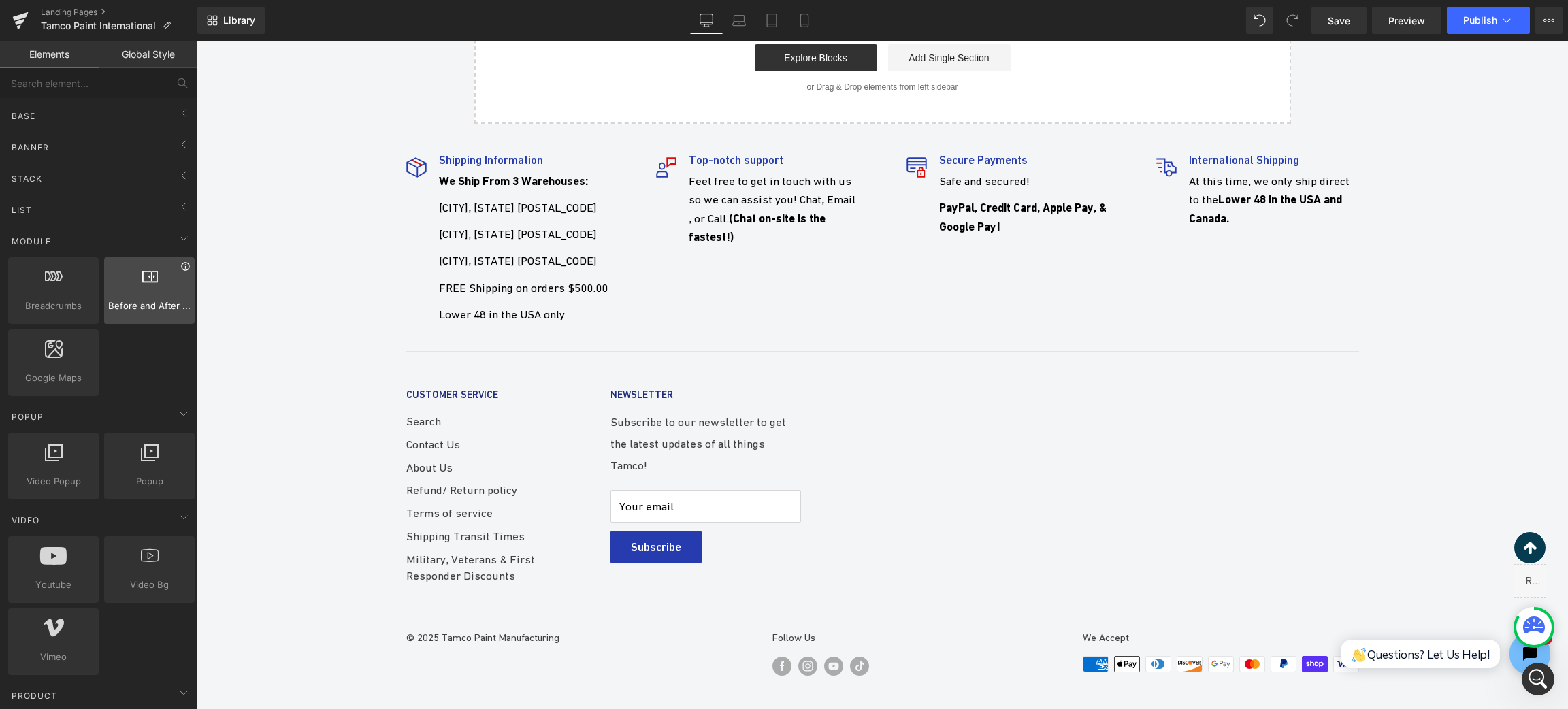 click 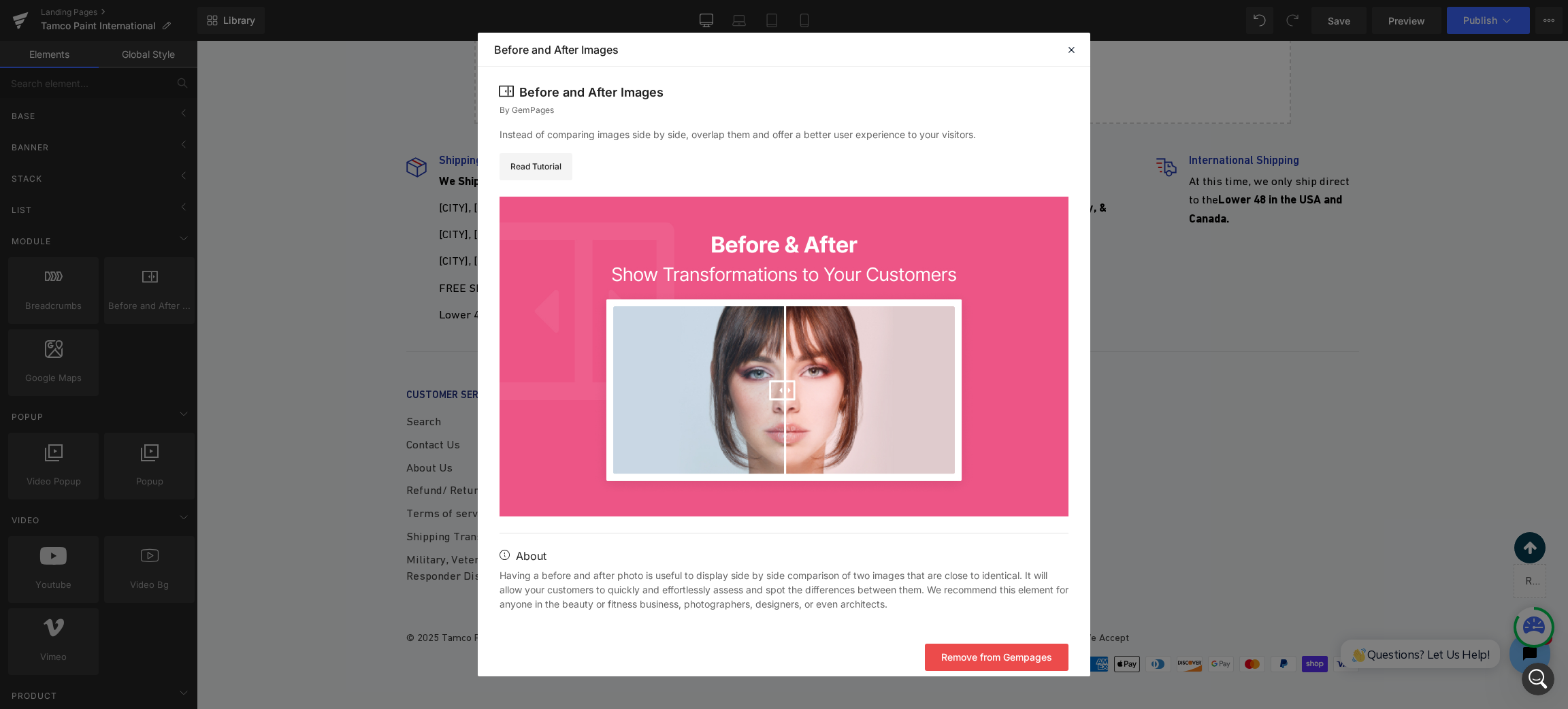 click on "Before and After Images By GemPages Instead of comparing images side by side, overlap them and offer a better user experience to your visitors.   Read Tutorial  About Having a before and after photo is useful to display side by side comparison of two images that are close to identical. It will allow your customers to quickly and effortlessly assess and spot the differences between them.
We recommend this element for anyone in the beauty or fitness business, photographers, designers, or even architects." at bounding box center (784, 347) 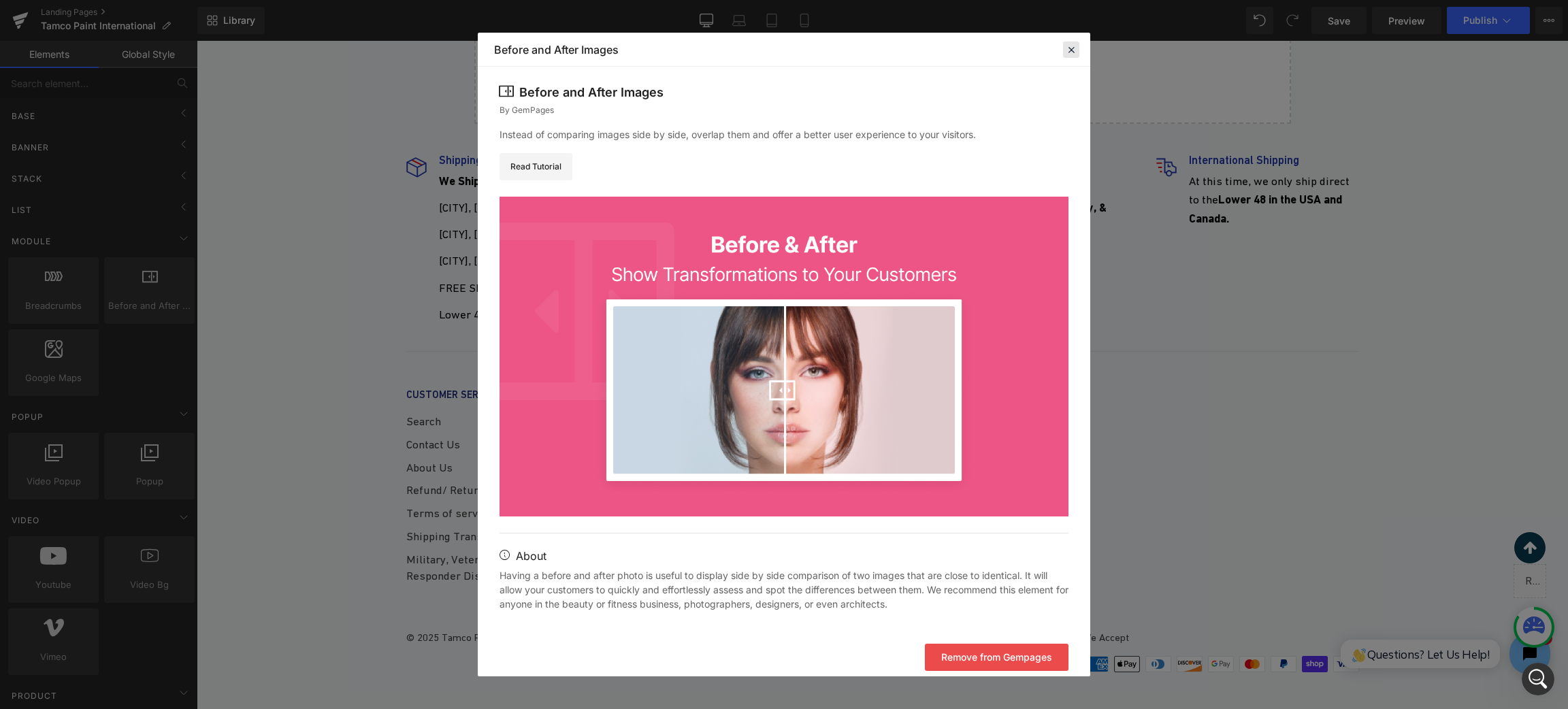 click 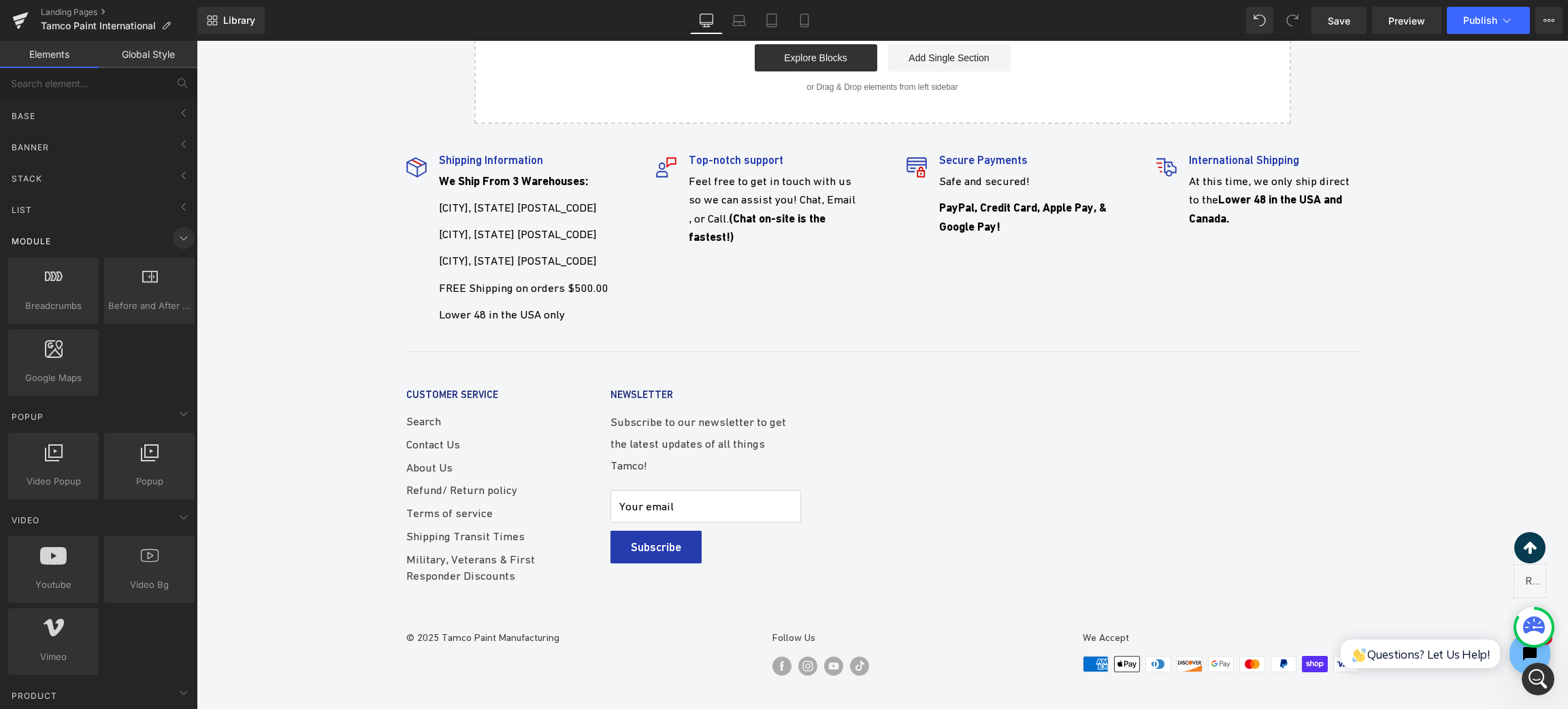 click 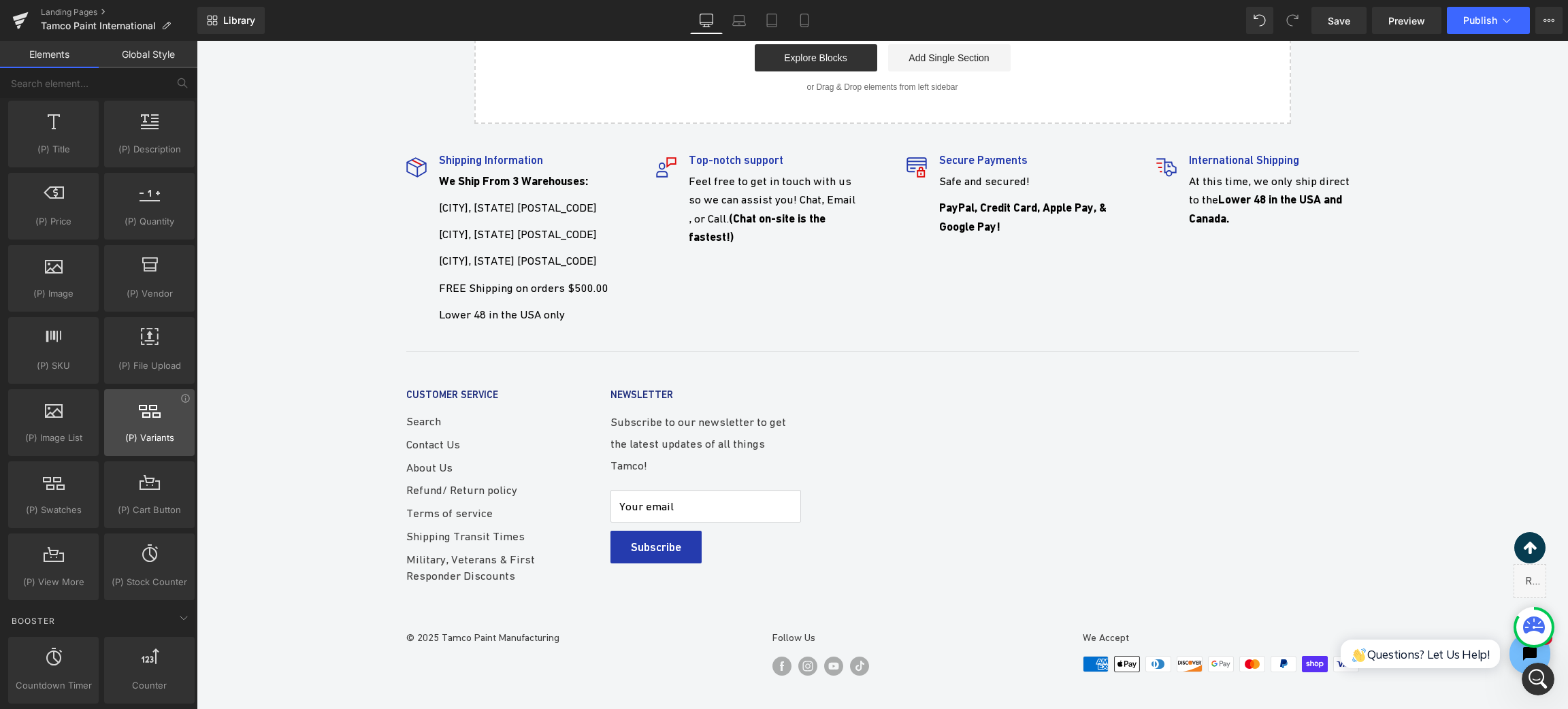 scroll, scrollTop: 612, scrollLeft: 0, axis: vertical 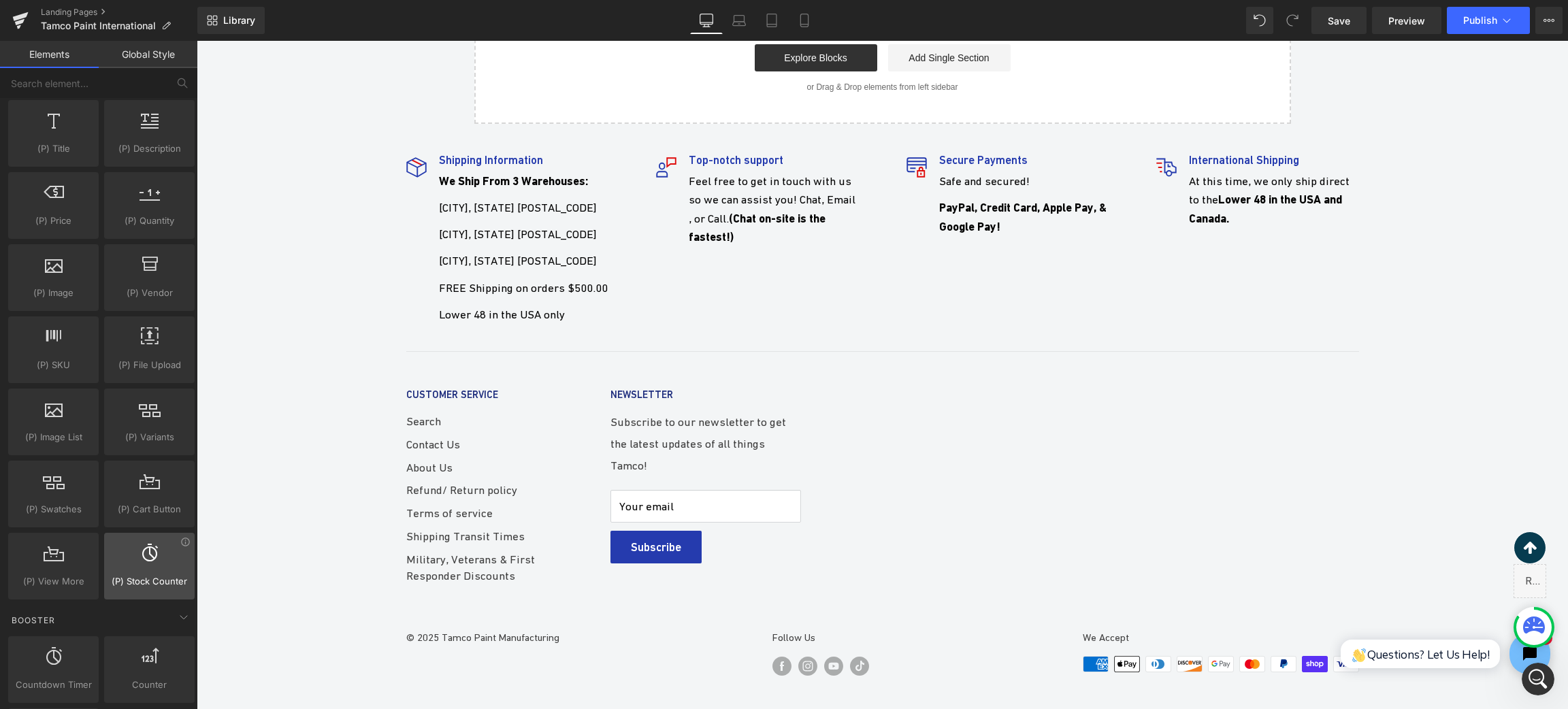 click at bounding box center [149, 559] 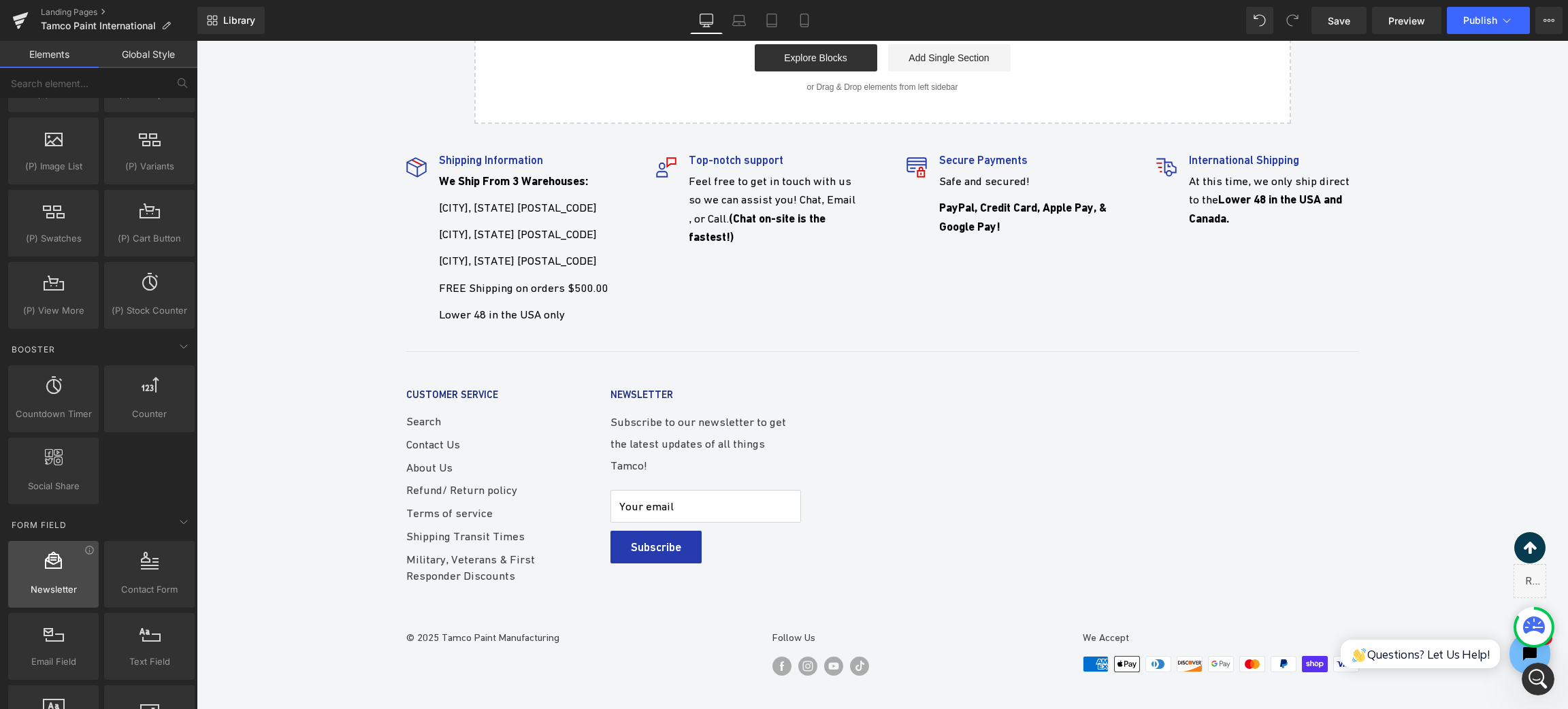 scroll, scrollTop: 918, scrollLeft: 0, axis: vertical 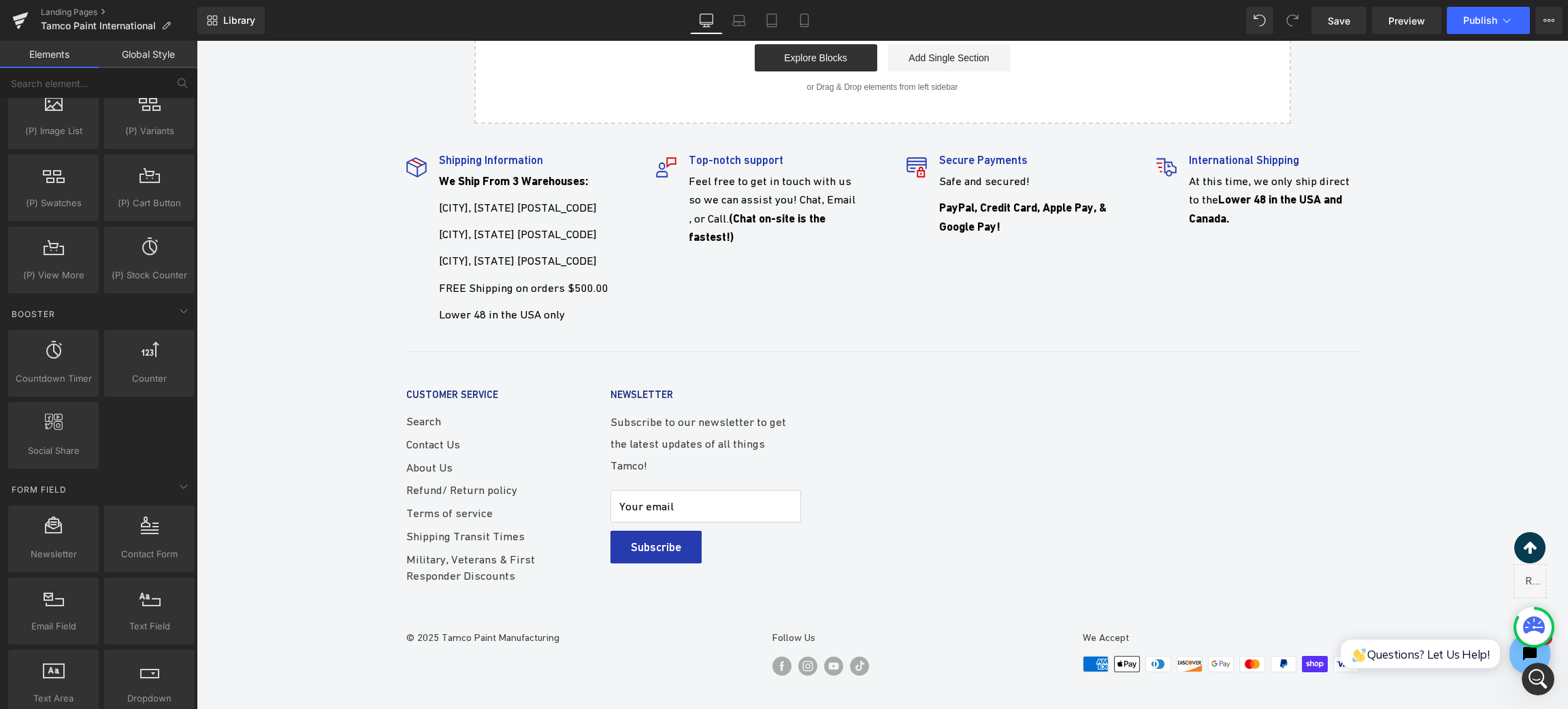 click on "Skip to content
Close
Newsletter
Stay up to date with Tamco news , projects, products & Discount Codes!
Your email
Subscribe
Free shipping on orders $500+ in the lower 48 USA | Contact Us : (757) 627- 9551
Stay Up to Date
Join Our Newsletter!
Want to be informed on what's new at Tamco Paint? Submit your email below to stay up with all things Tamco & Discounts.
Your email Subscribe" at bounding box center (882, -2286) 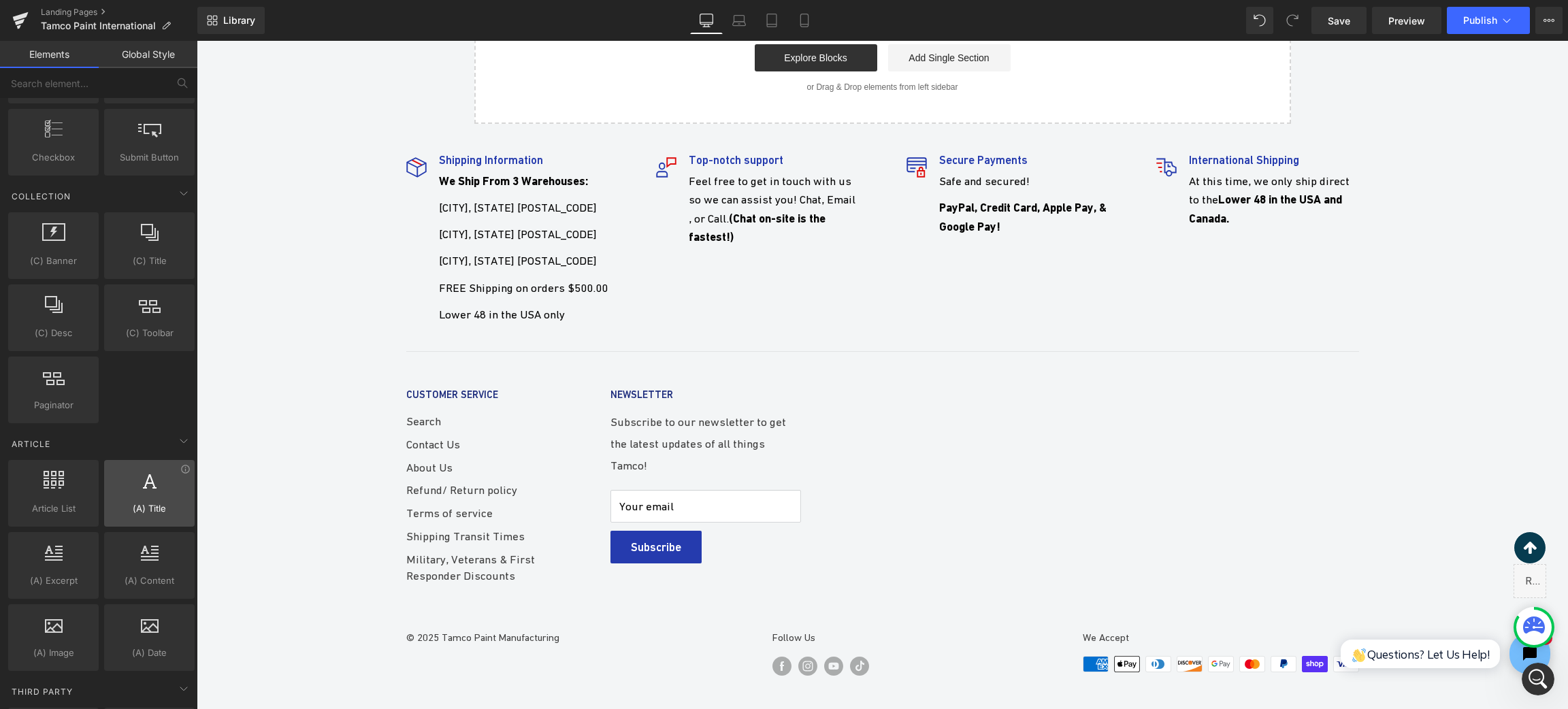 scroll, scrollTop: 1742, scrollLeft: 0, axis: vertical 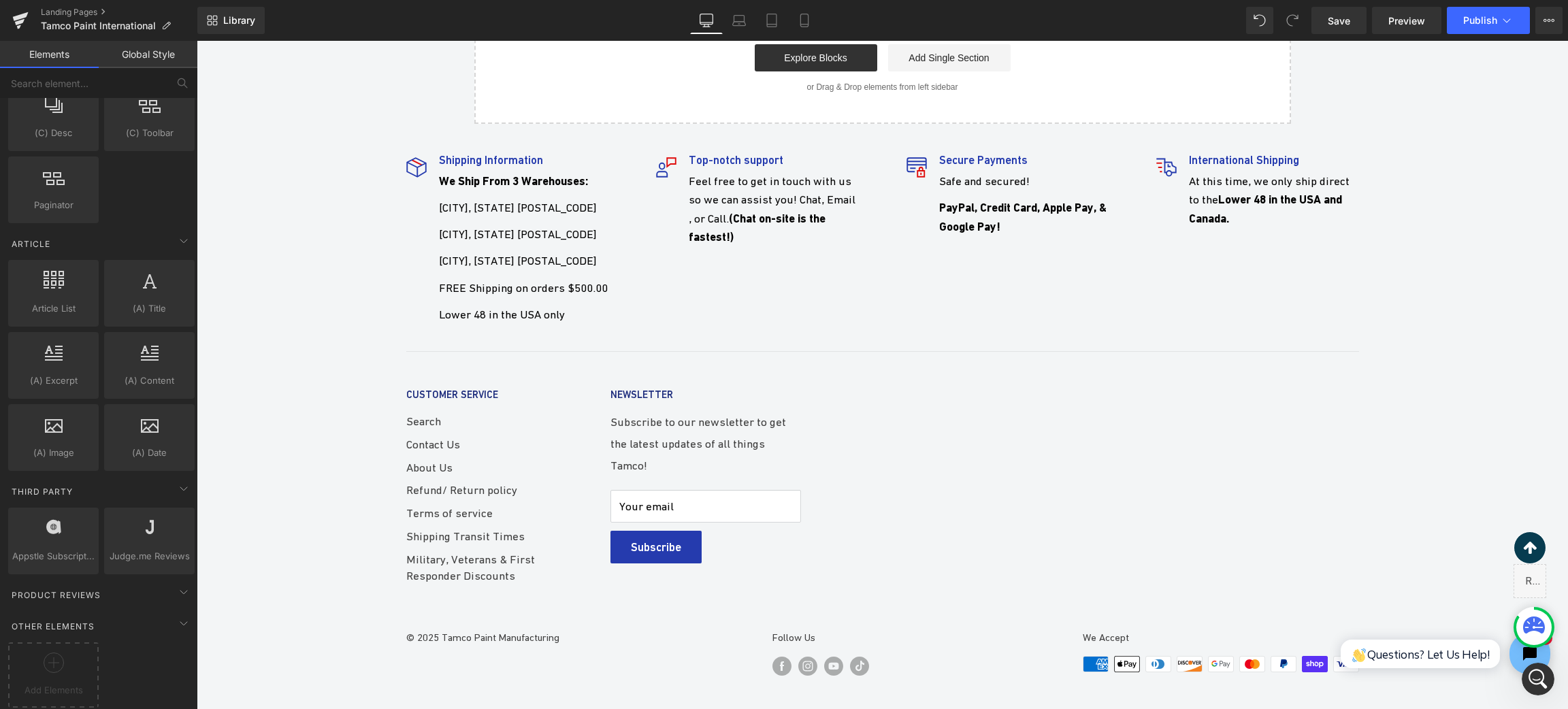 click 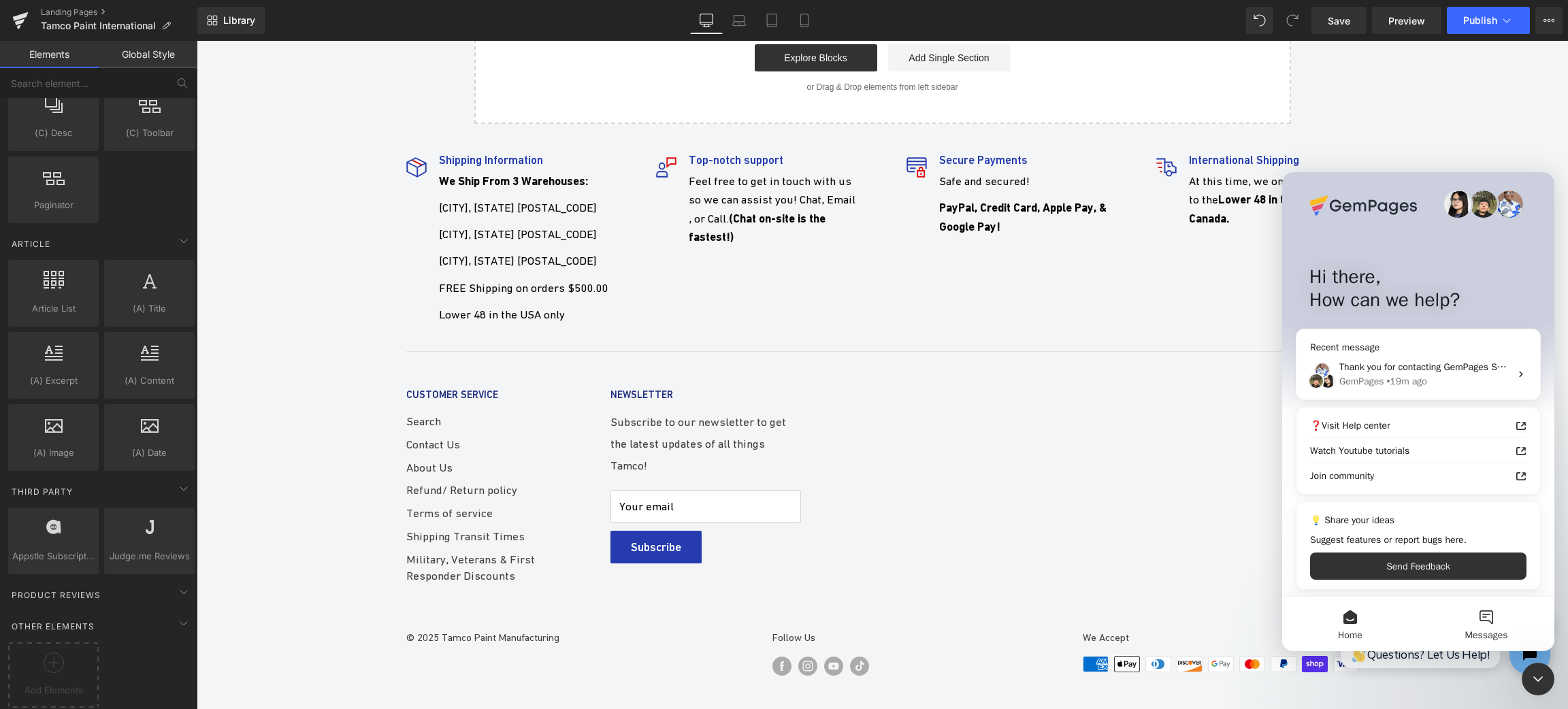 scroll, scrollTop: 5, scrollLeft: 0, axis: vertical 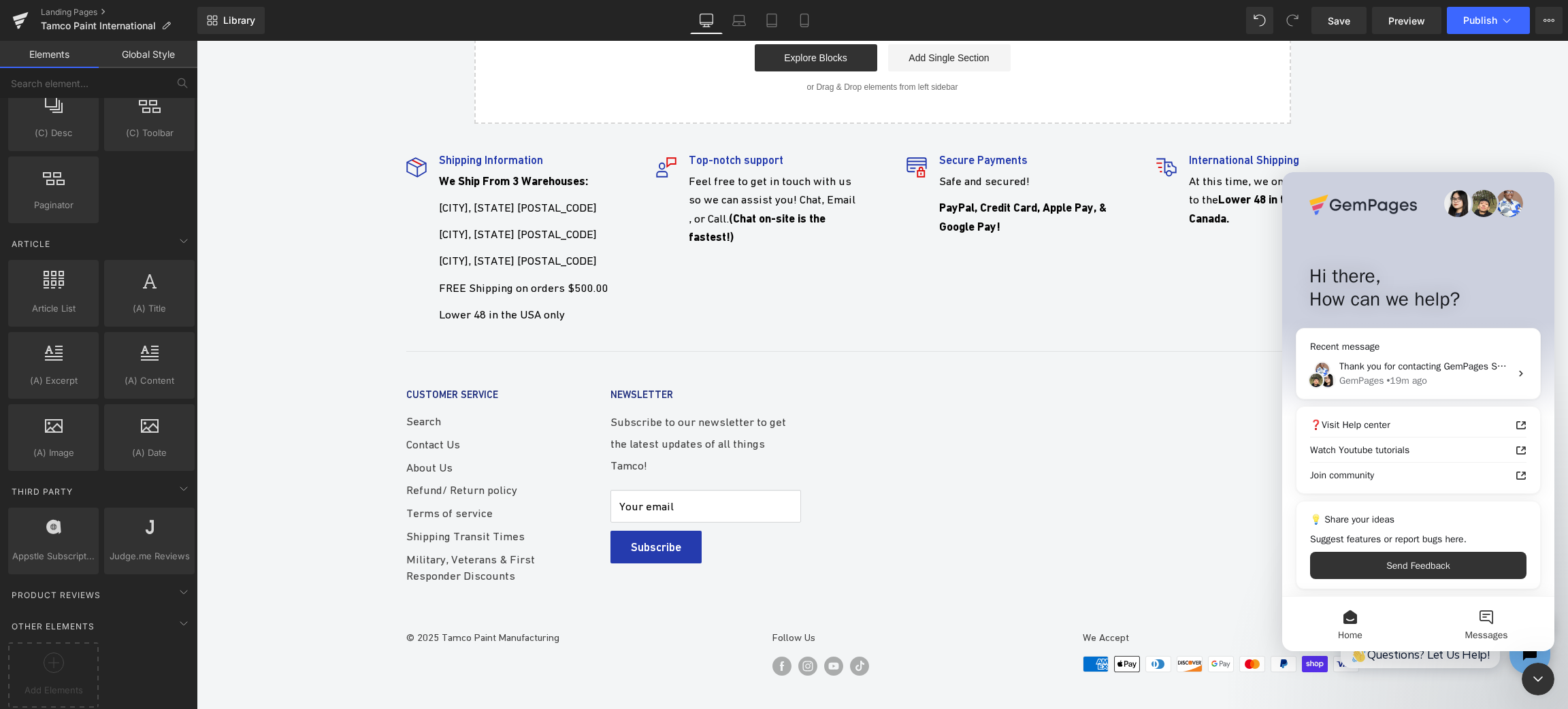 click on "Messages" at bounding box center (1486, 624) 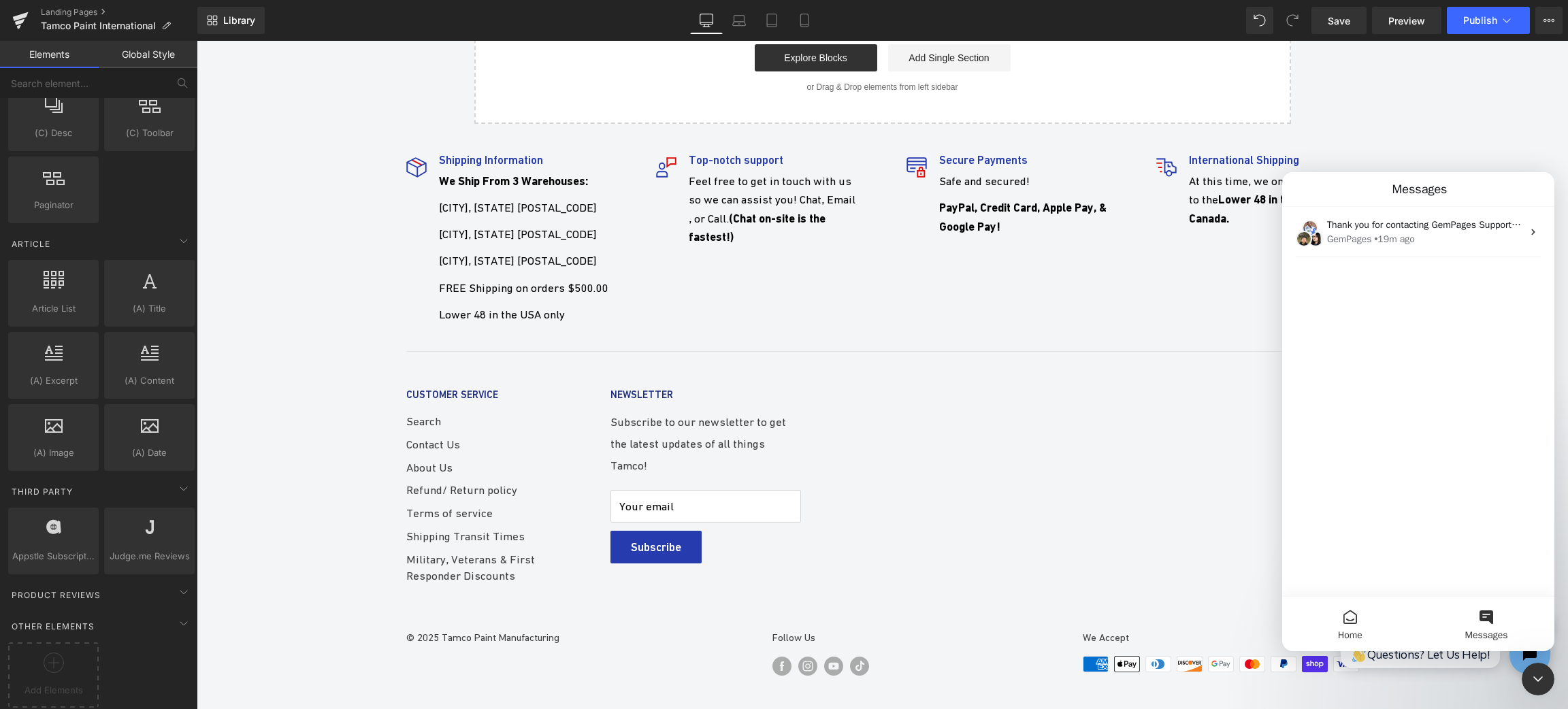 click on "Home" at bounding box center (1350, 624) 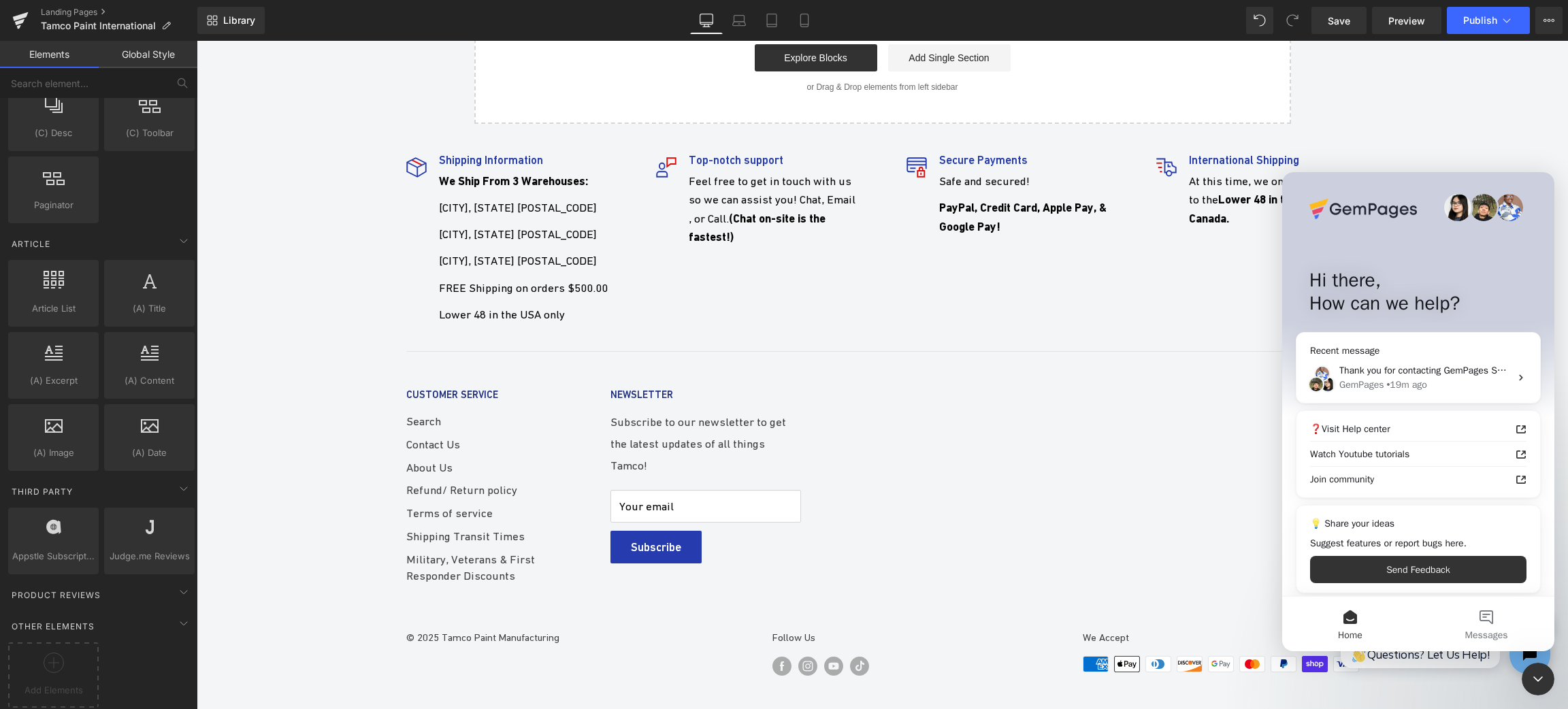 click at bounding box center (784, 334) 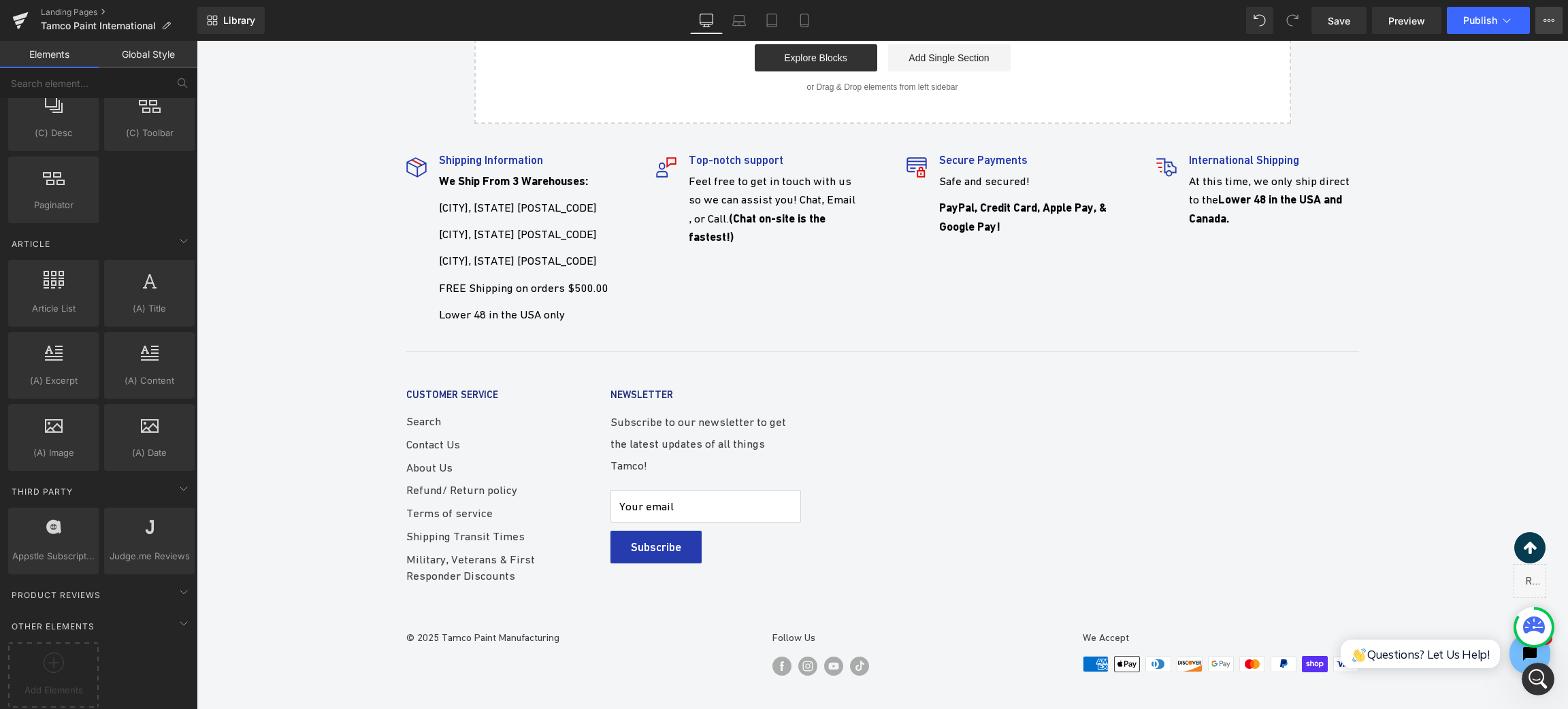 click on "View Live Page View with current Template Save Template to Library Schedule Publish  Optimize  Publish Settings Shortcuts" at bounding box center (1549, 20) 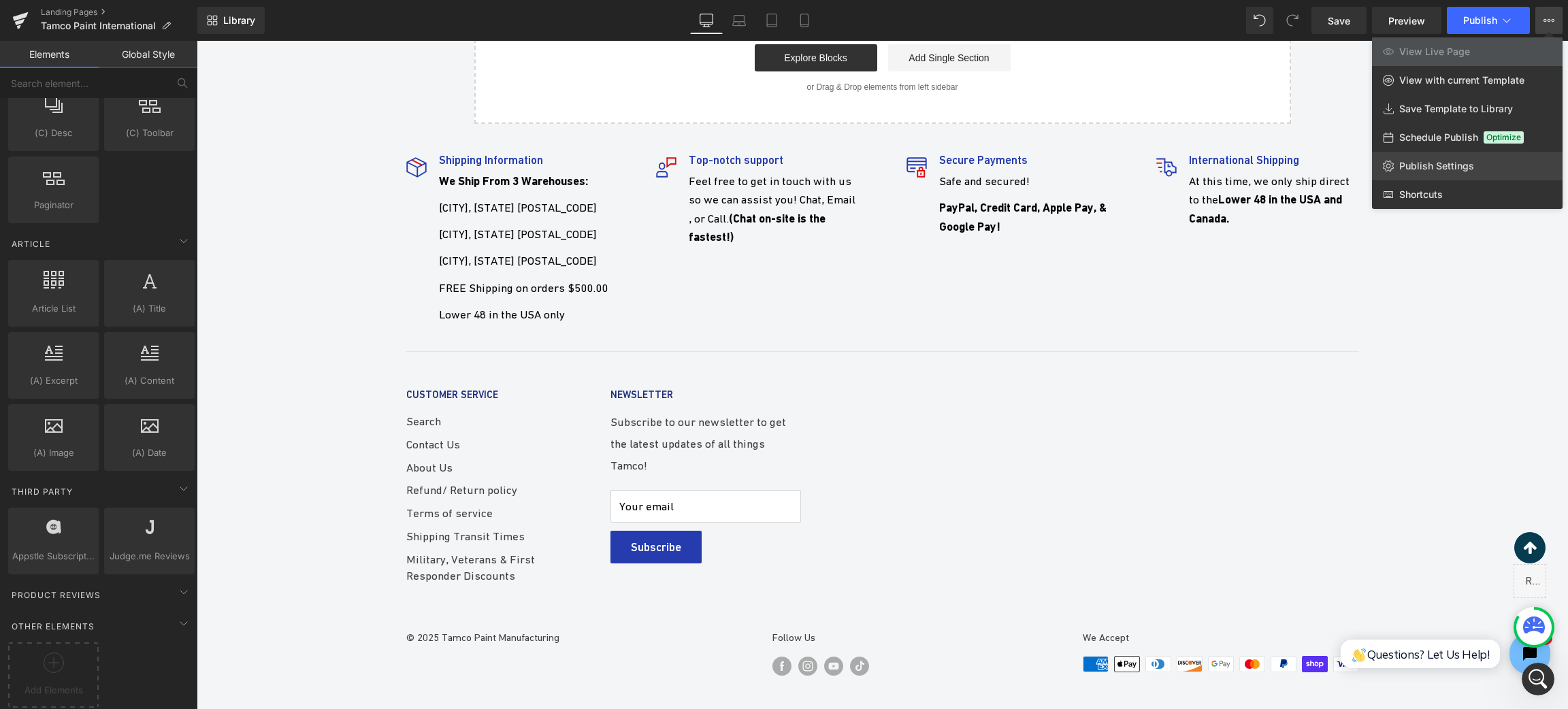 click on "Publish Settings" 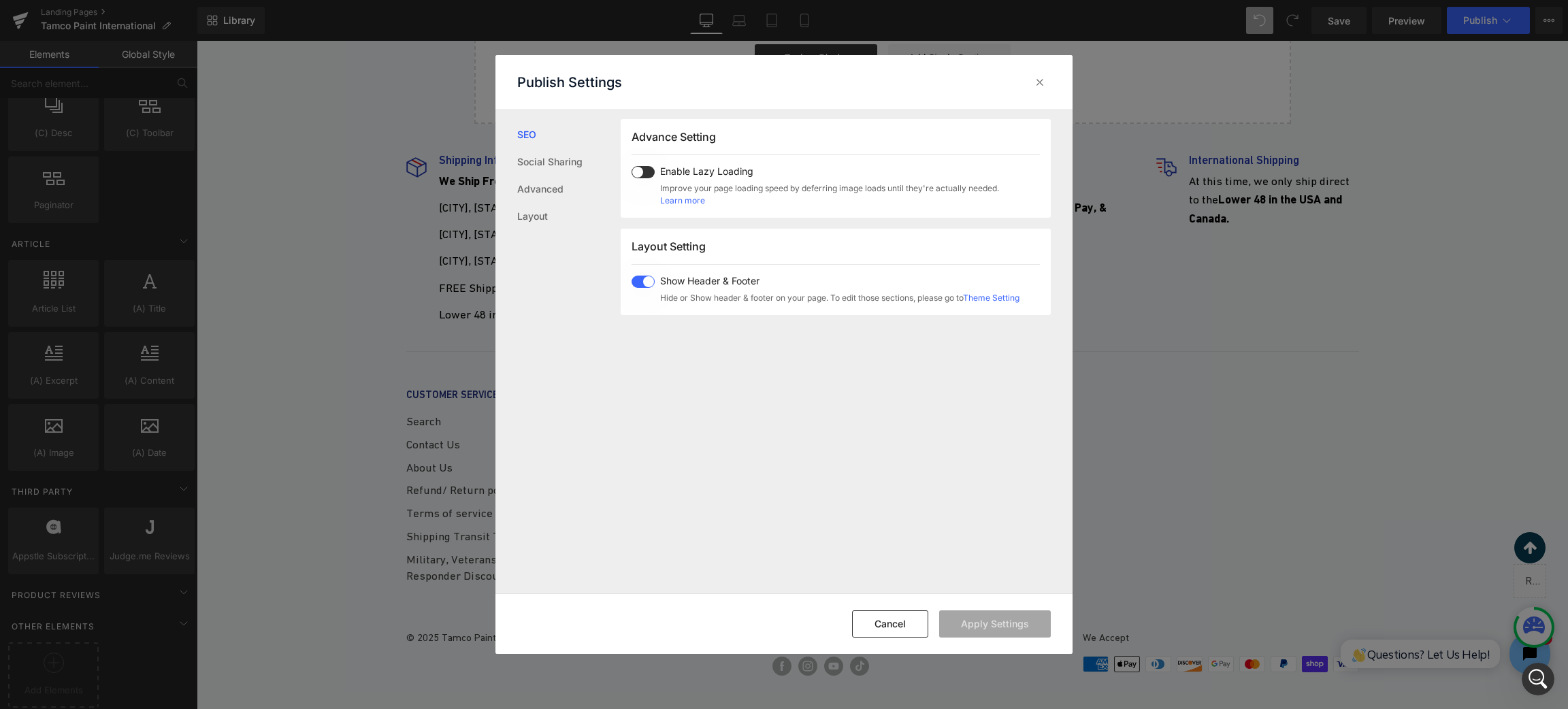scroll, scrollTop: 715, scrollLeft: 0, axis: vertical 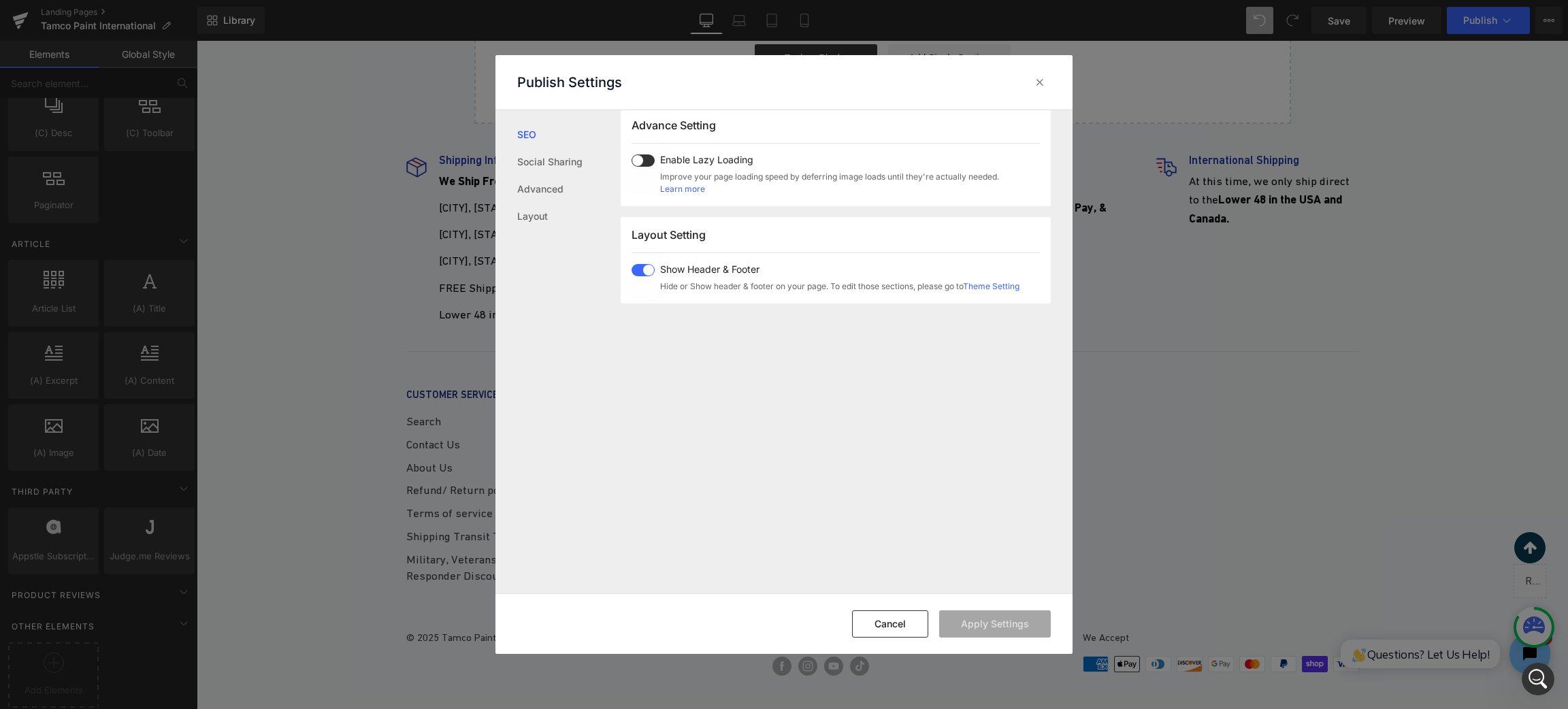 click on "Theme Setting" at bounding box center (991, 286) 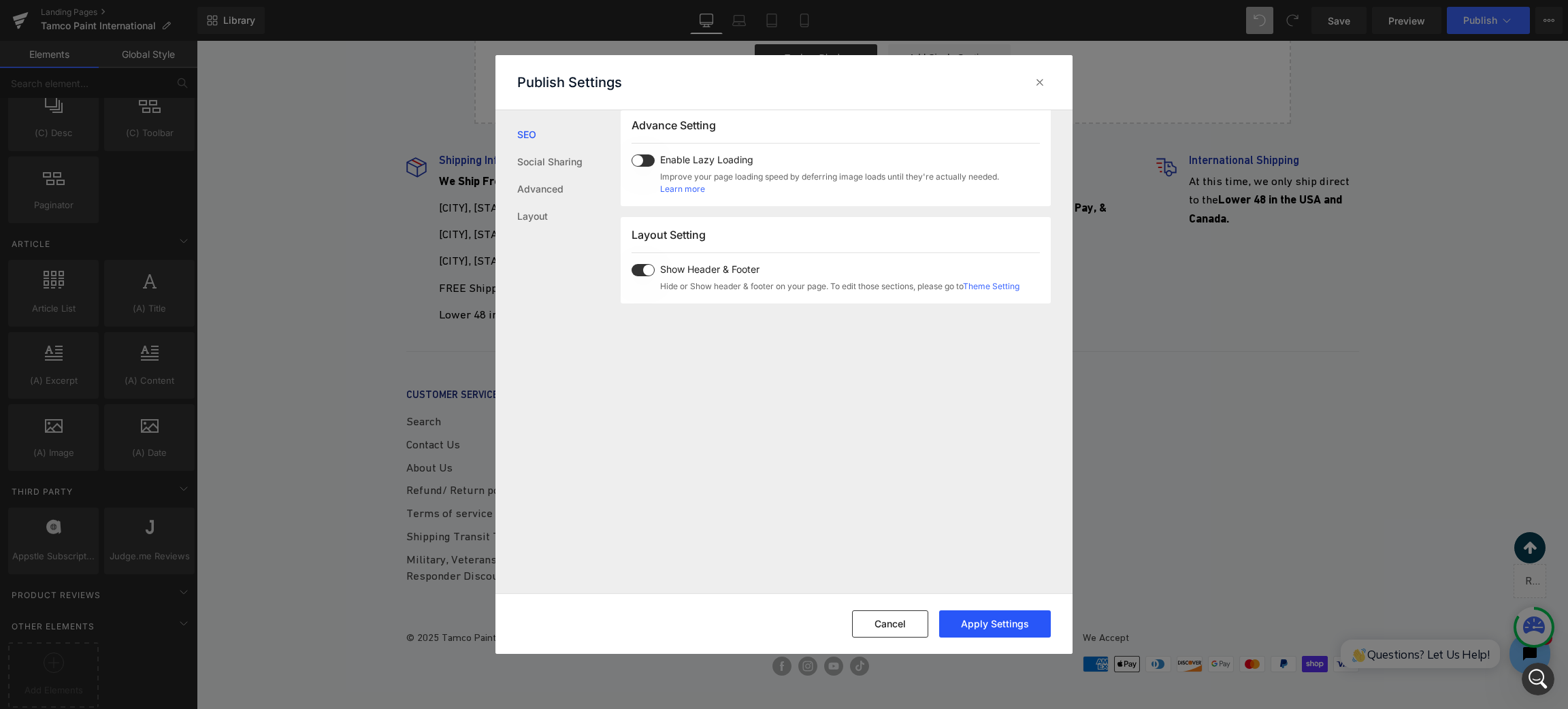 click on "Apply Settings" at bounding box center [995, 624] 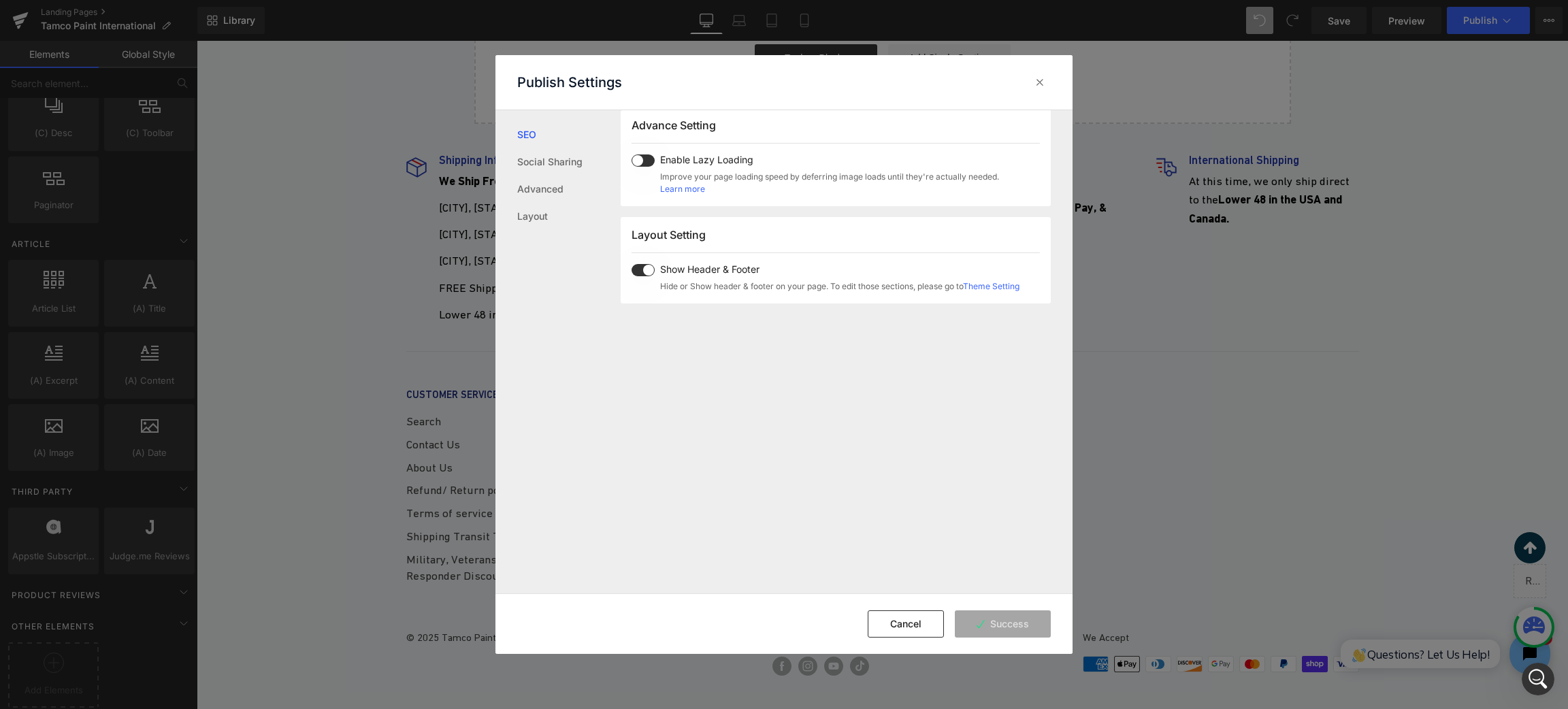 scroll, scrollTop: 4779, scrollLeft: 0, axis: vertical 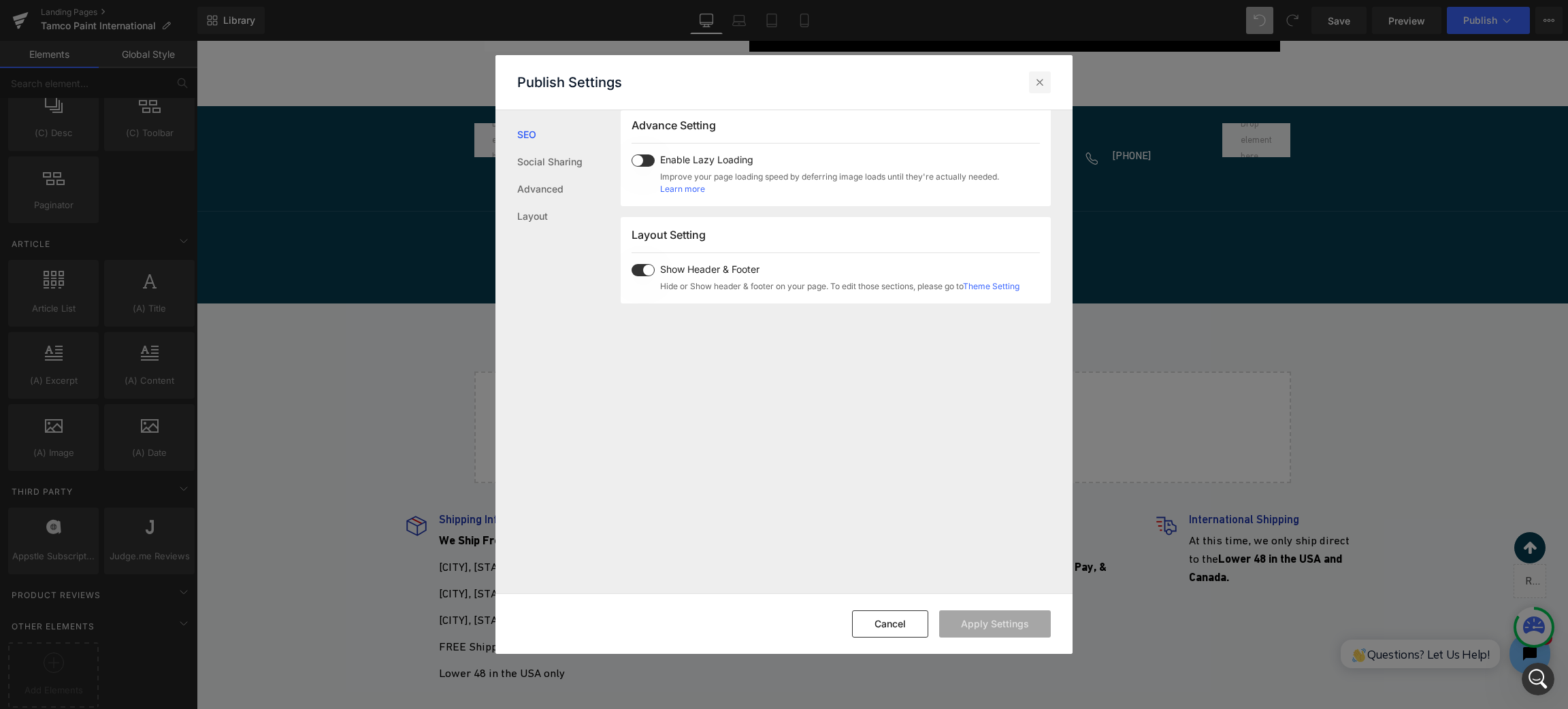 click at bounding box center [1040, 82] 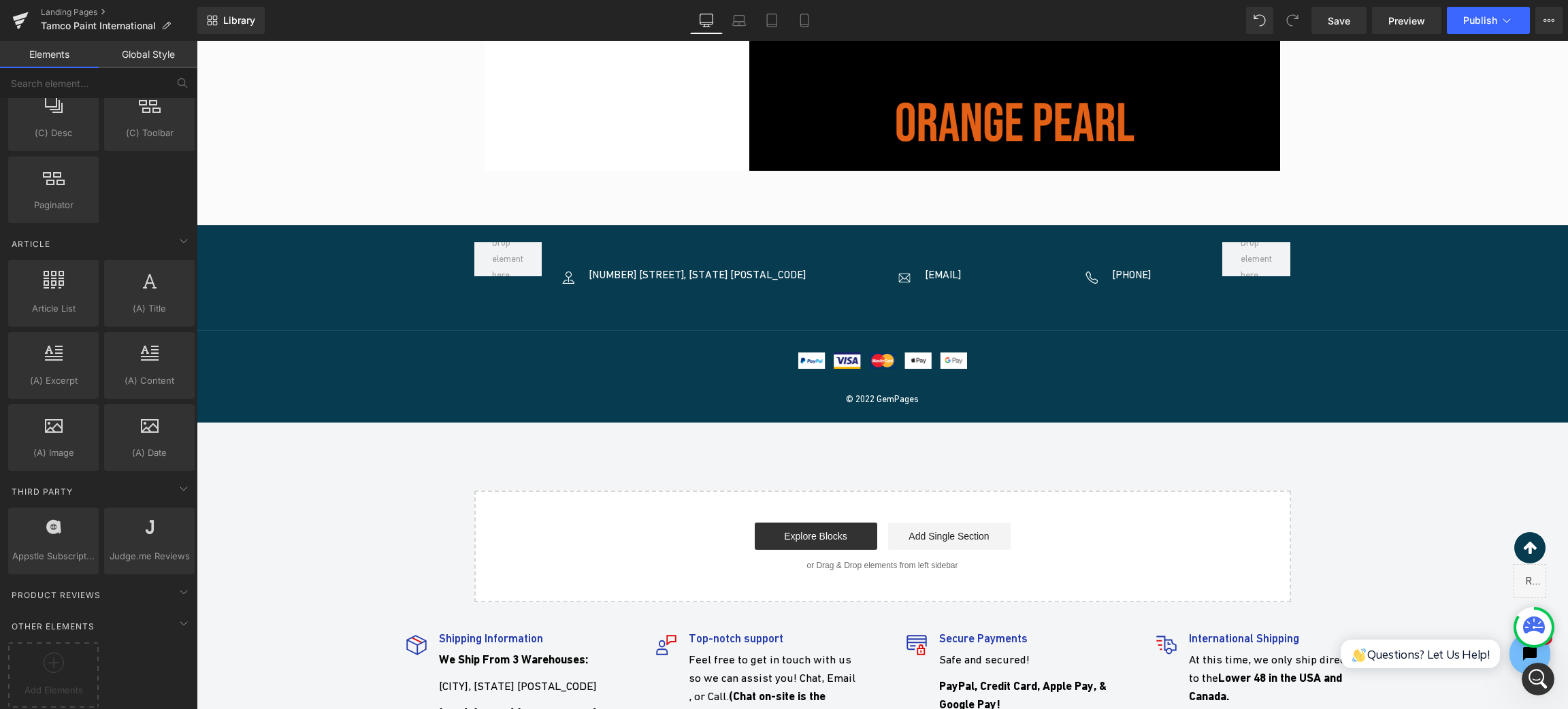 scroll, scrollTop: 4779, scrollLeft: 0, axis: vertical 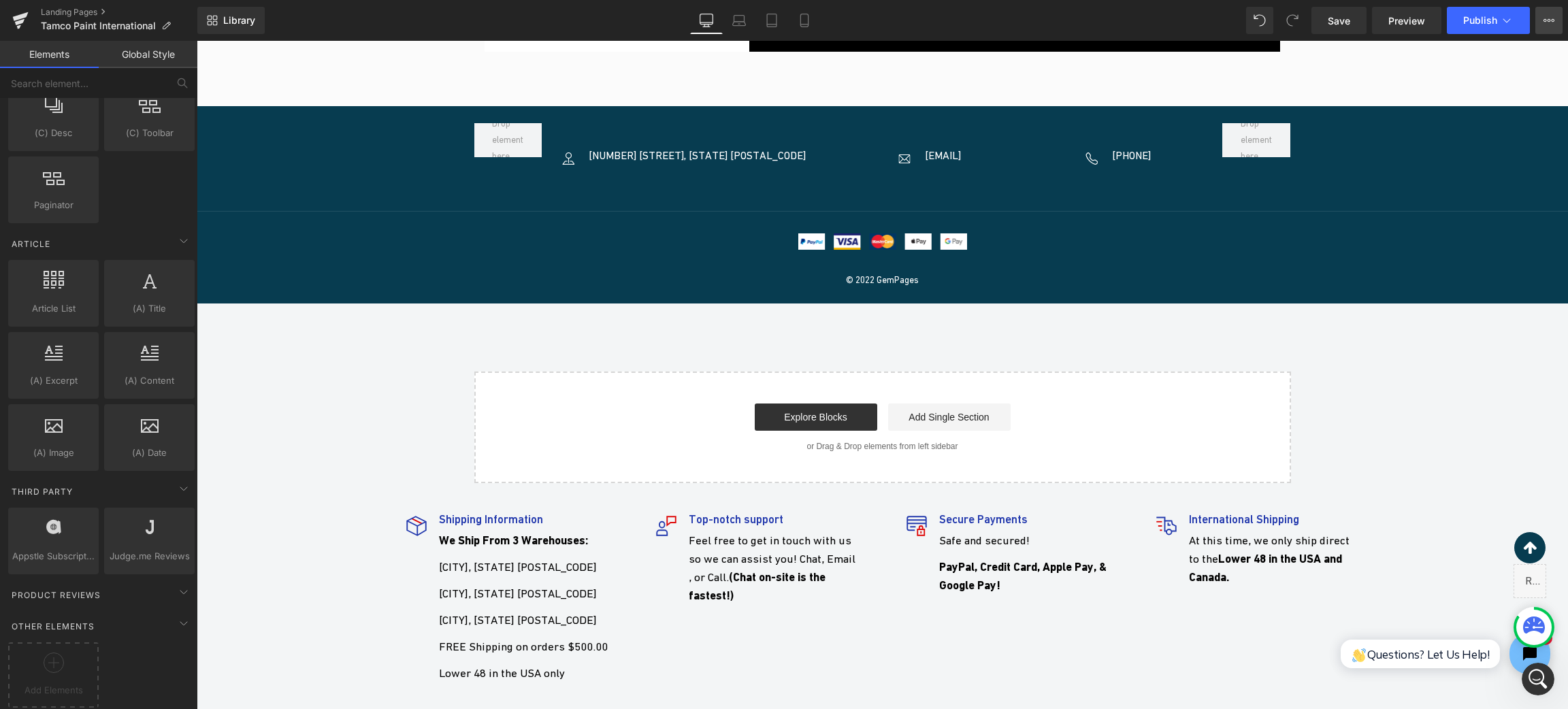click on "View Live Page View with current Template Save Template to Library Schedule Publish  Optimize  Publish Settings Shortcuts" at bounding box center [1549, 20] 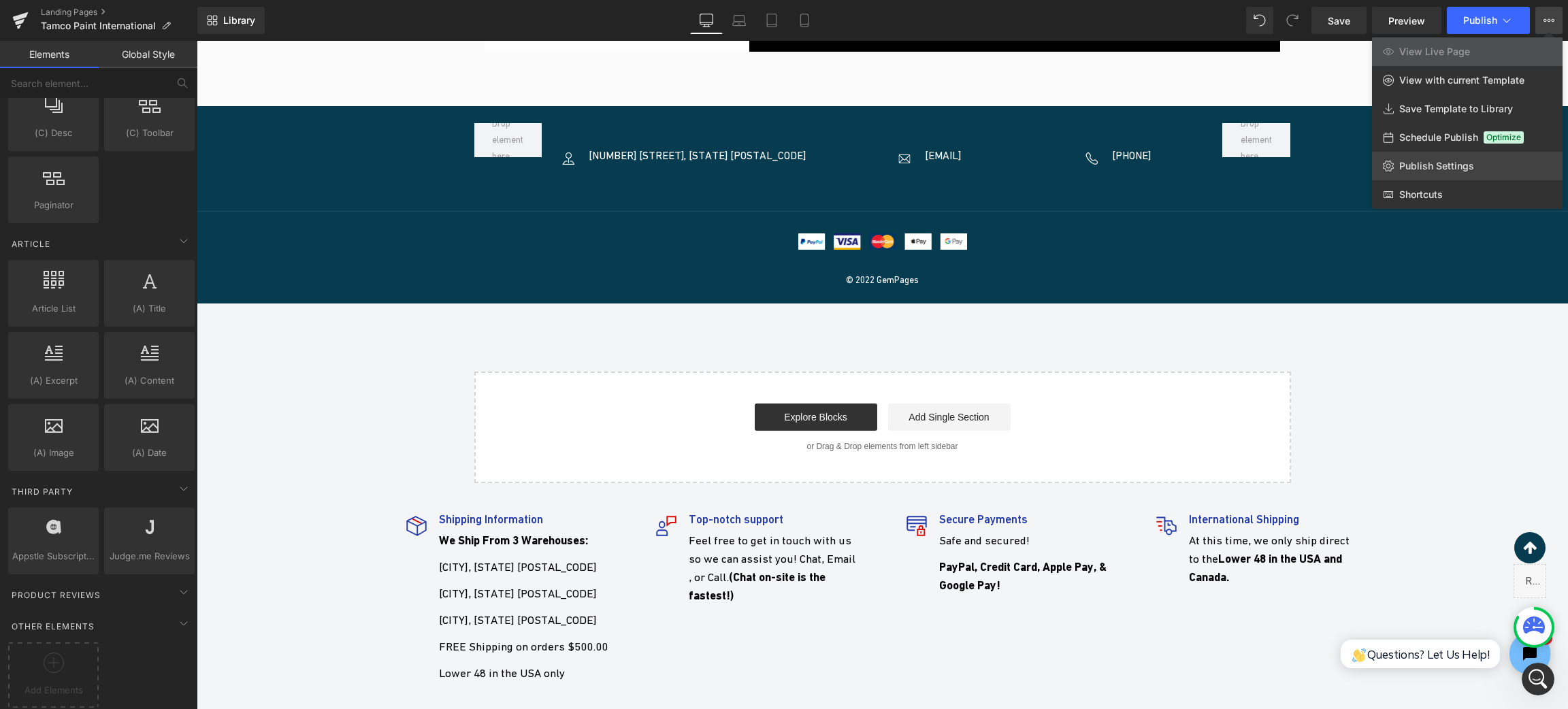 click on "Publish Settings" 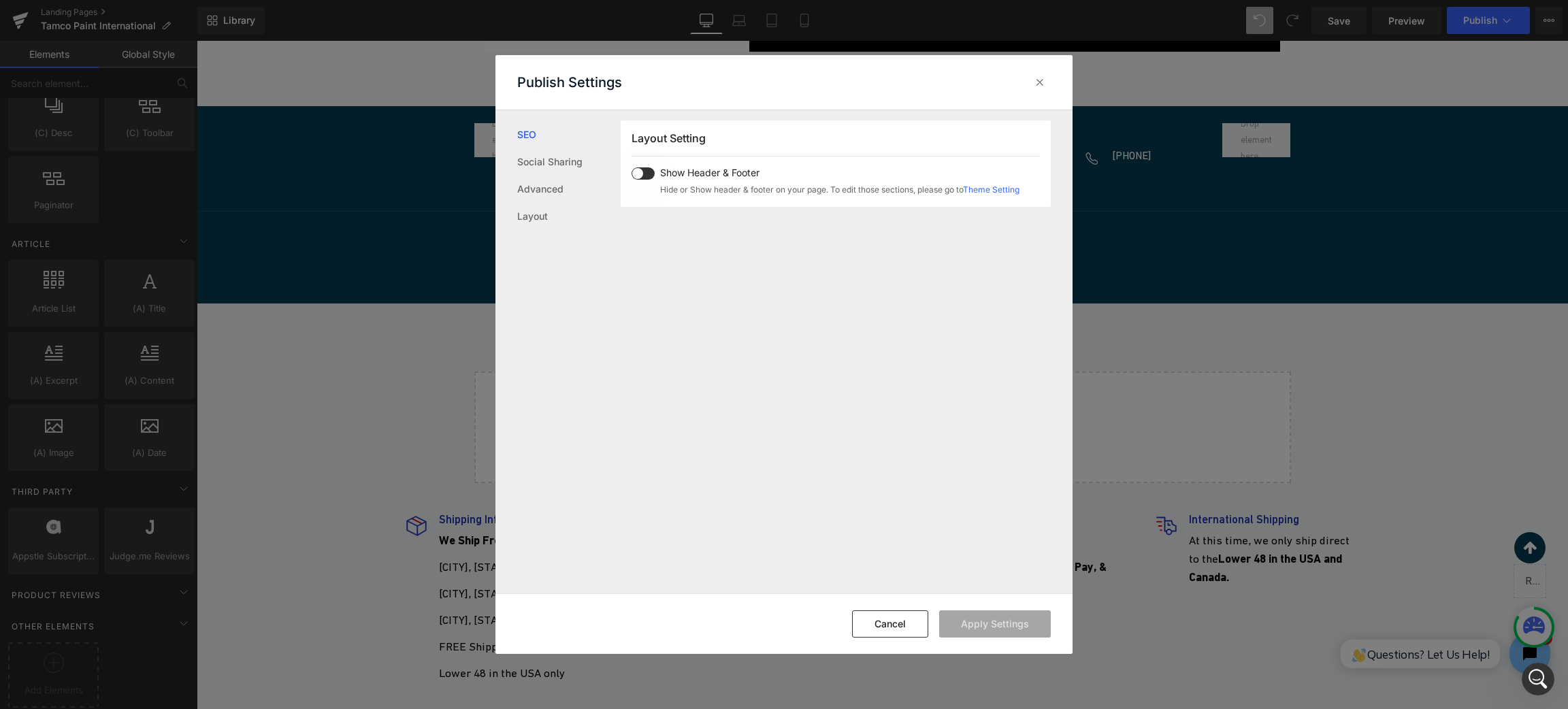 scroll, scrollTop: 840, scrollLeft: 0, axis: vertical 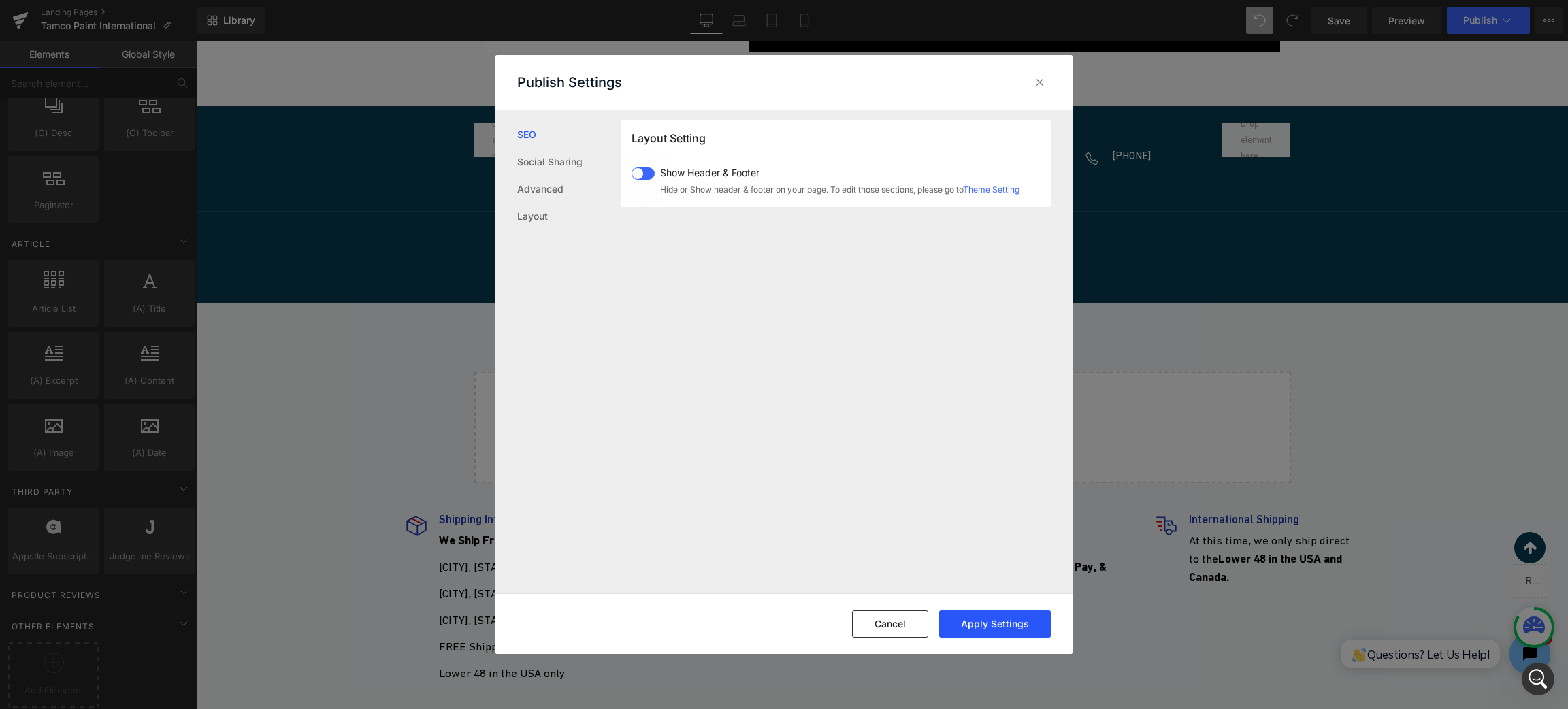 click on "Apply Settings" at bounding box center (995, 624) 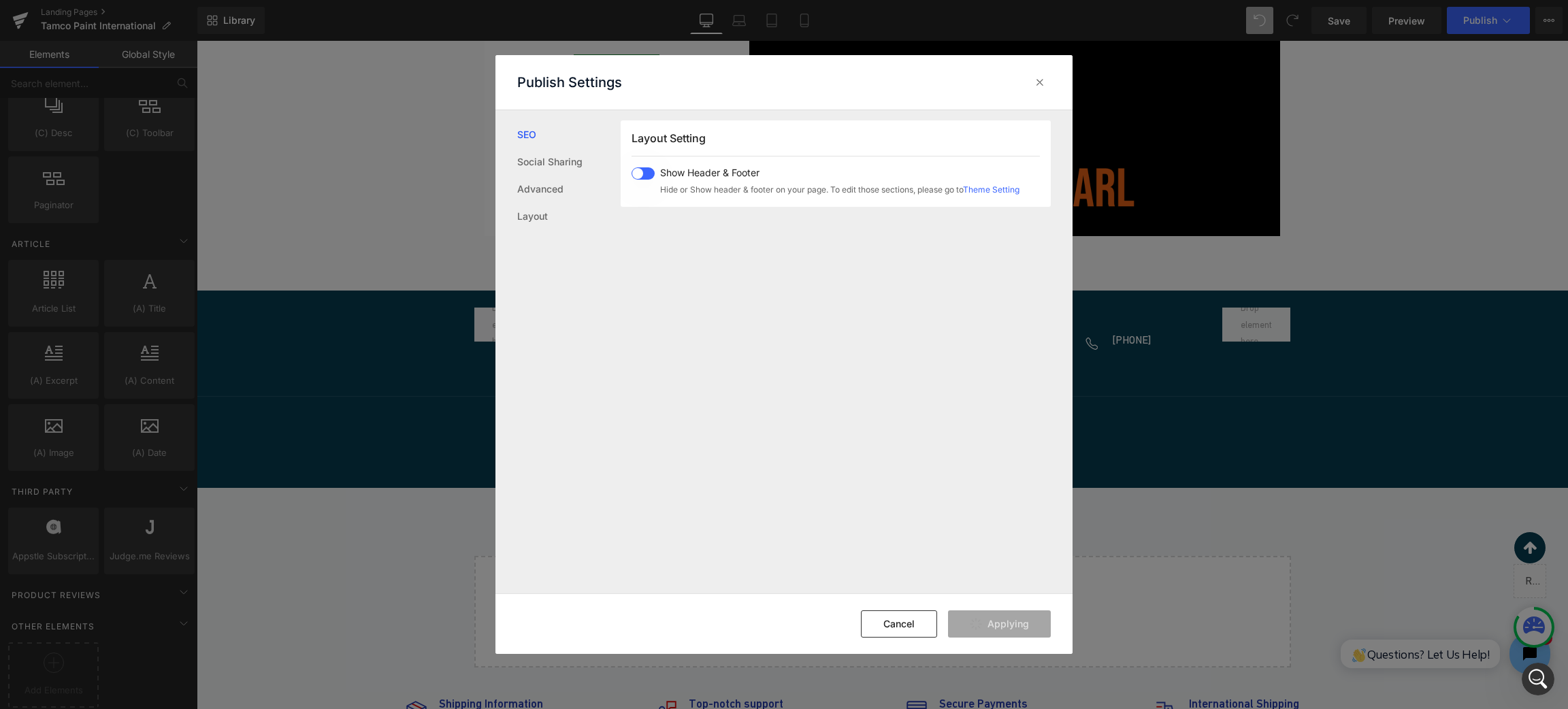 scroll, scrollTop: 4985, scrollLeft: 0, axis: vertical 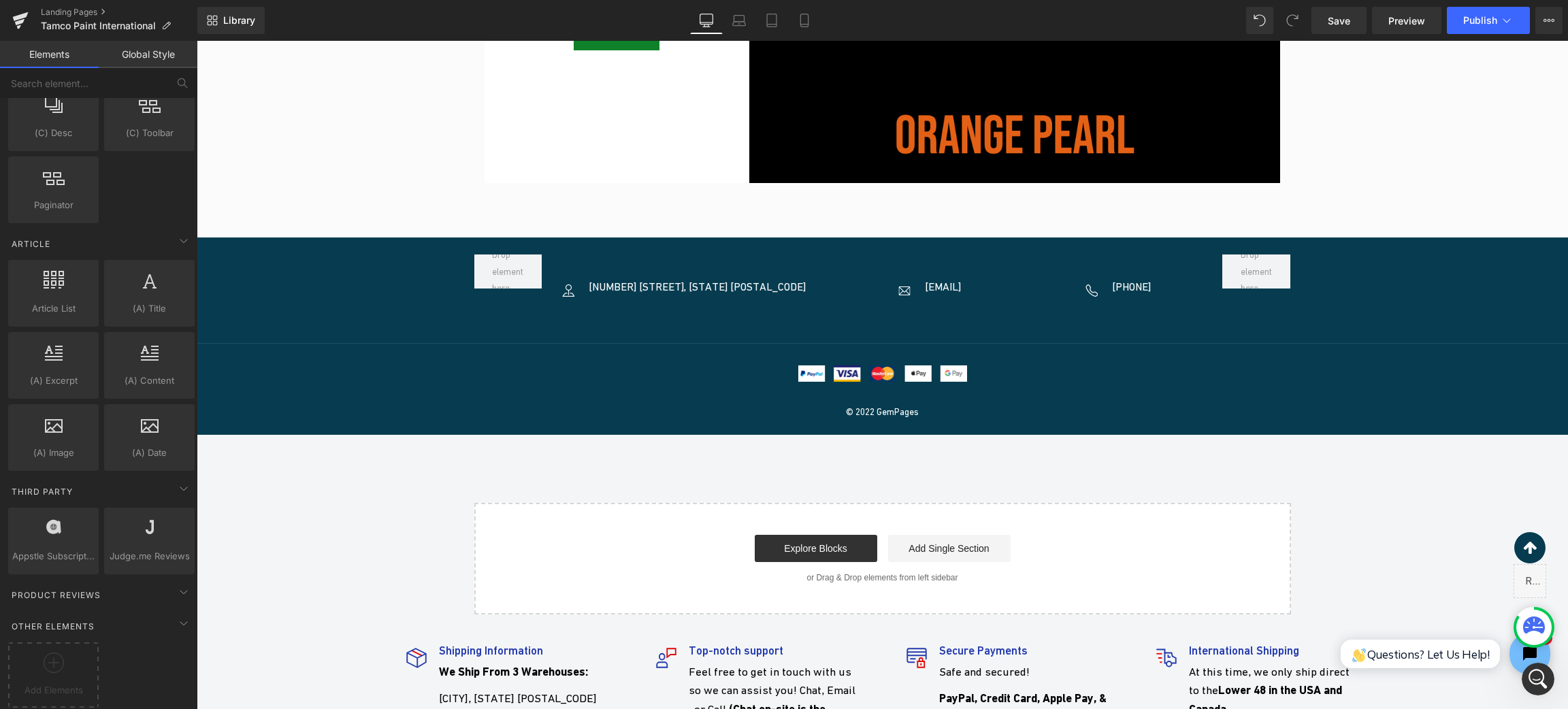 click on "Separator         WELCOME TO Heading         TAMCO PAINT Heading         INTERNATIONAL Premium Automotive Finishes. Now Available Worldwide. Heading         SHOP NOW Button         Image         Row
Image
Free Delivery
Text Block         from $250 Text Block
Icon List
Image
Full Refund
Text Block         For free return Text Block
Icon List
Image" at bounding box center (882, -1971) 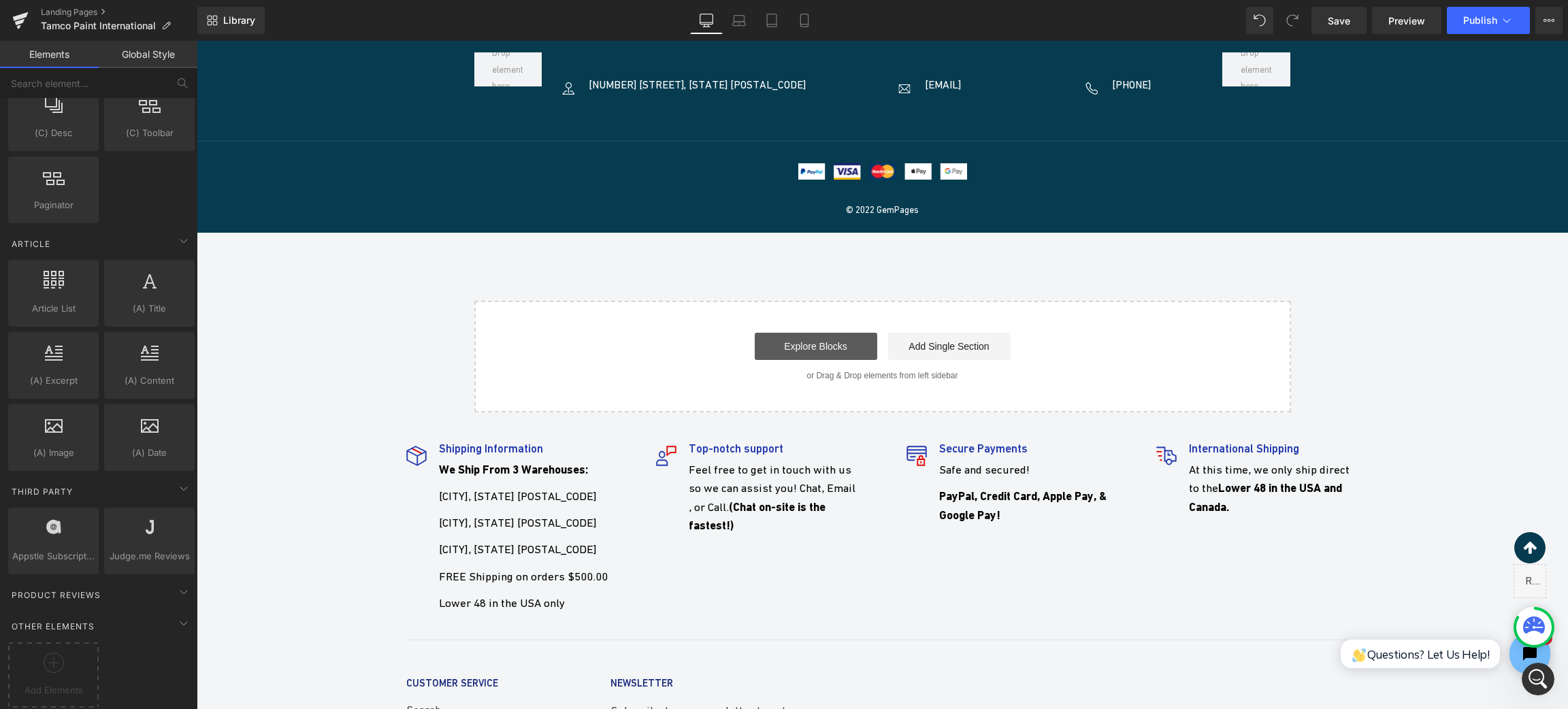 scroll, scrollTop: 5036, scrollLeft: 0, axis: vertical 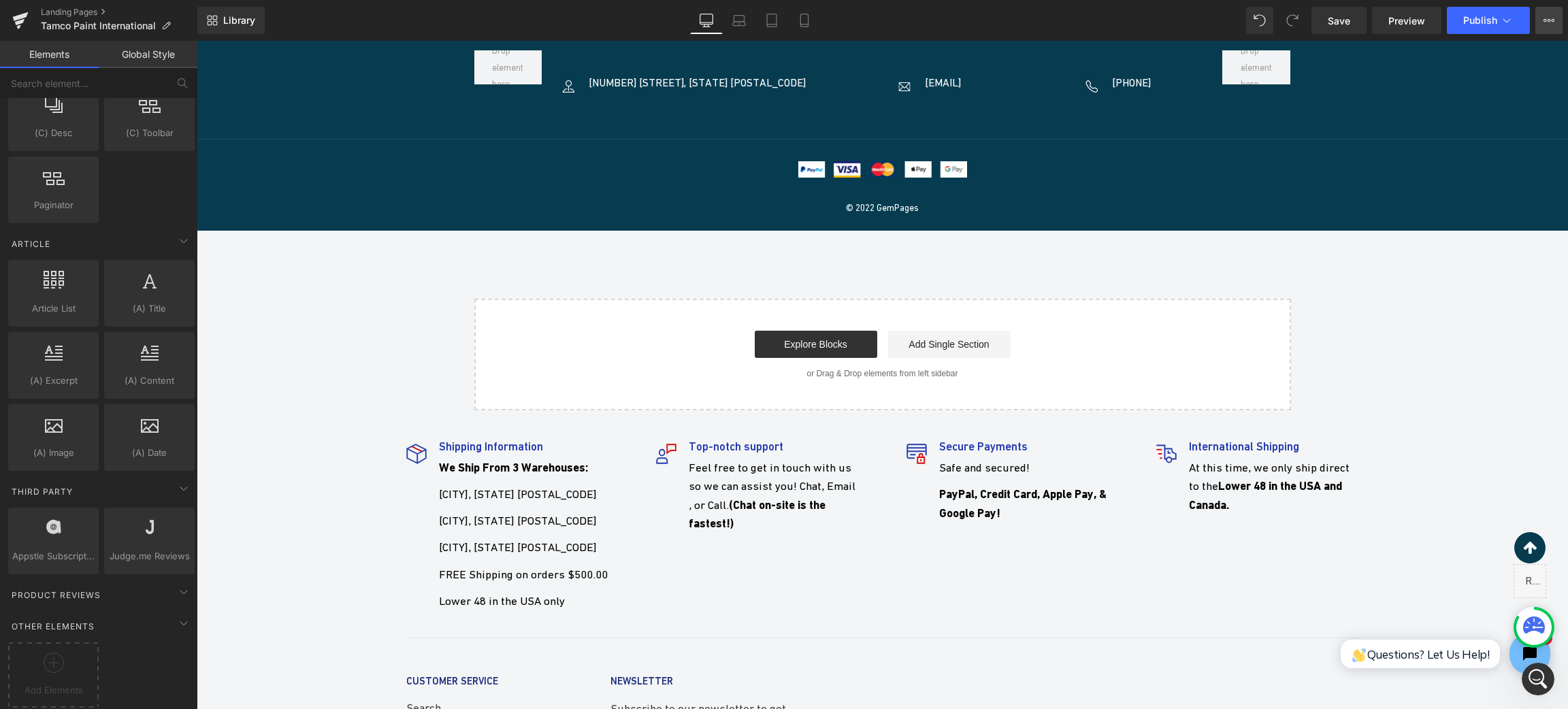 click on "View Live Page View with current Template Save Template to Library Schedule Publish  Optimize  Publish Settings Shortcuts" at bounding box center (1549, 20) 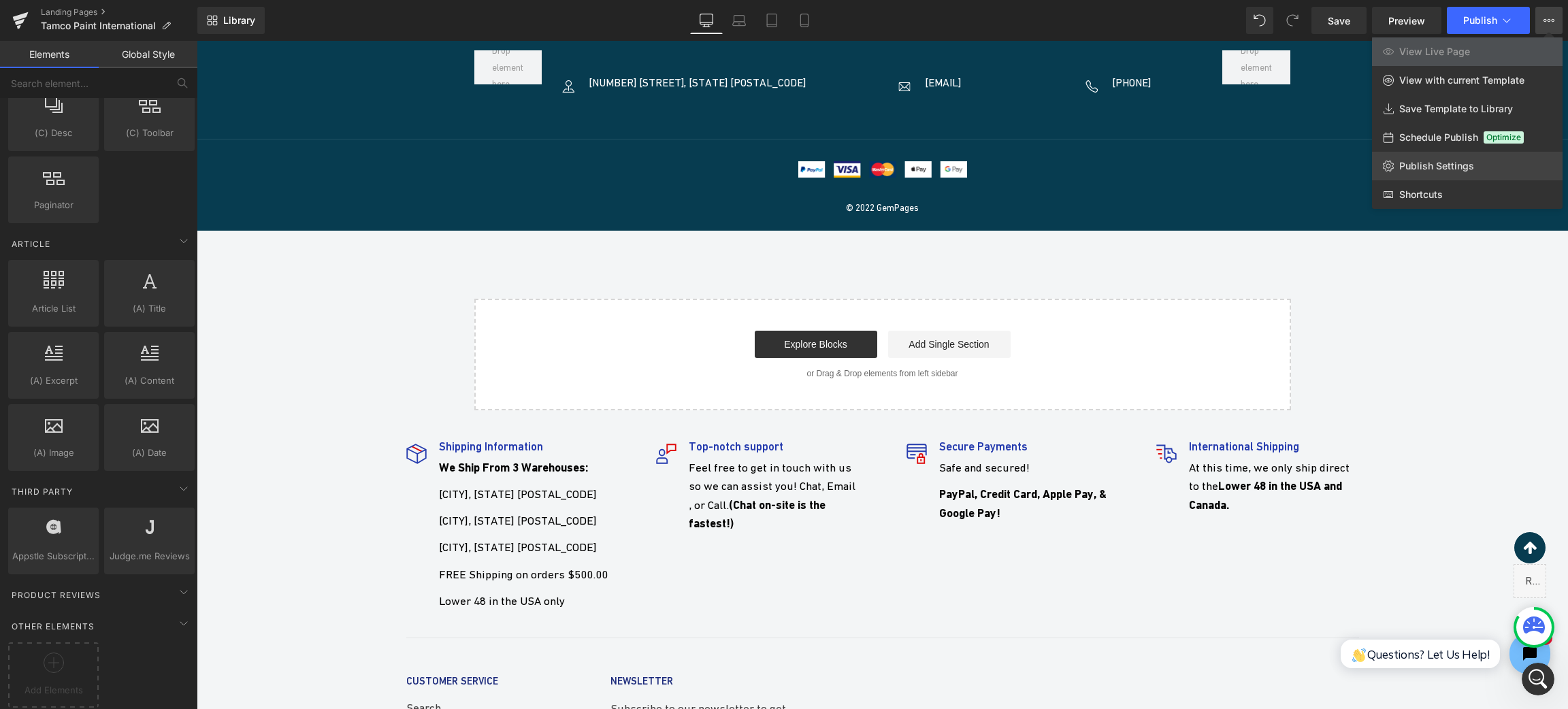 click on "Publish Settings" 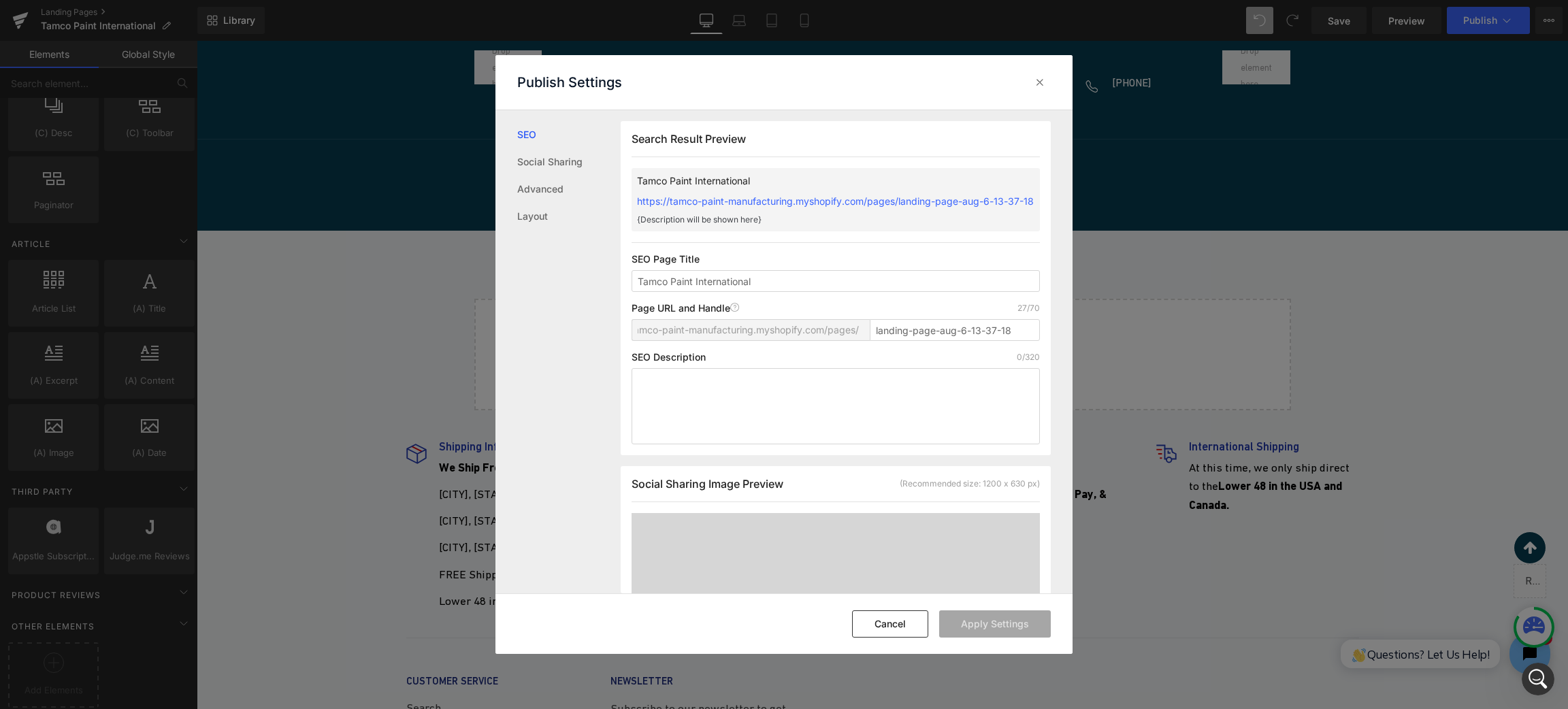 scroll, scrollTop: 1, scrollLeft: 0, axis: vertical 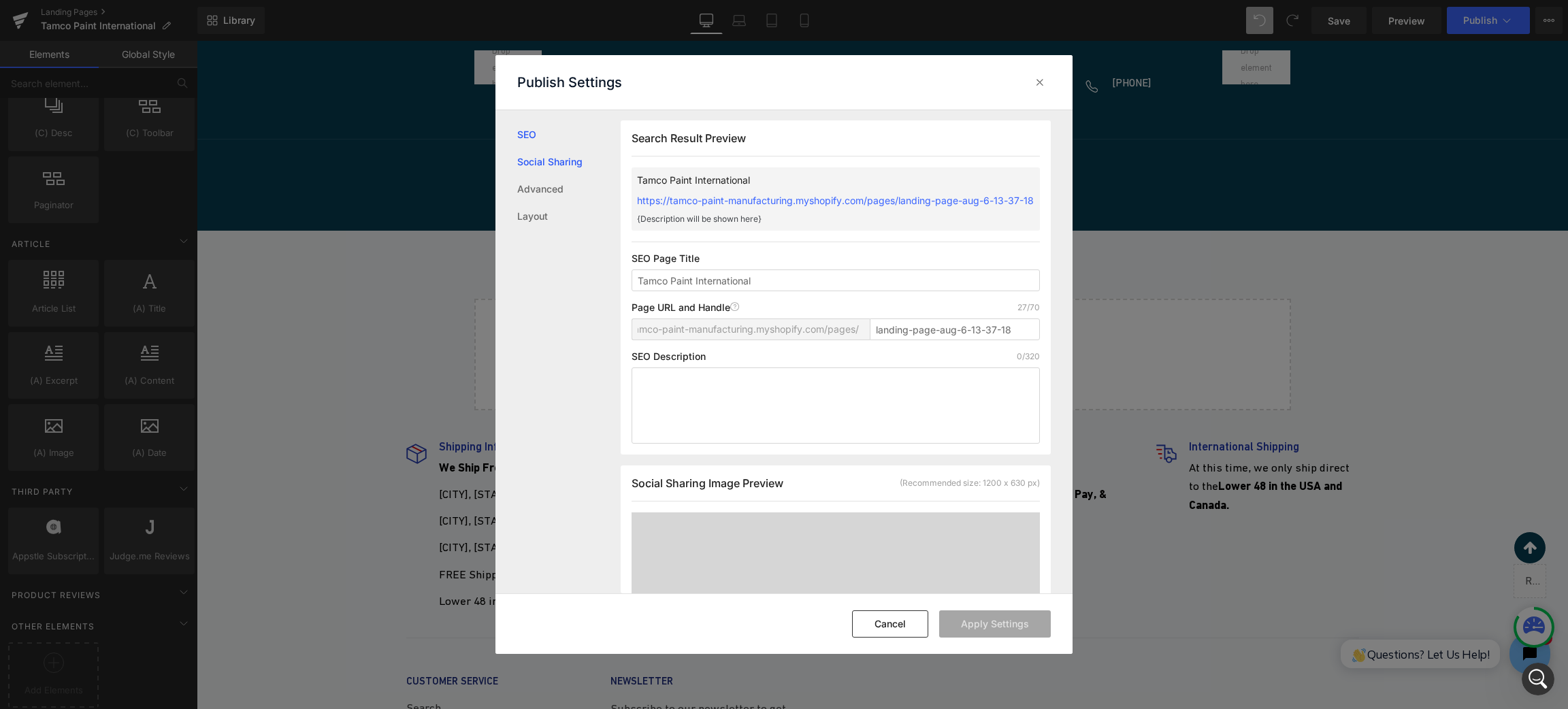 click on "Social Sharing" at bounding box center (569, 162) 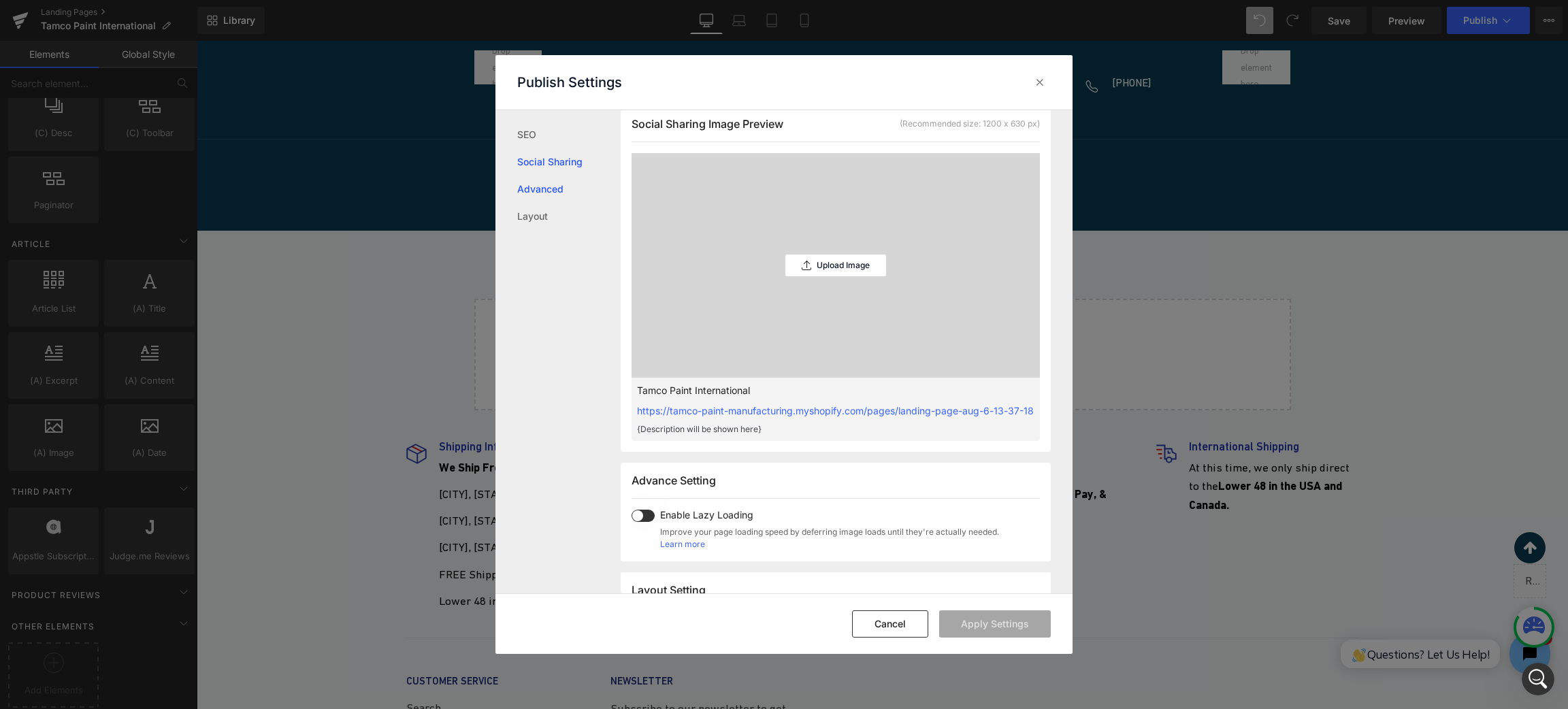 click on "Advanced" at bounding box center (569, 189) 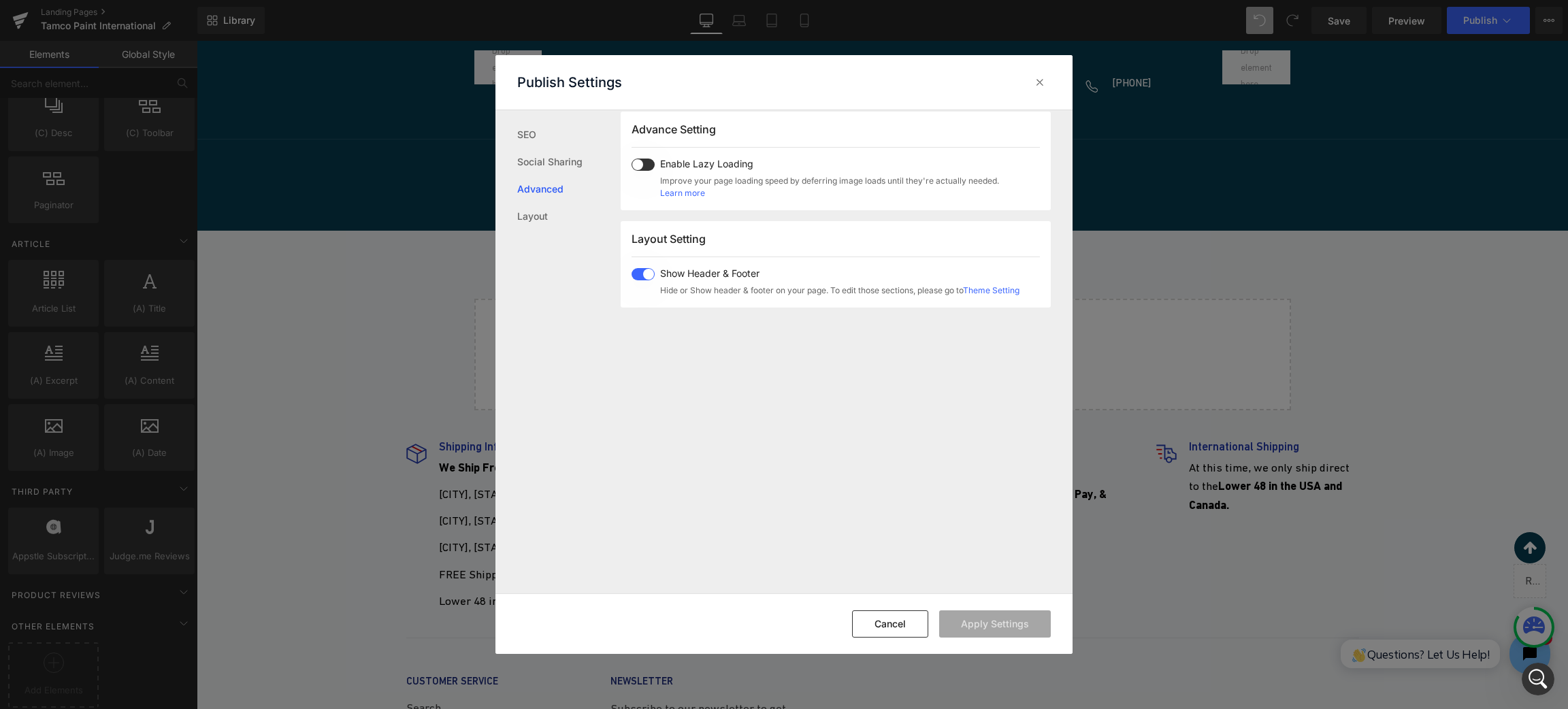 scroll, scrollTop: 731, scrollLeft: 0, axis: vertical 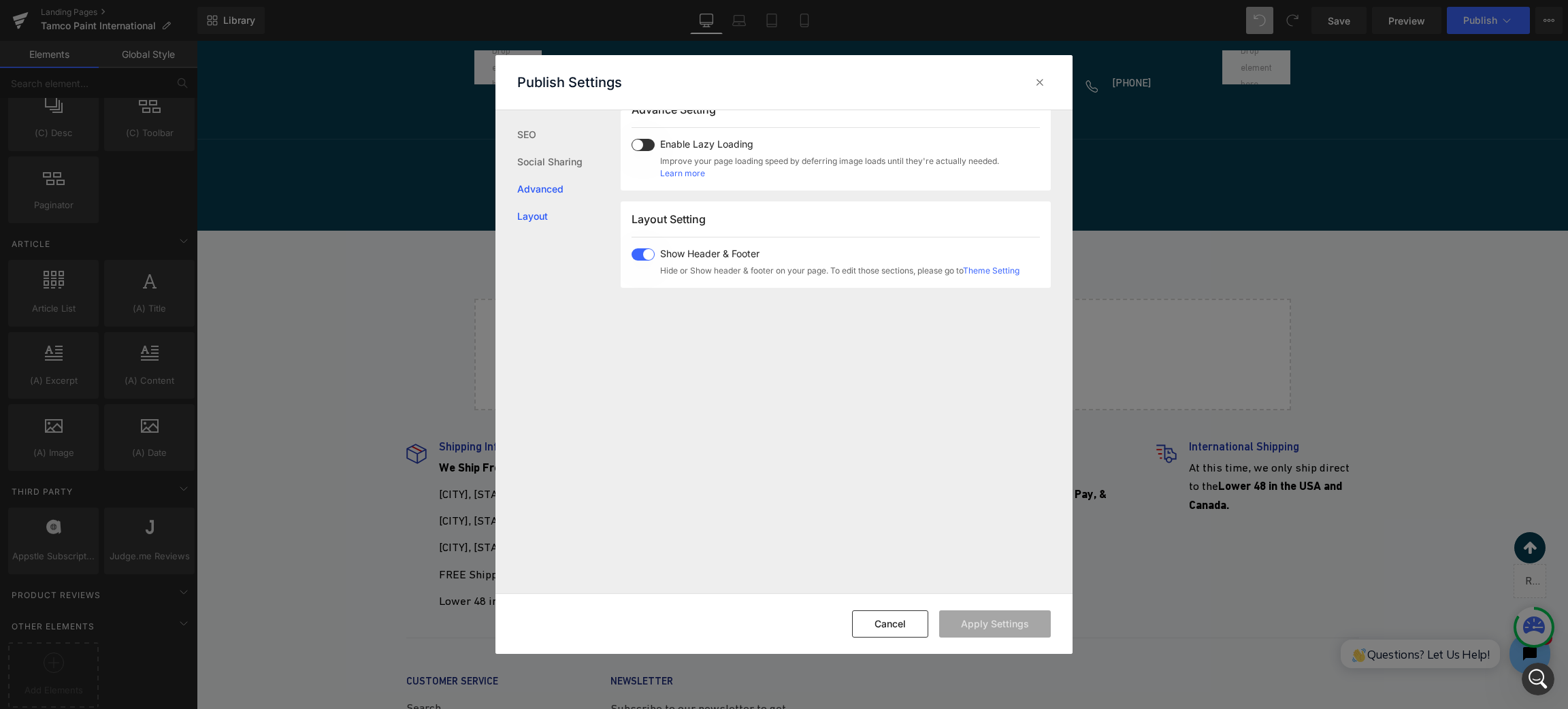 click on "Layout" at bounding box center (569, 216) 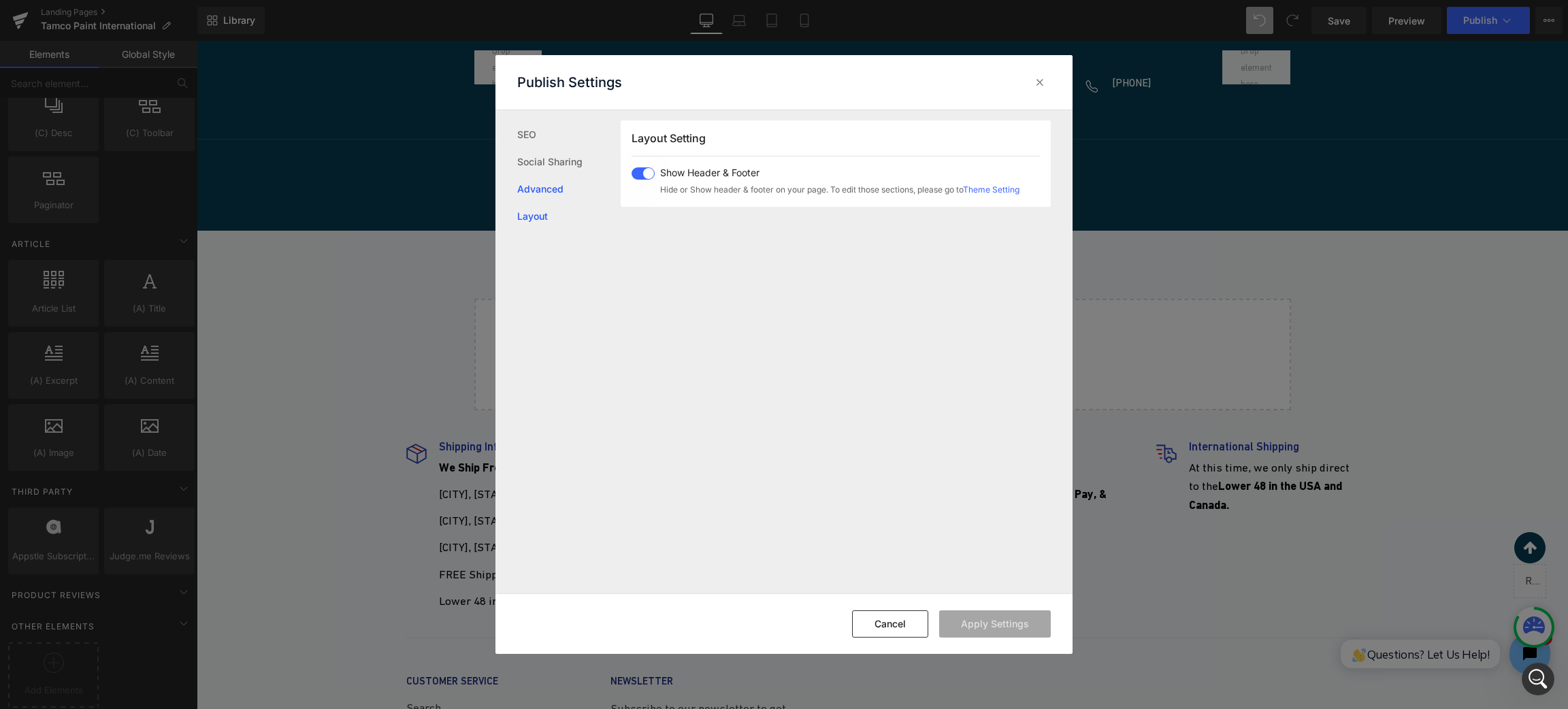 click on "Advanced" at bounding box center (569, 189) 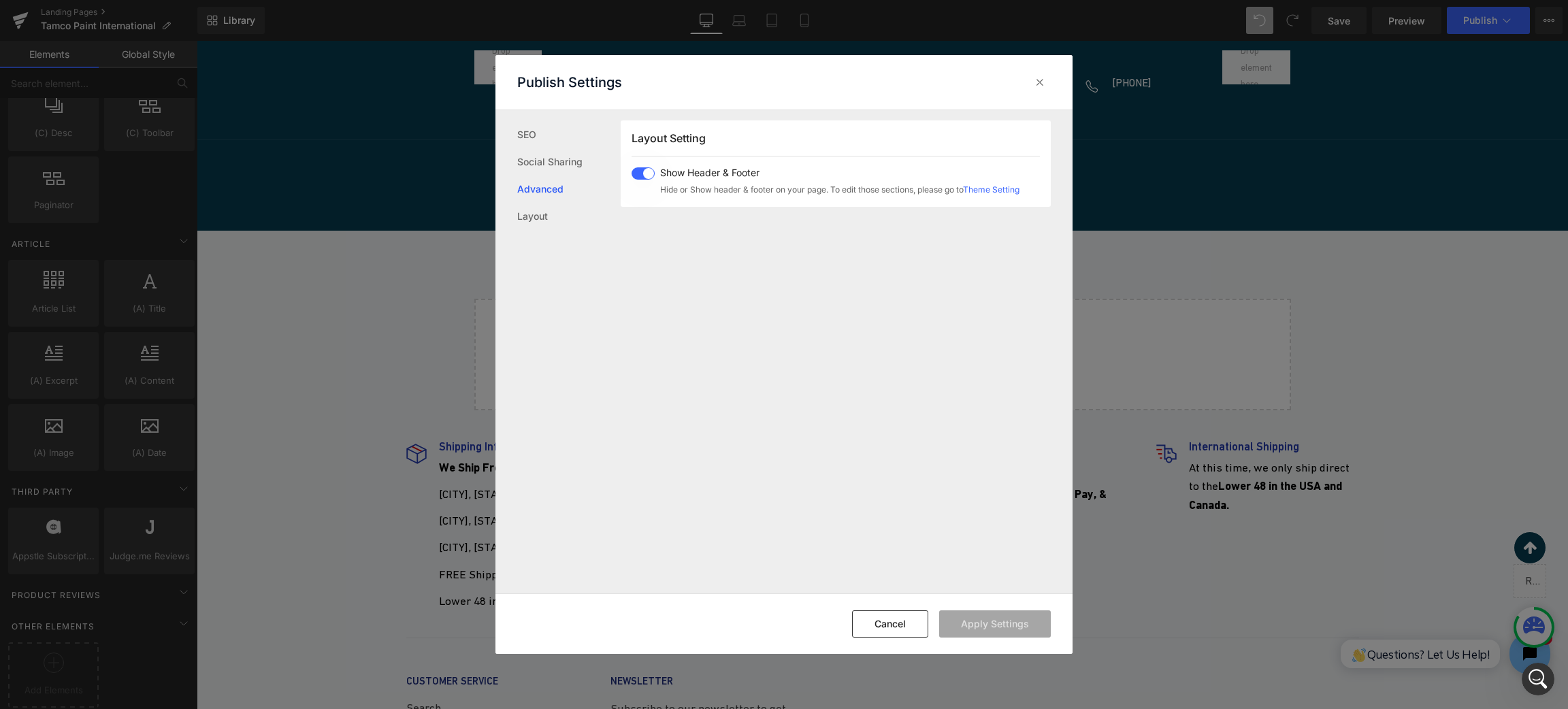 scroll, scrollTop: 731, scrollLeft: 0, axis: vertical 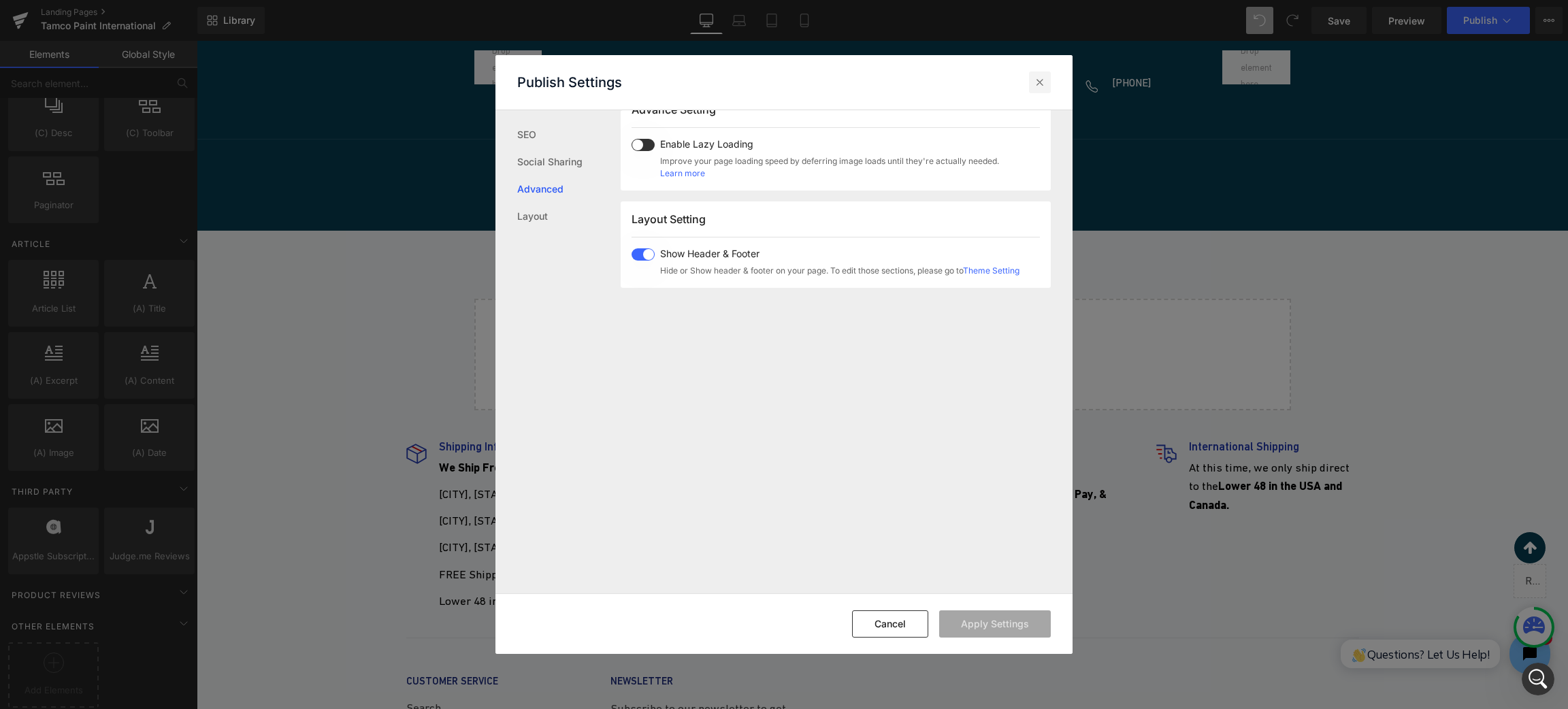 click at bounding box center [1040, 82] 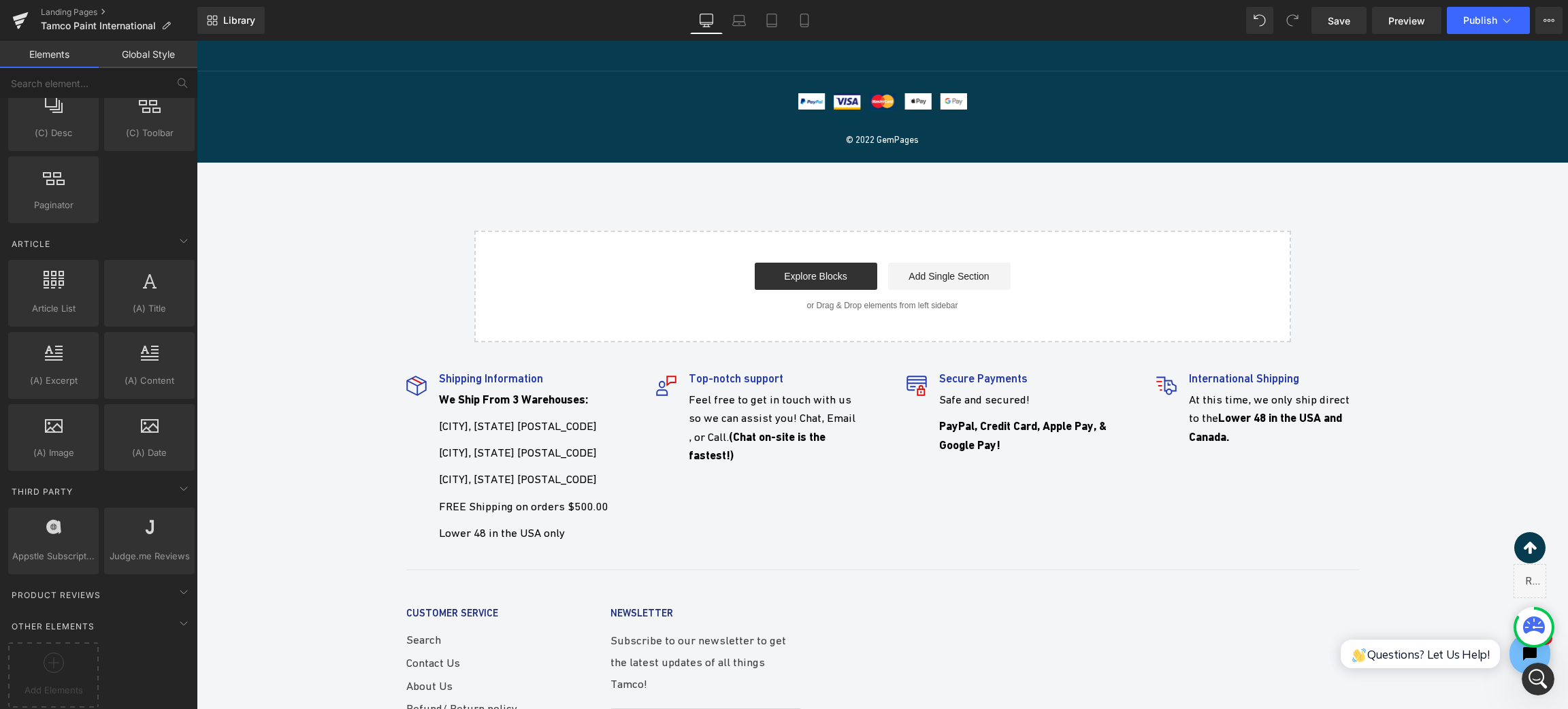 scroll, scrollTop: 5241, scrollLeft: 0, axis: vertical 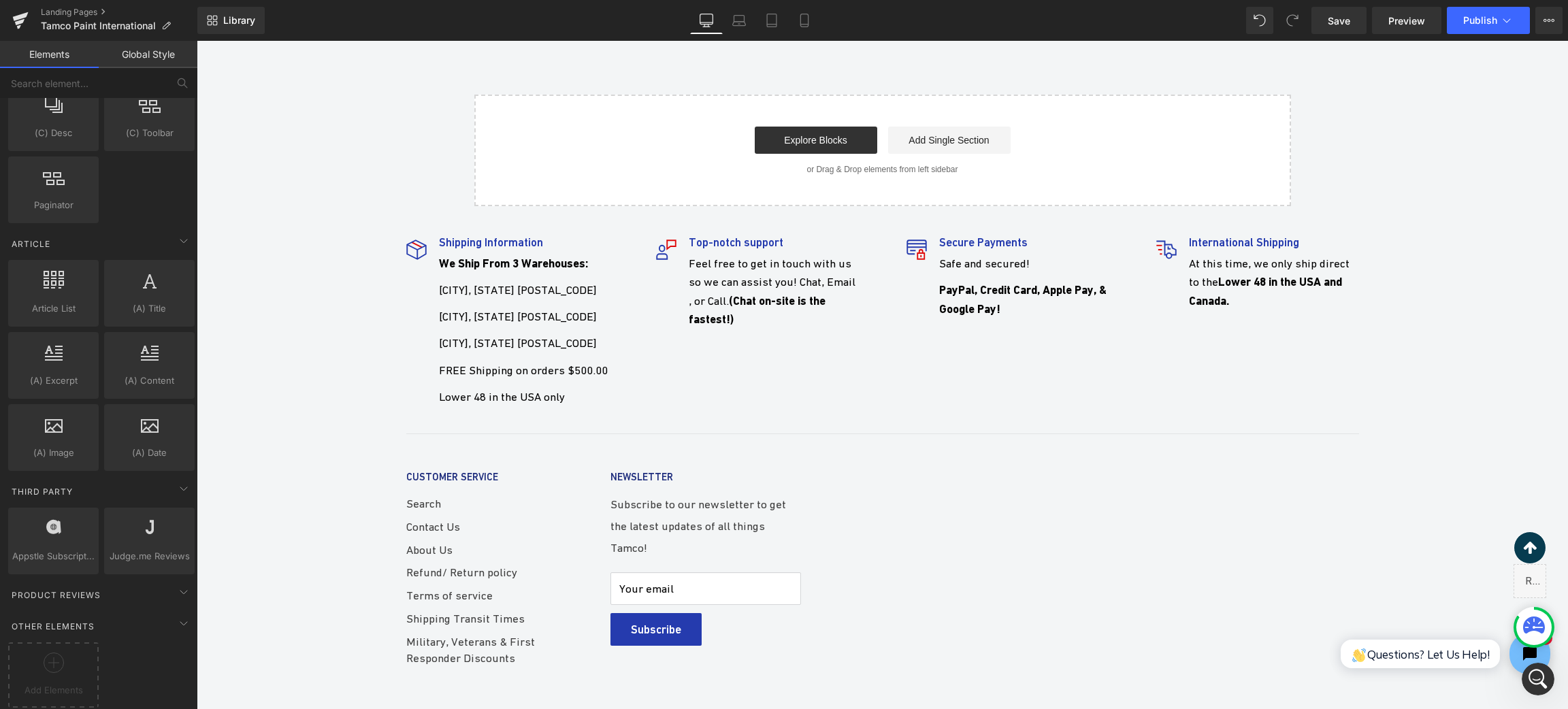 drag, startPoint x: 1345, startPoint y: 351, endPoint x: 764, endPoint y: 282, distance: 585.0829 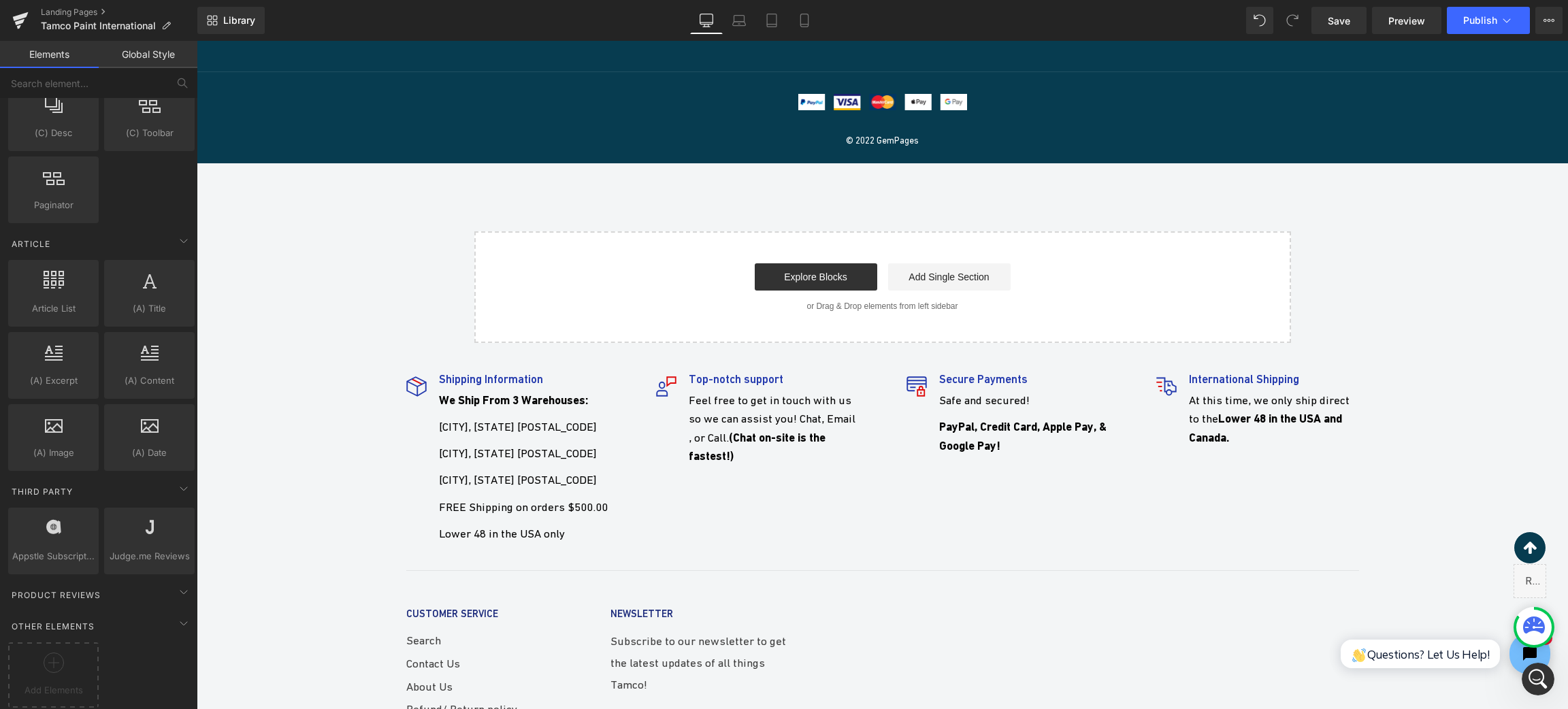 scroll, scrollTop: 4934, scrollLeft: 0, axis: vertical 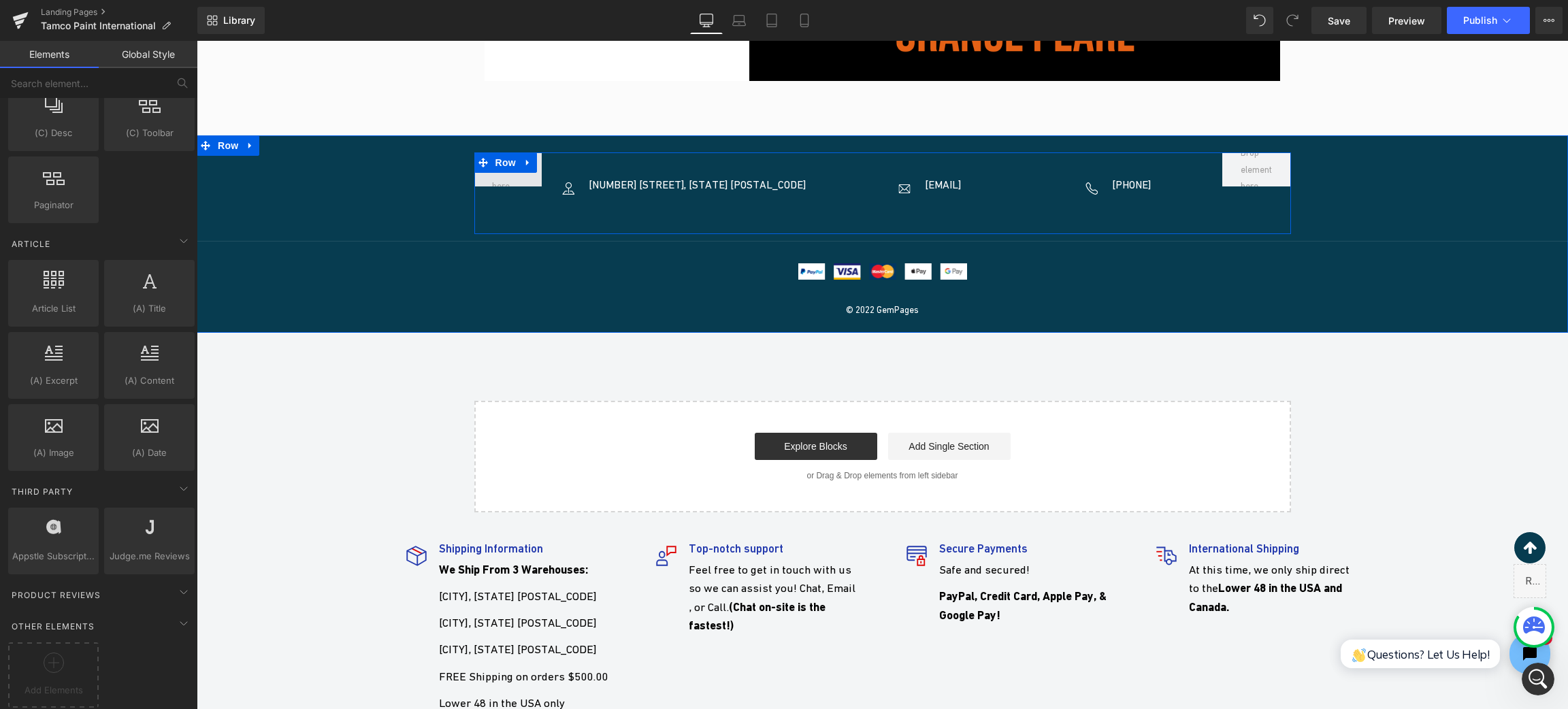 click at bounding box center [508, 169] 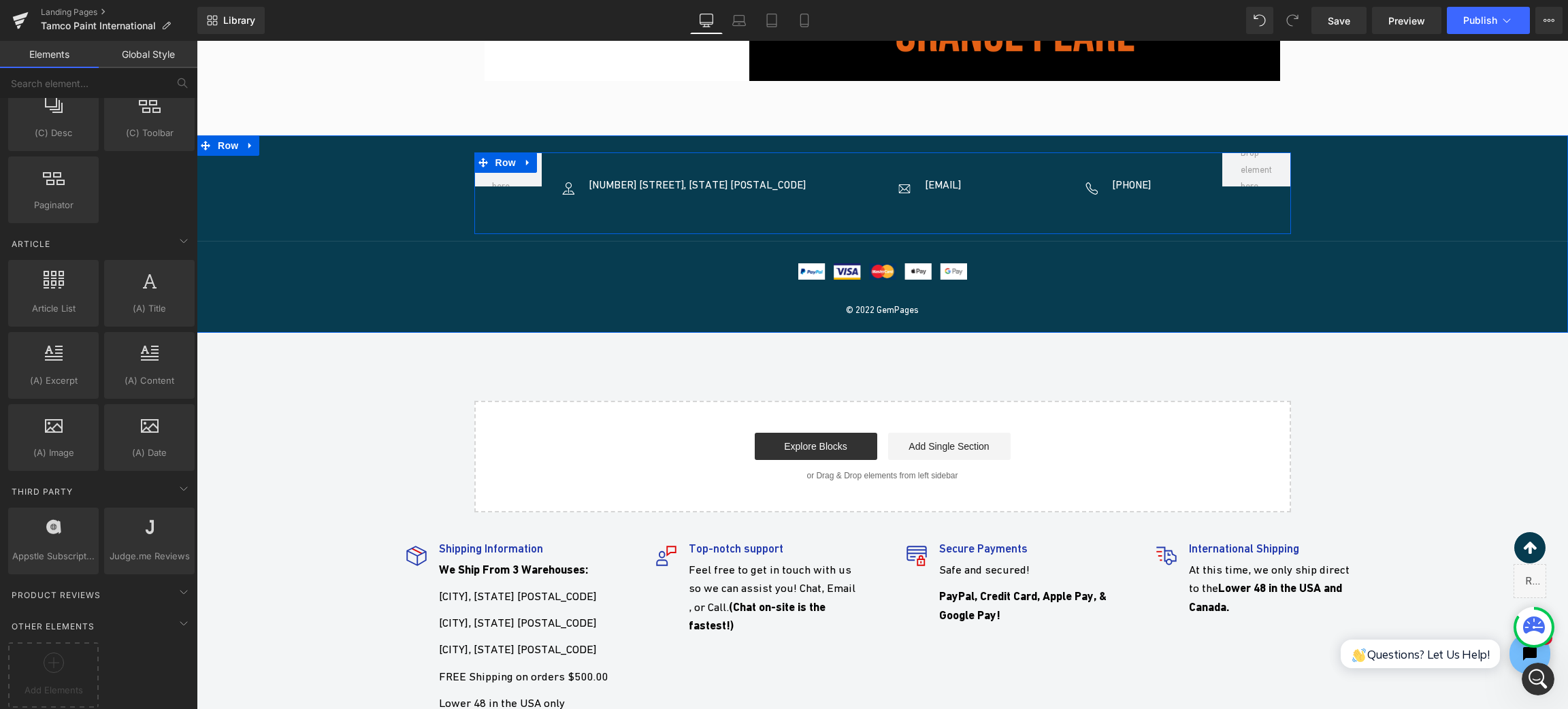 drag, startPoint x: 496, startPoint y: 178, endPoint x: 493, endPoint y: 199, distance: 21.213203 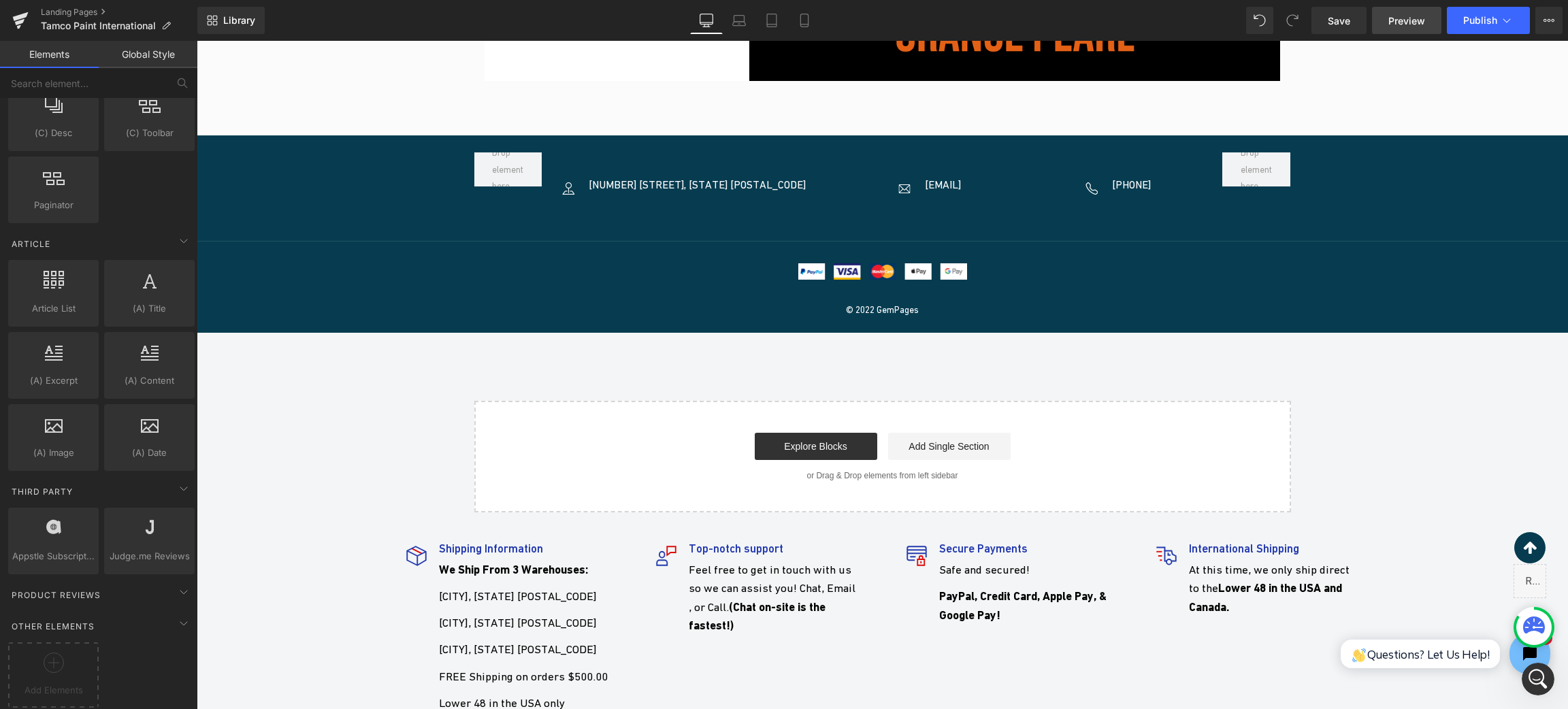 click on "Preview" at bounding box center (1407, 20) 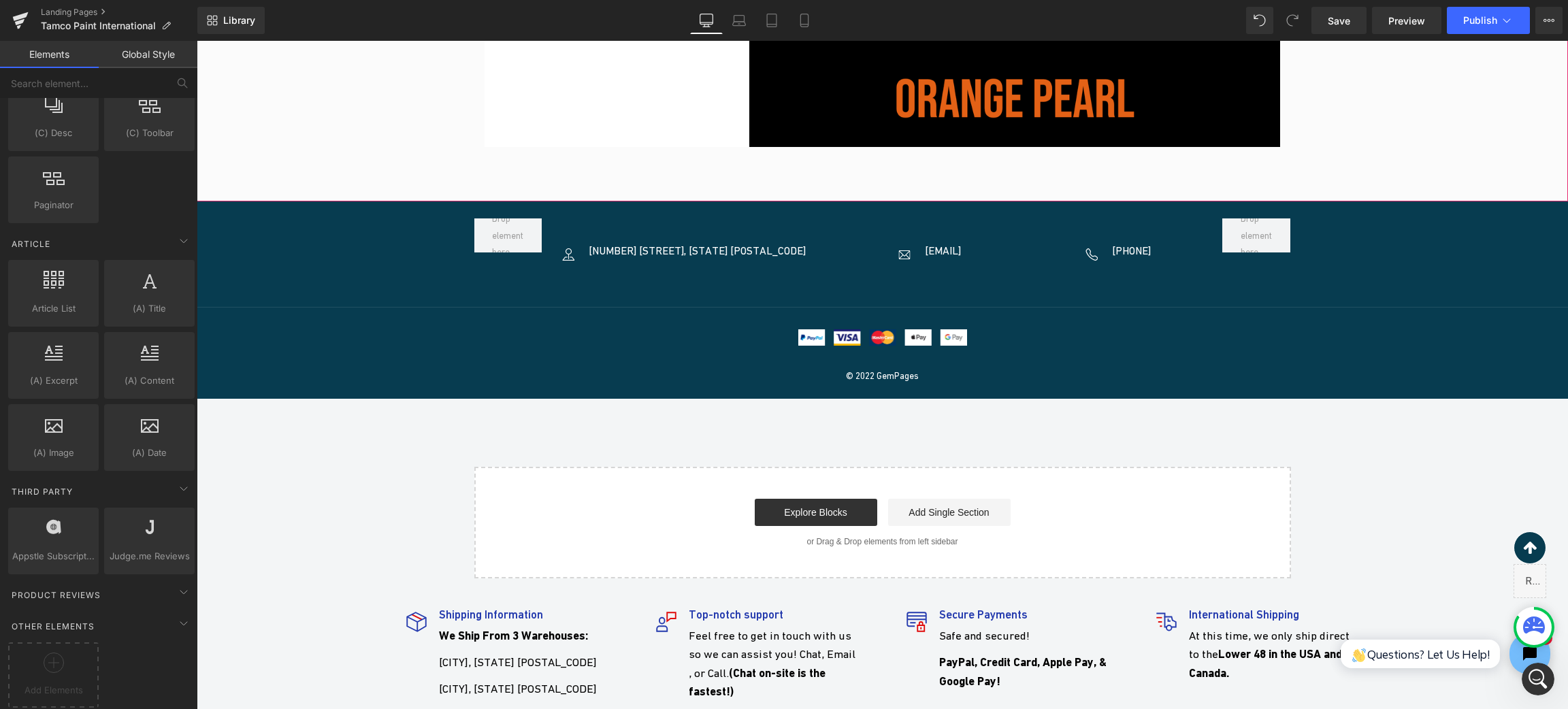 scroll, scrollTop: 4832, scrollLeft: 0, axis: vertical 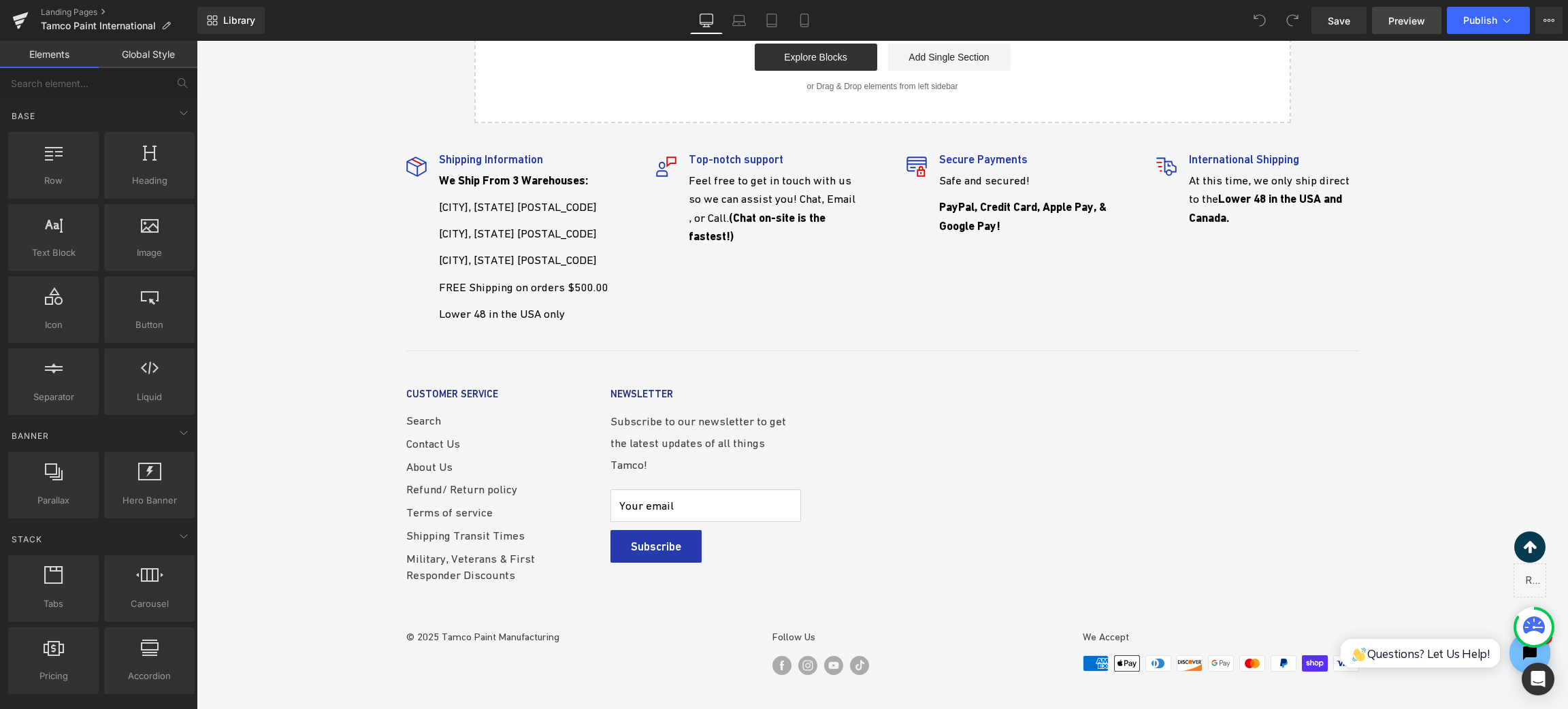 click on "Preview" at bounding box center (1407, 20) 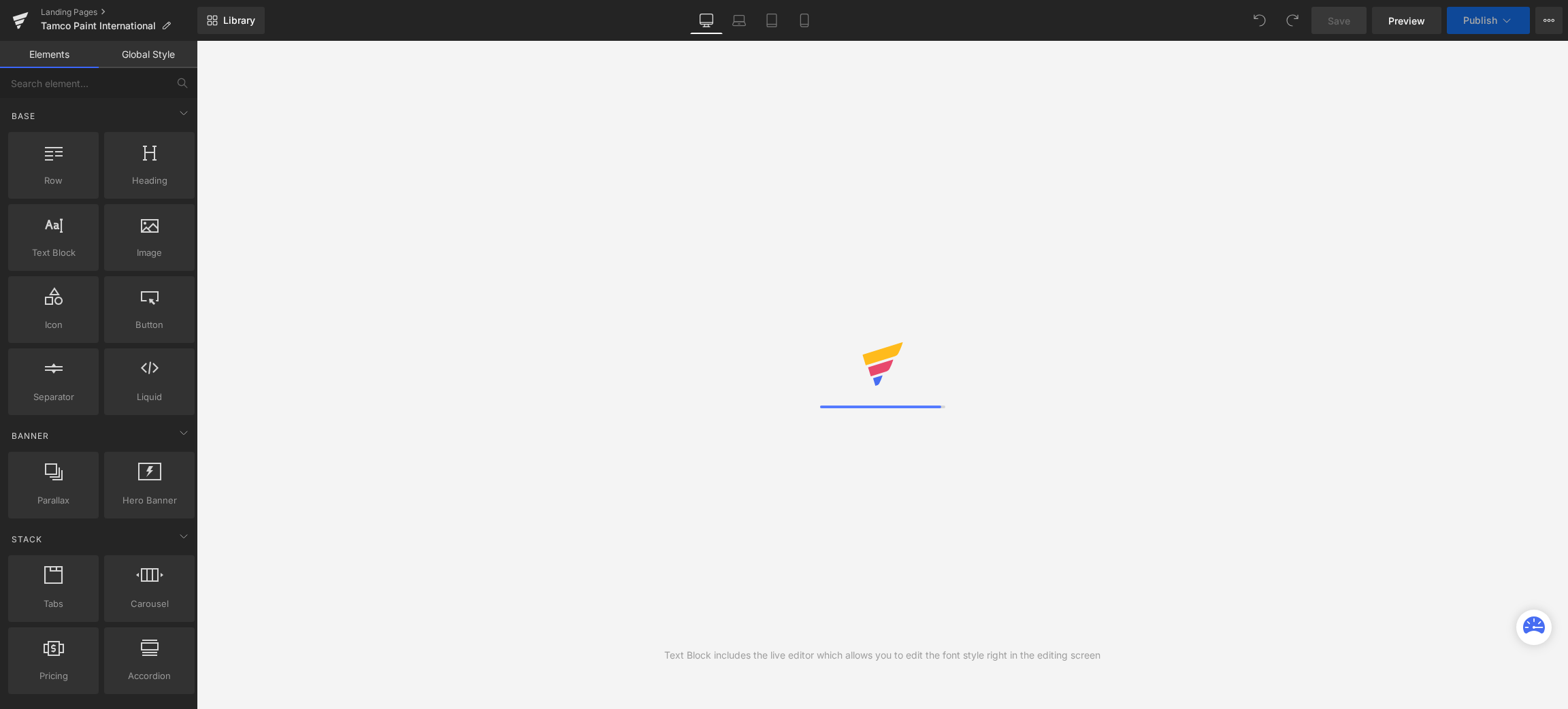 scroll, scrollTop: 0, scrollLeft: 0, axis: both 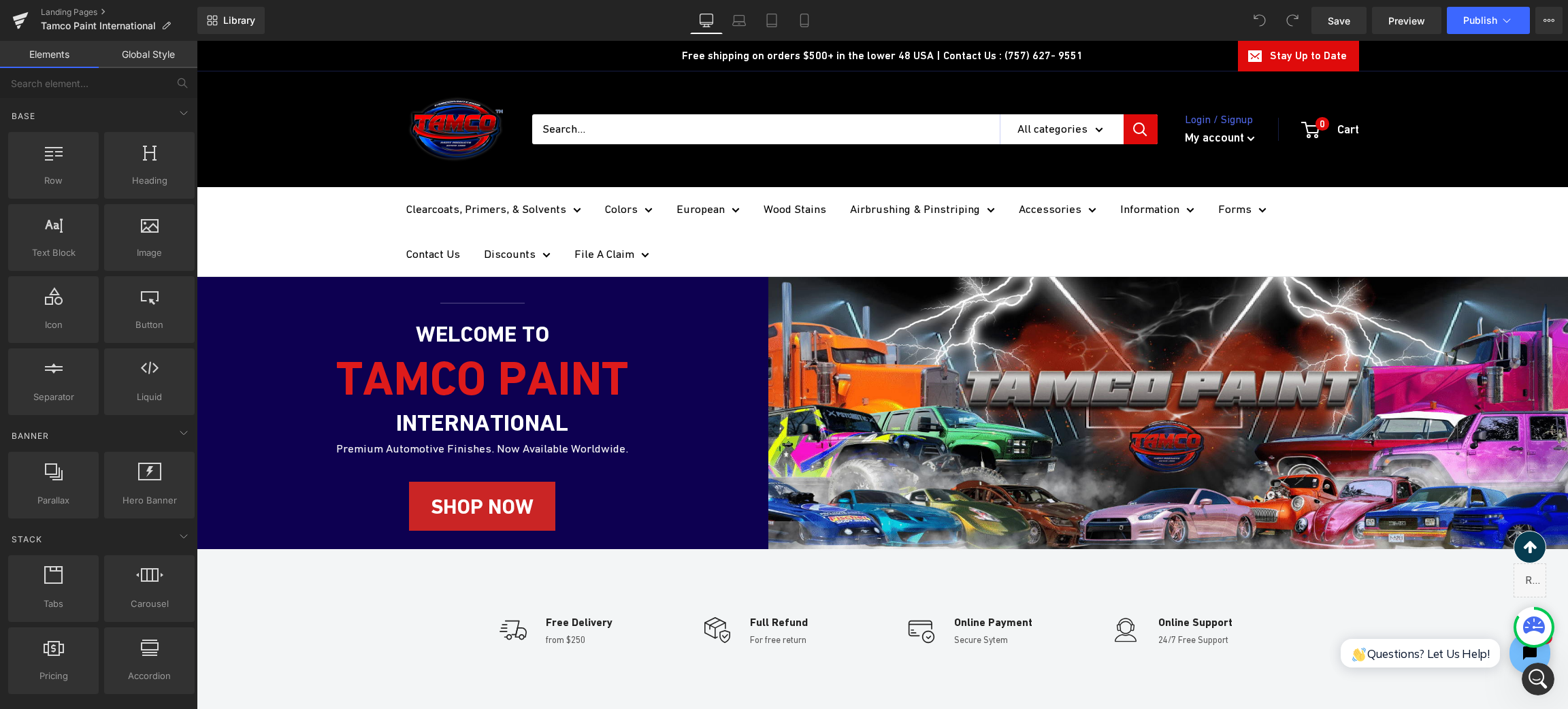 click on "Library Desktop Desktop Laptop Tablet Mobile Save Preview Publish Scheduled View Live Page View with current Template Save Template to Library Schedule Publish  Optimize  Publish Settings Shortcuts  Your page can’t be published   You've reached the maximum number of published pages on your plan  (0/0).  You need to upgrade your plan or unpublish all your pages to get 1 publish slot.   Unpublish pages   Upgrade plan" at bounding box center [883, 20] 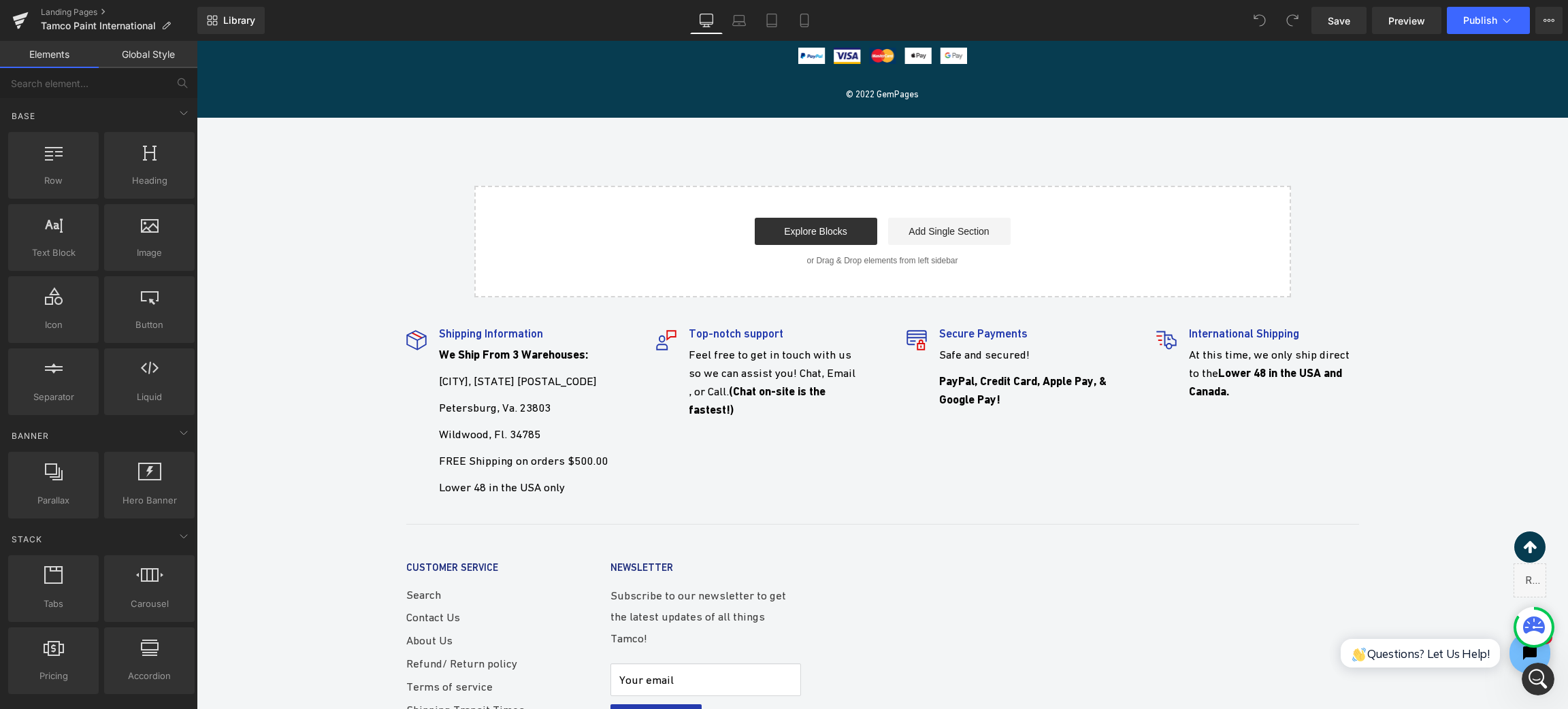 scroll, scrollTop: 5124, scrollLeft: 0, axis: vertical 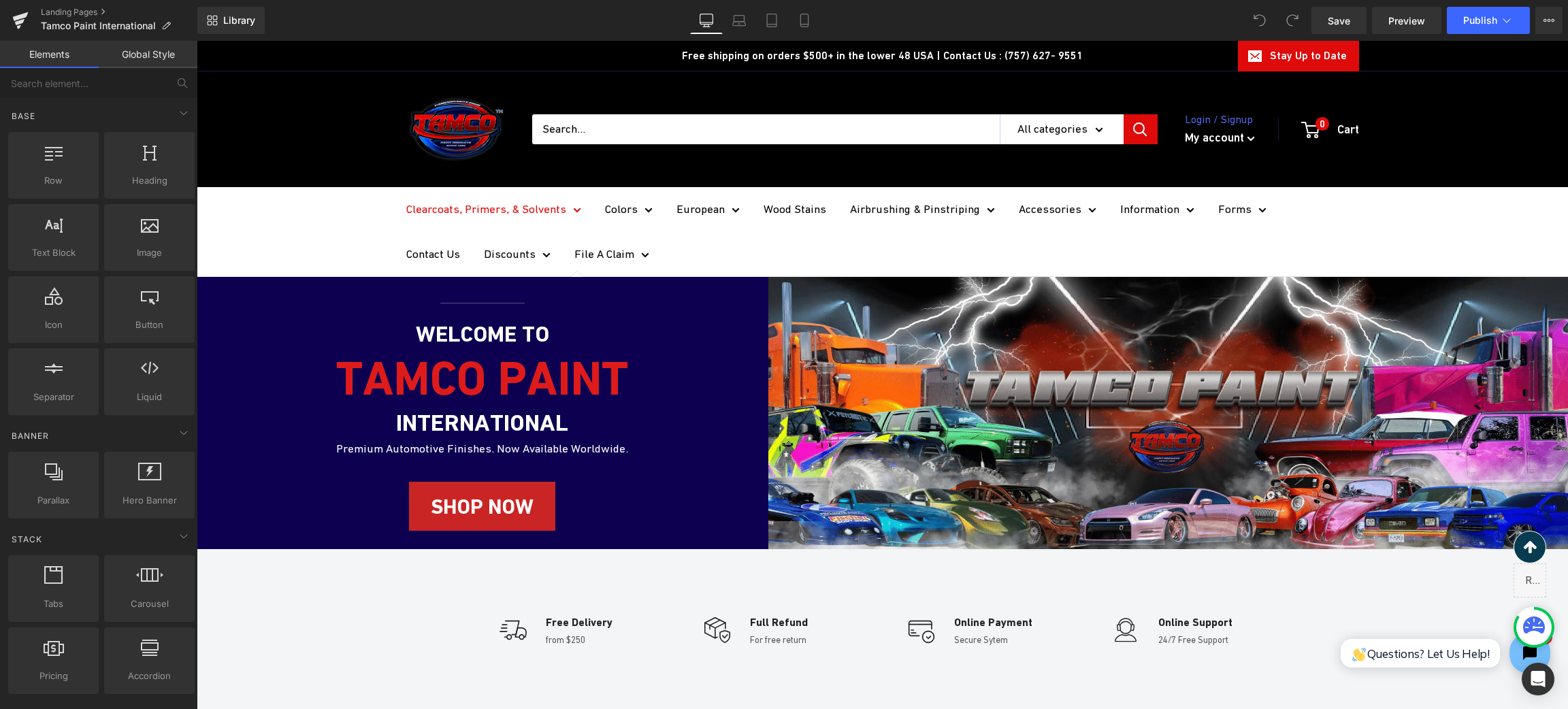 click on "Clearcoats, Primers, & Solvents" at bounding box center [493, 210] 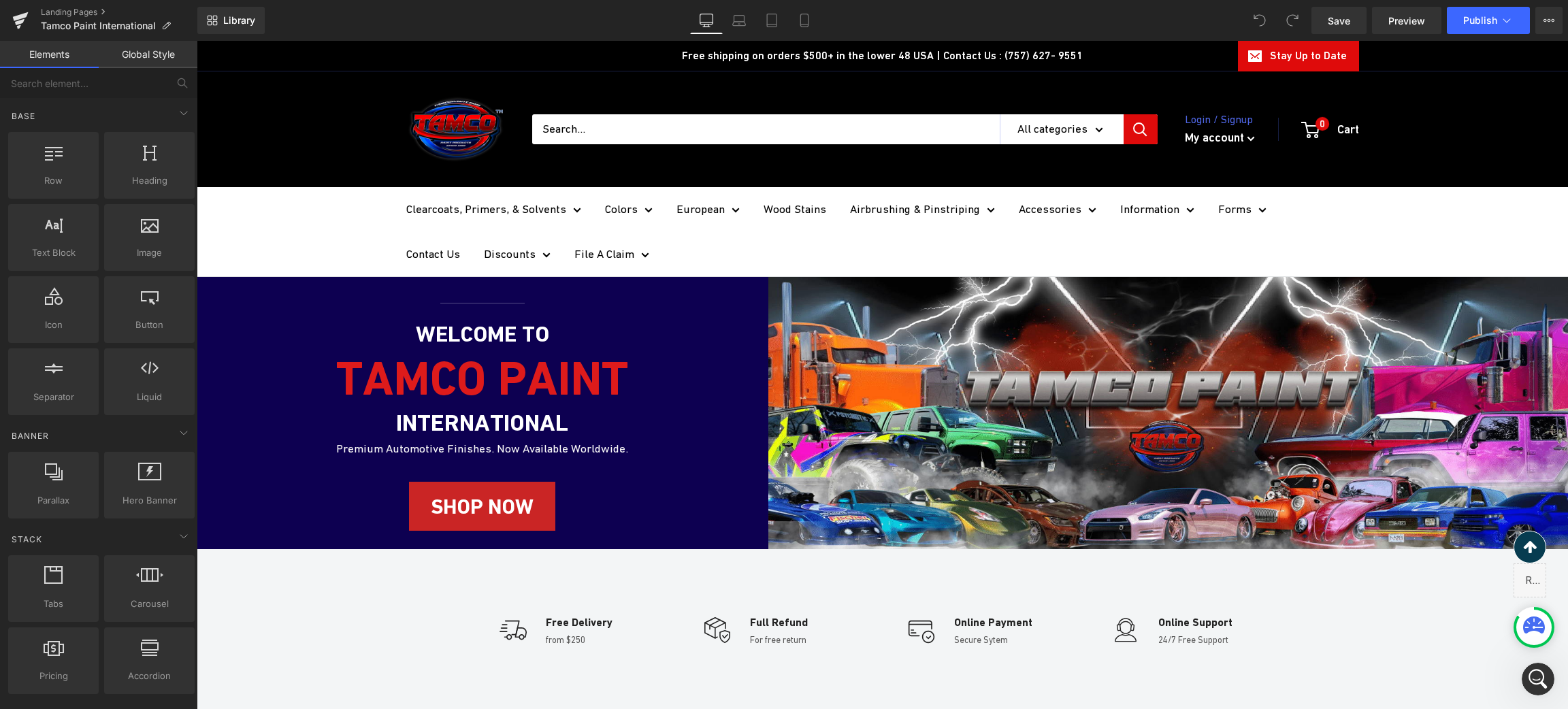 scroll, scrollTop: 0, scrollLeft: 0, axis: both 